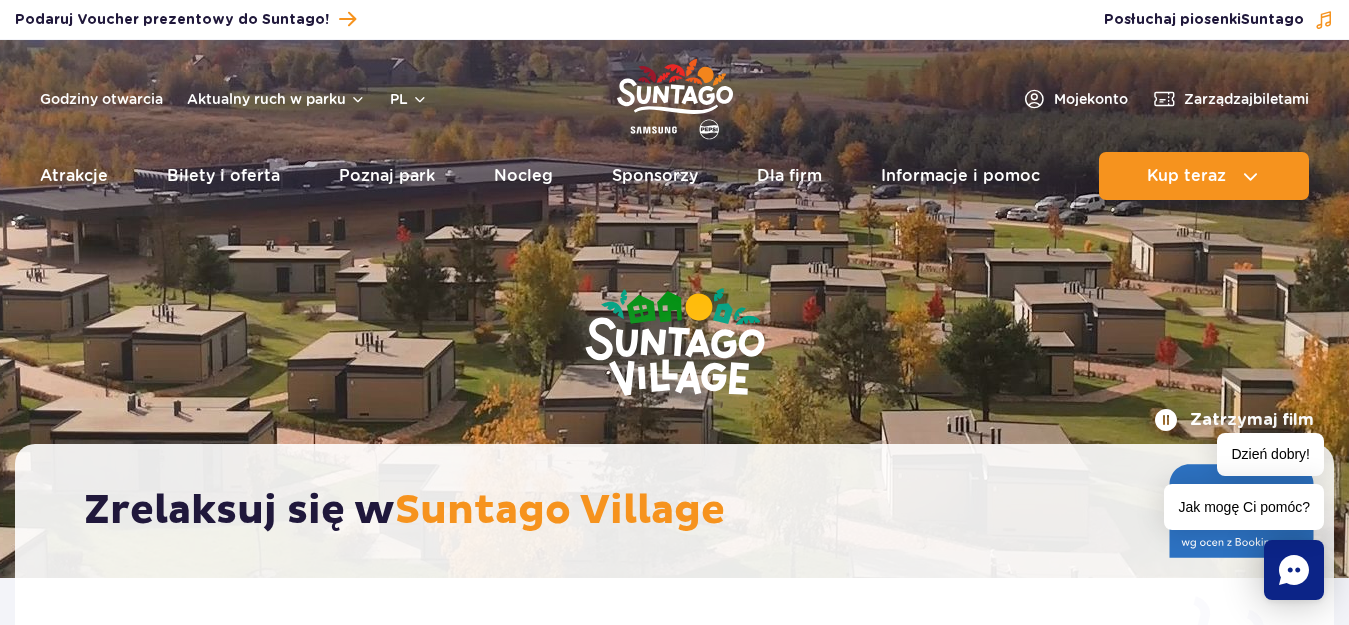 scroll, scrollTop: 0, scrollLeft: 0, axis: both 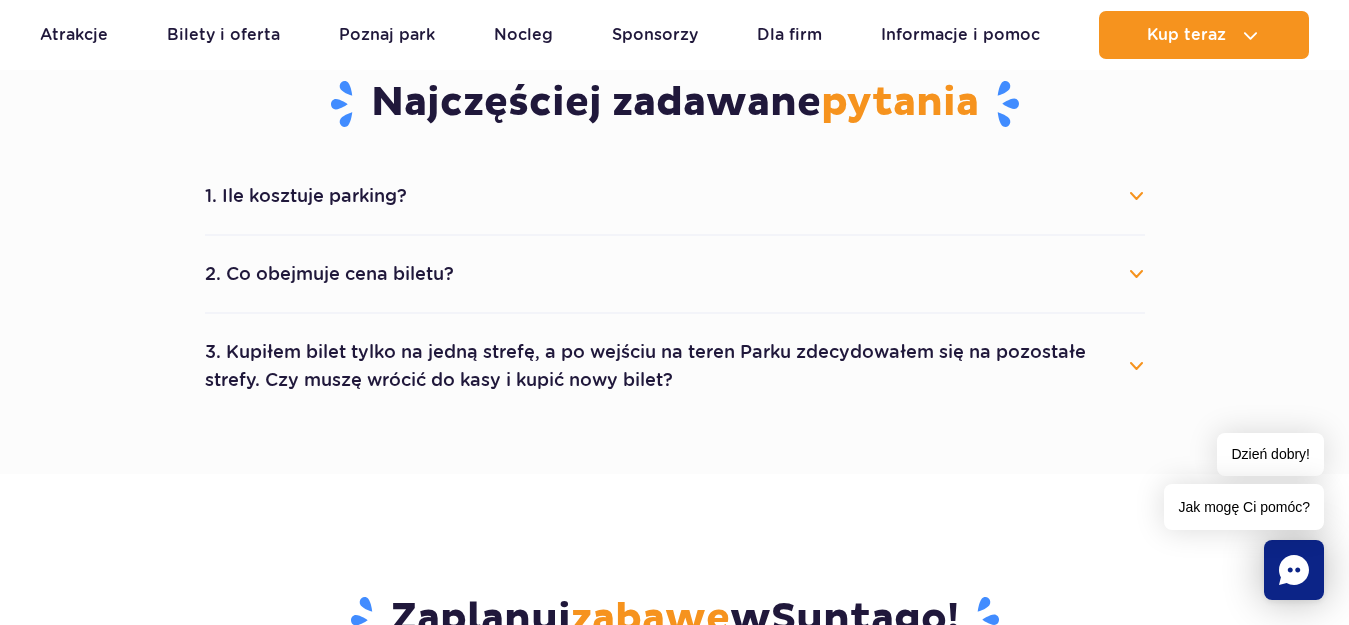 click on "1. Ile kosztuje parking?" at bounding box center (675, 196) 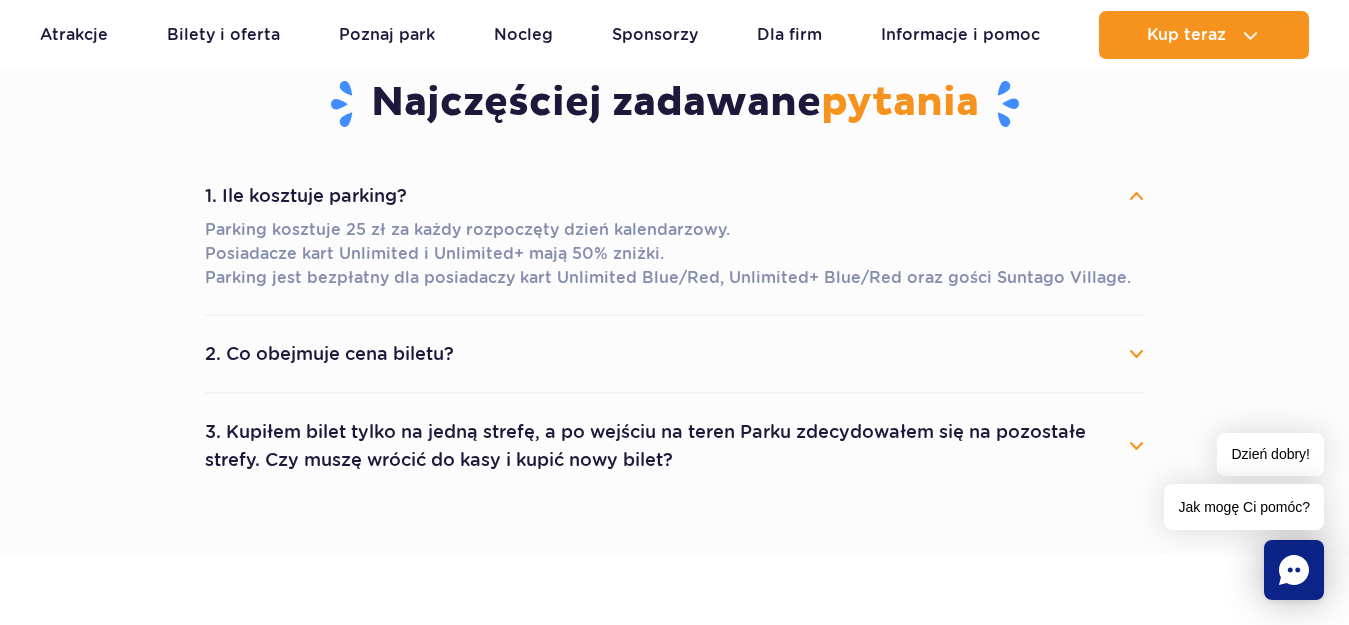 click on "2. Co obejmuje cena biletu?" at bounding box center [675, 354] 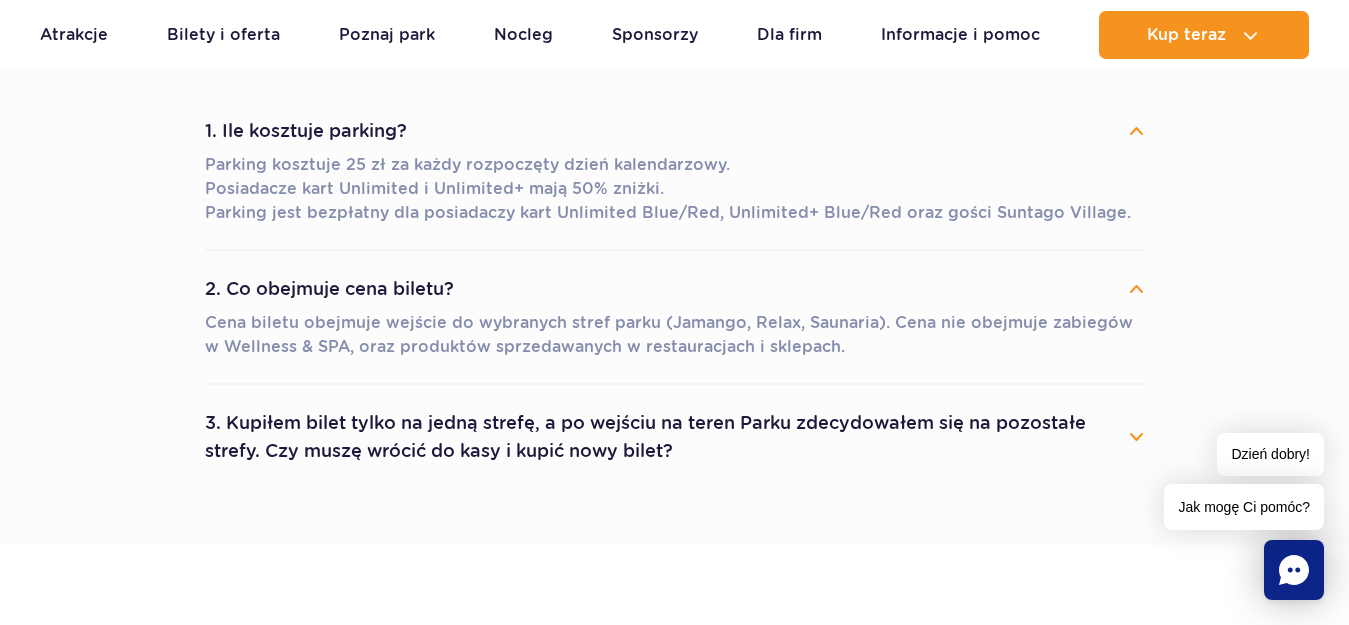 scroll, scrollTop: 1200, scrollLeft: 0, axis: vertical 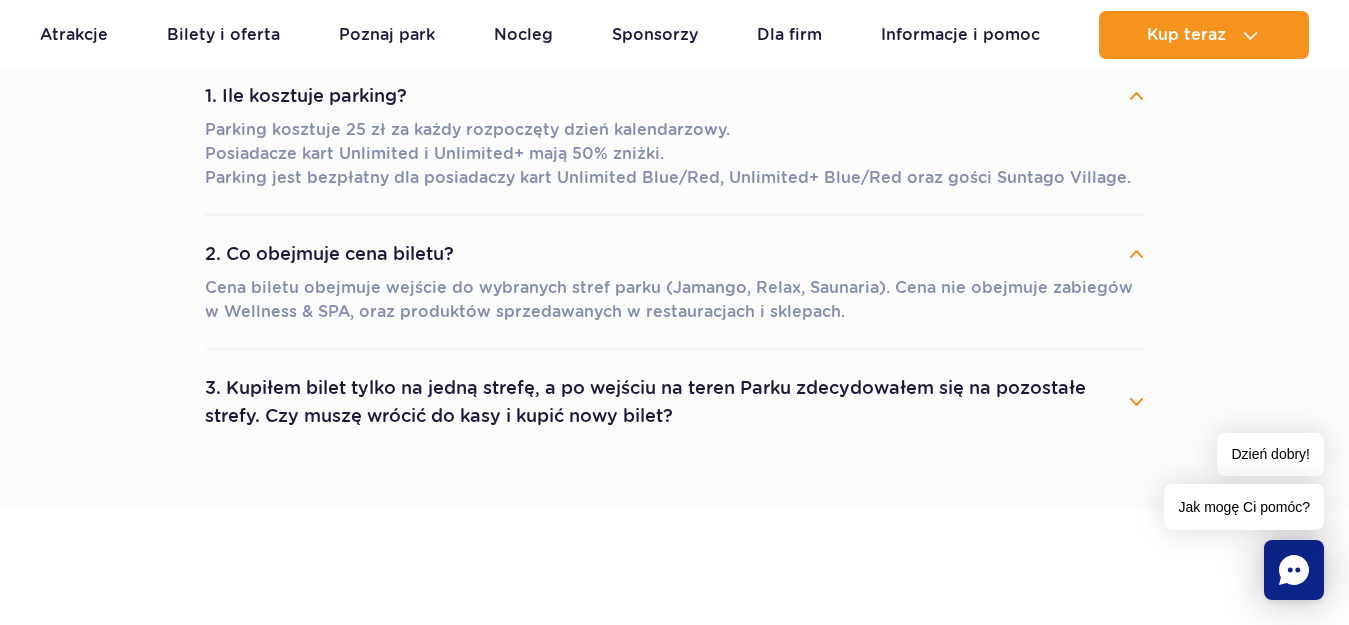 click on "3. Kupiłem bilet tylko na jedną strefę, a po wejściu na teren Parku zdecydowałem się na pozostałe strefy. Czy muszę wrócić do kasy i kupić nowy bilet?" at bounding box center (675, 402) 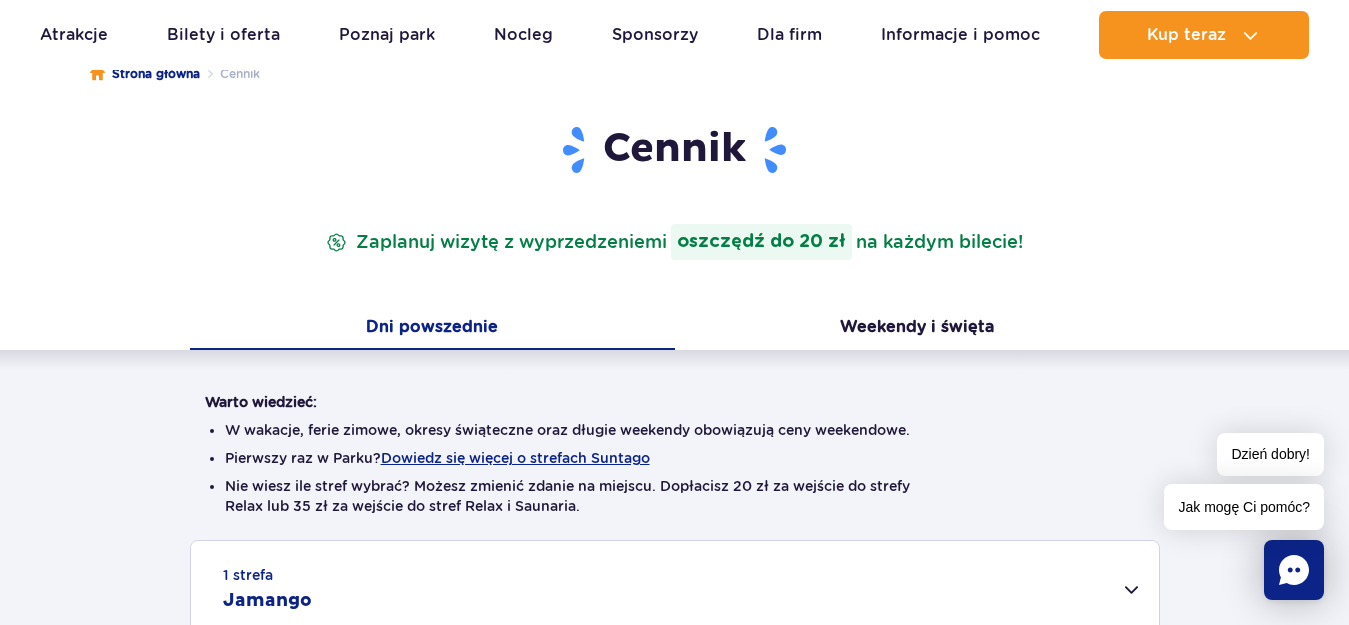 scroll, scrollTop: 0, scrollLeft: 0, axis: both 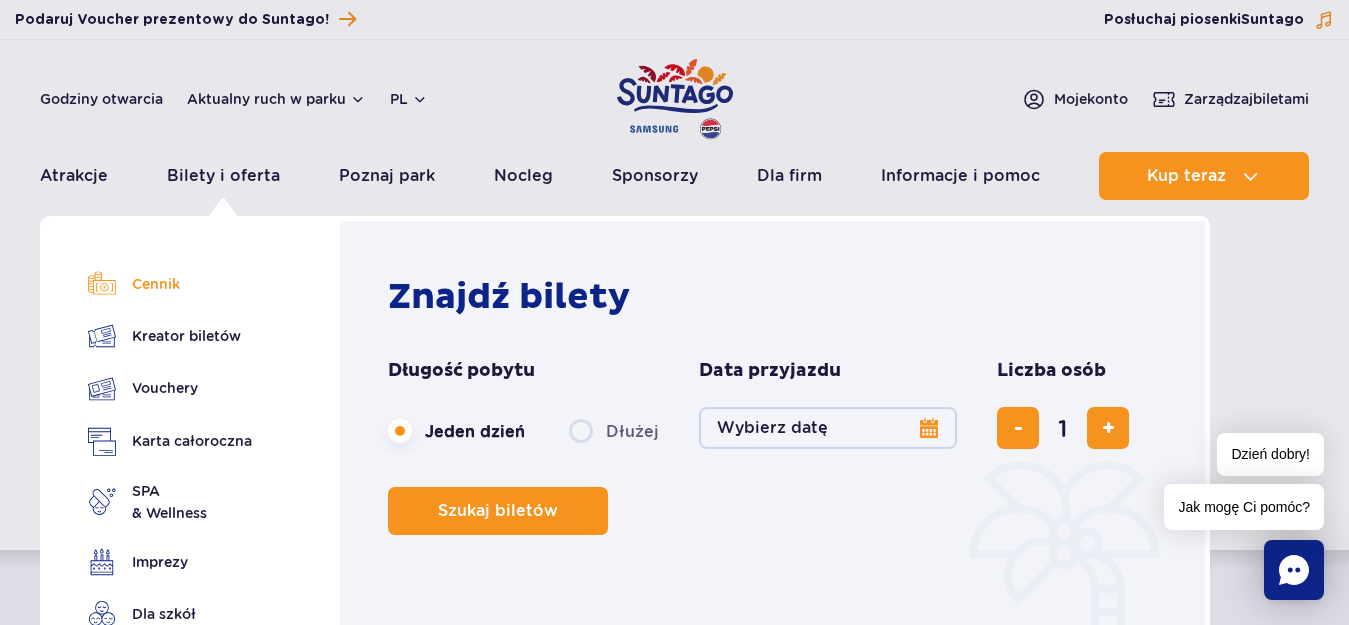 click on "Cennik" at bounding box center (170, 284) 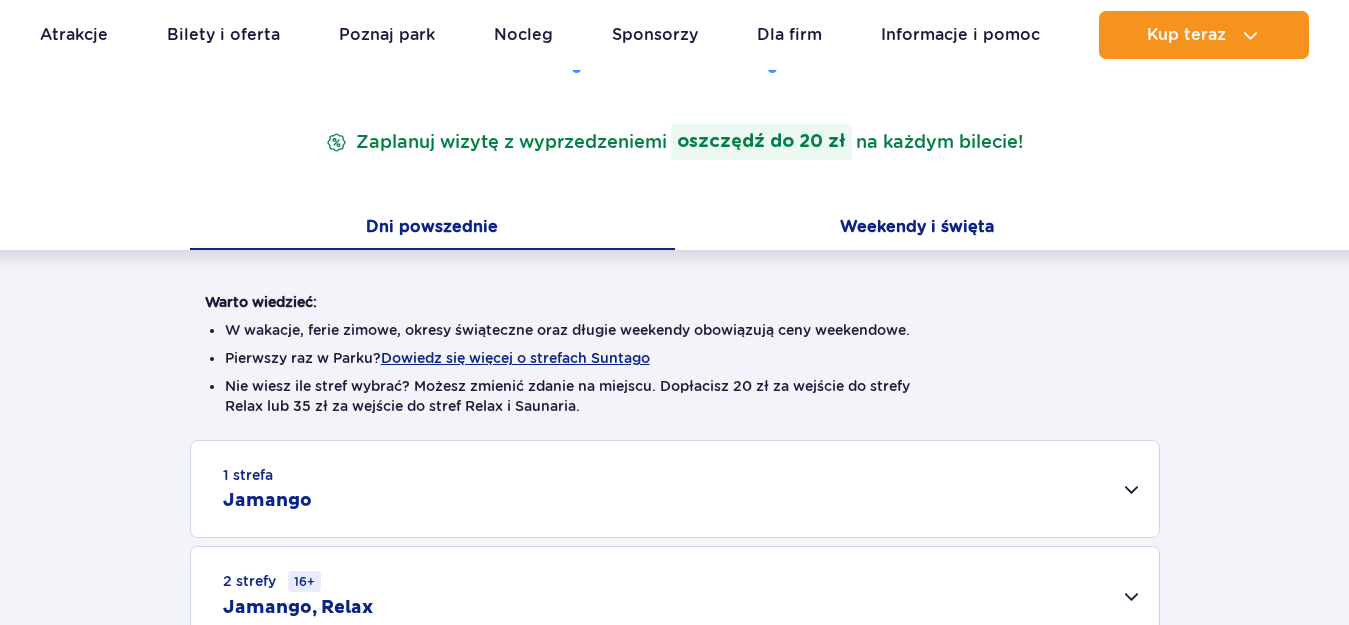 scroll, scrollTop: 300, scrollLeft: 0, axis: vertical 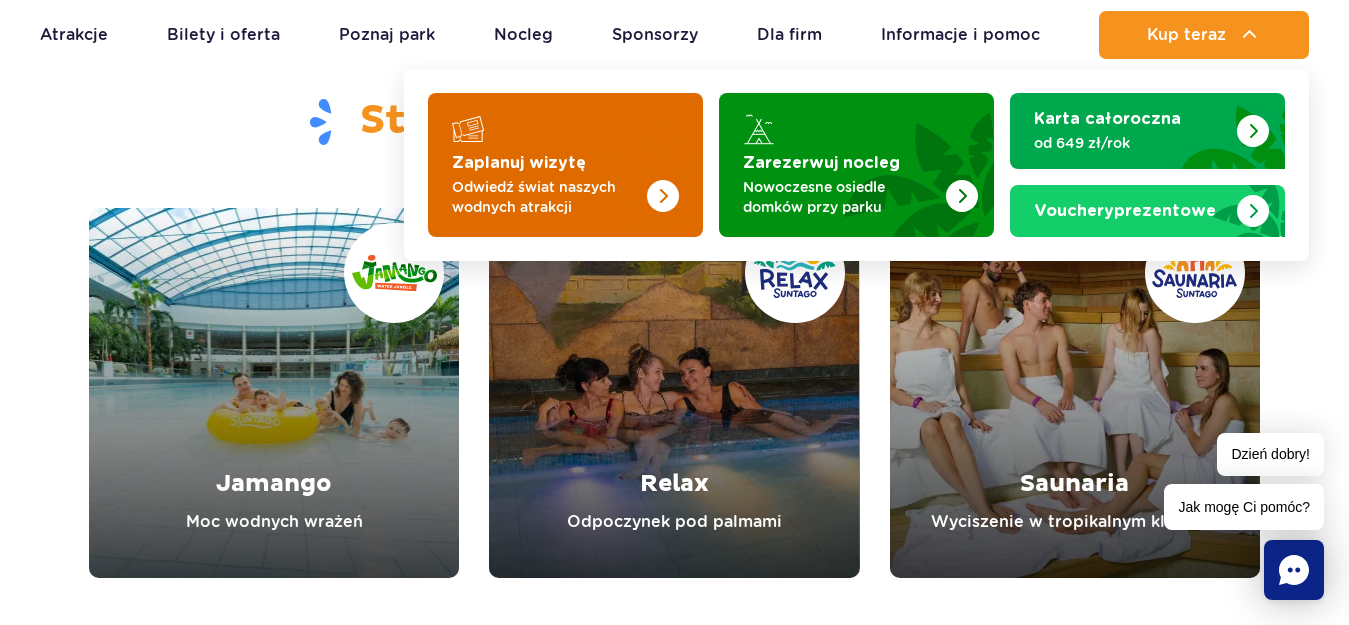click on "Zaplanuj wizytę" at bounding box center [519, 163] 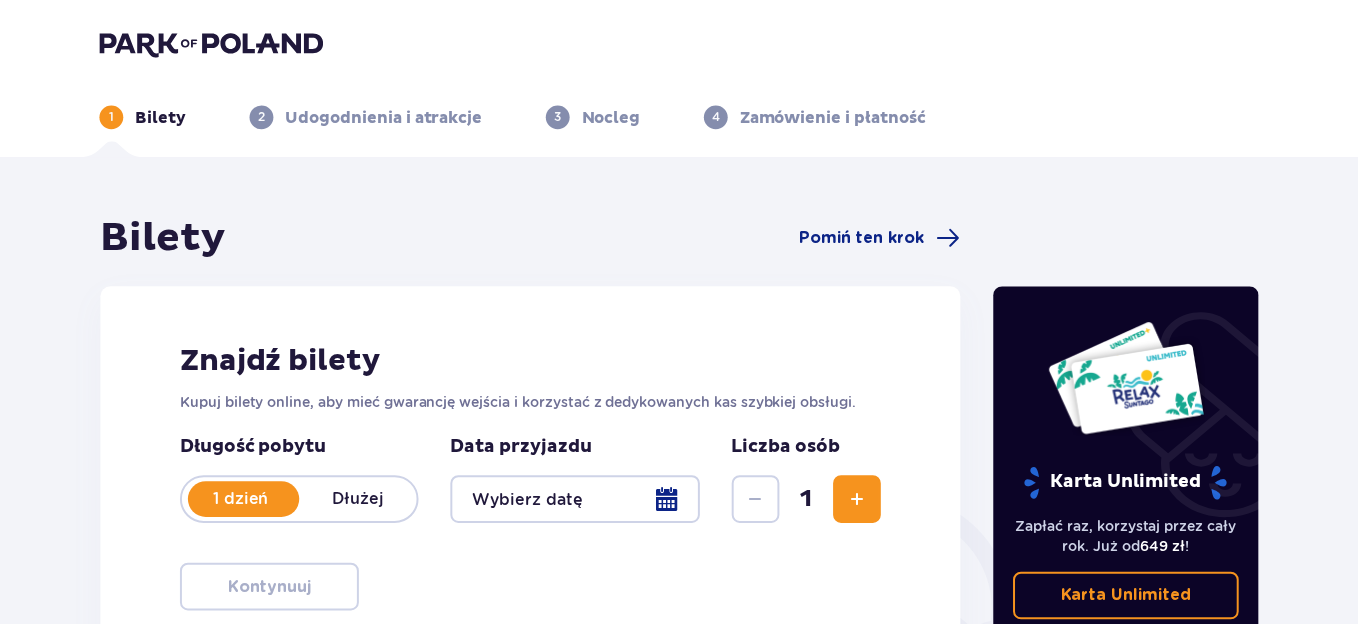 scroll, scrollTop: 0, scrollLeft: 0, axis: both 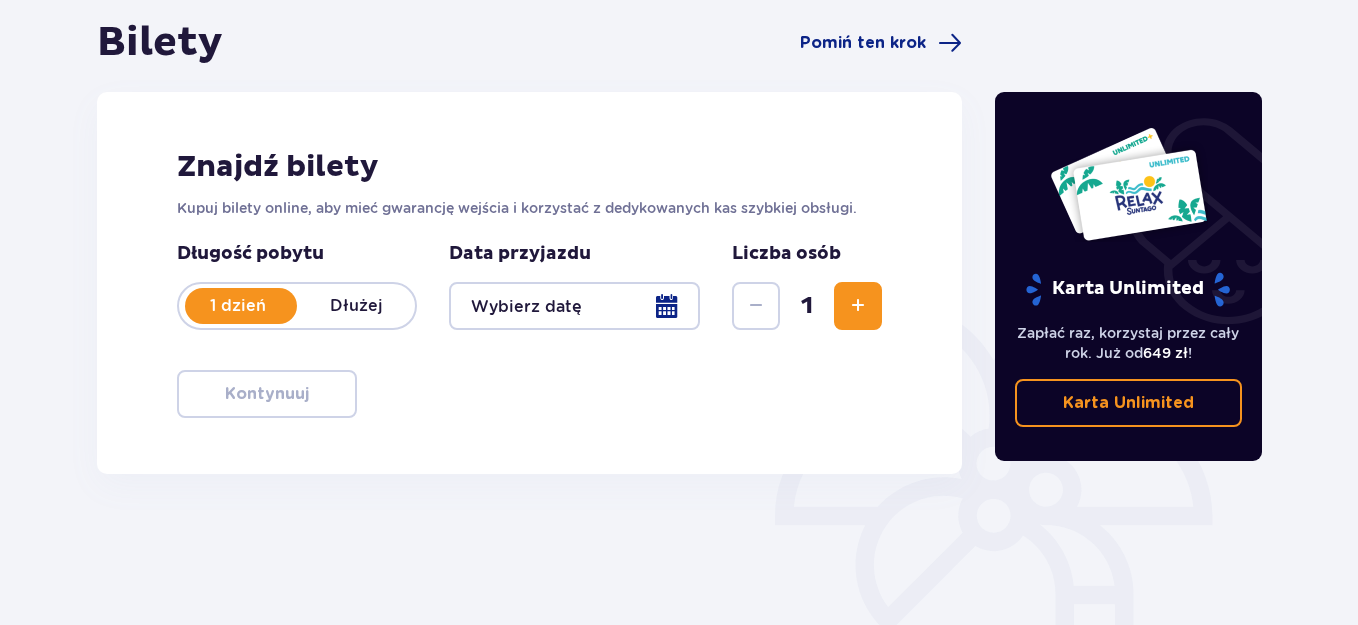 click at bounding box center (574, 306) 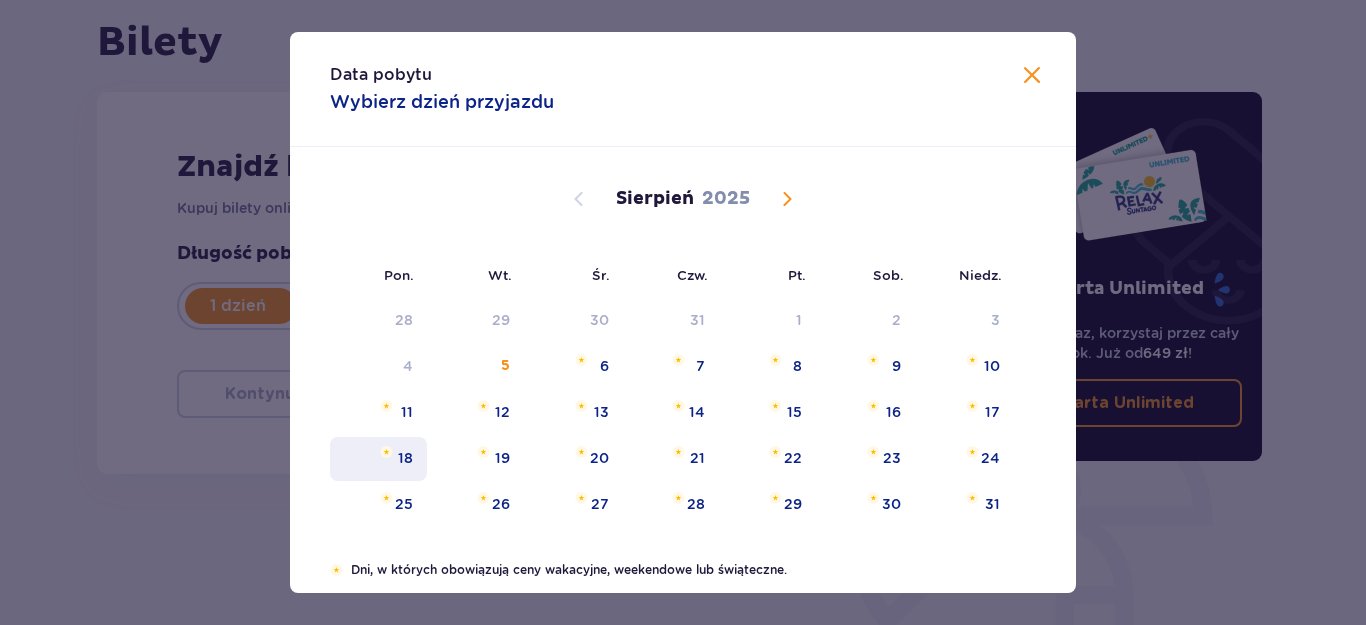 click on "18" at bounding box center (405, 458) 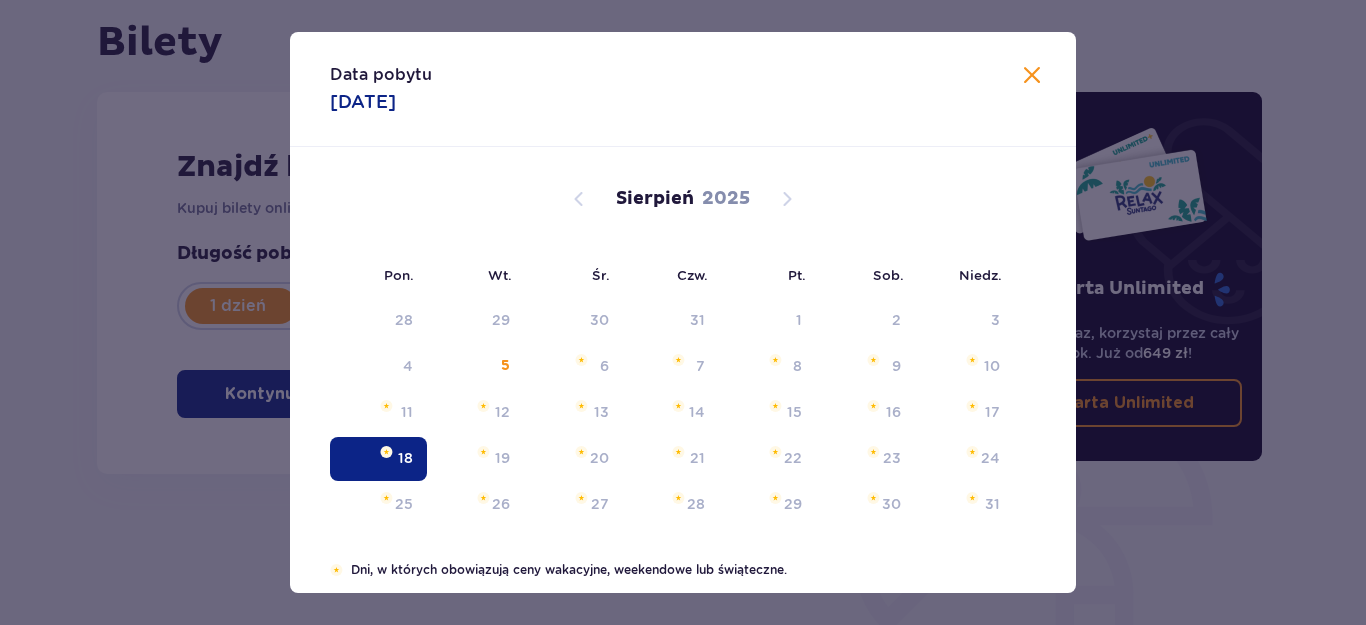 type on "[DATE]" 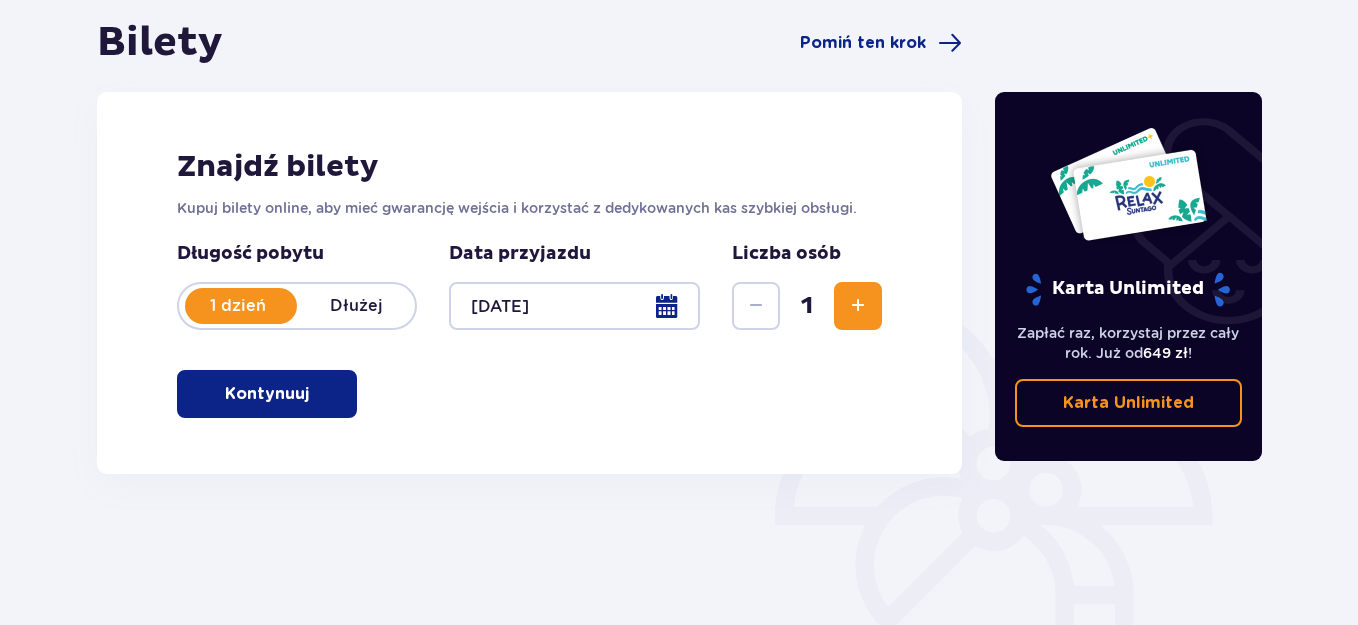 click at bounding box center [858, 306] 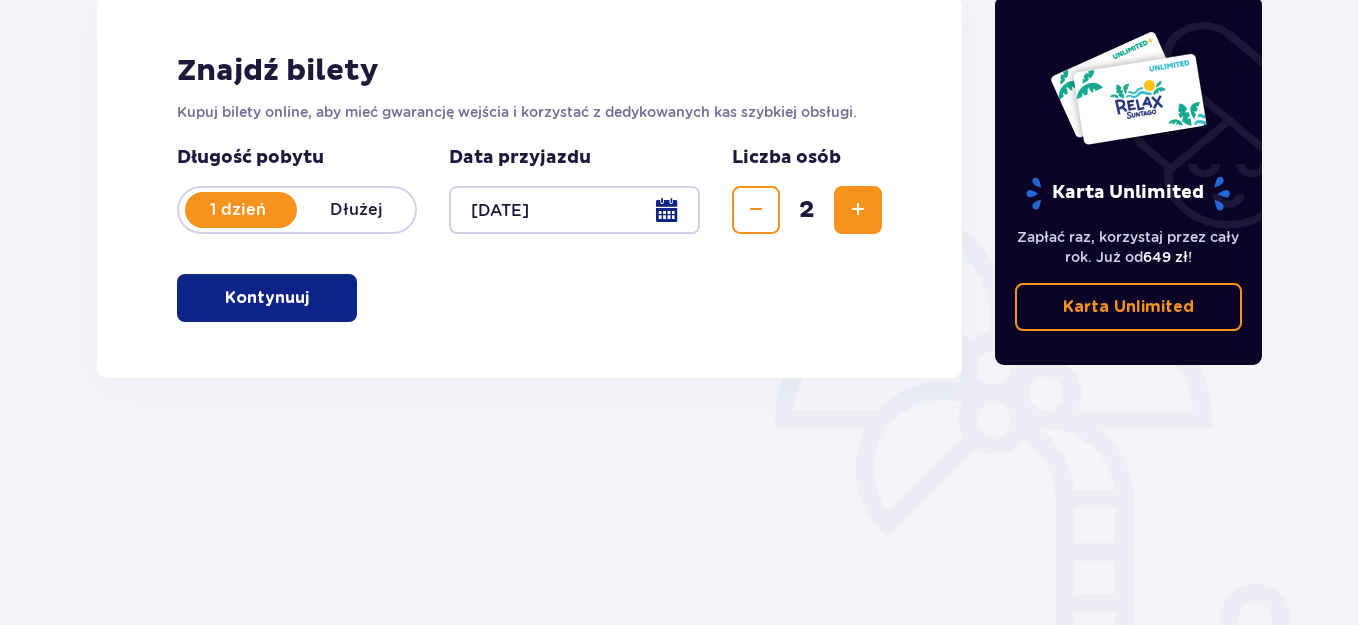 scroll, scrollTop: 394, scrollLeft: 0, axis: vertical 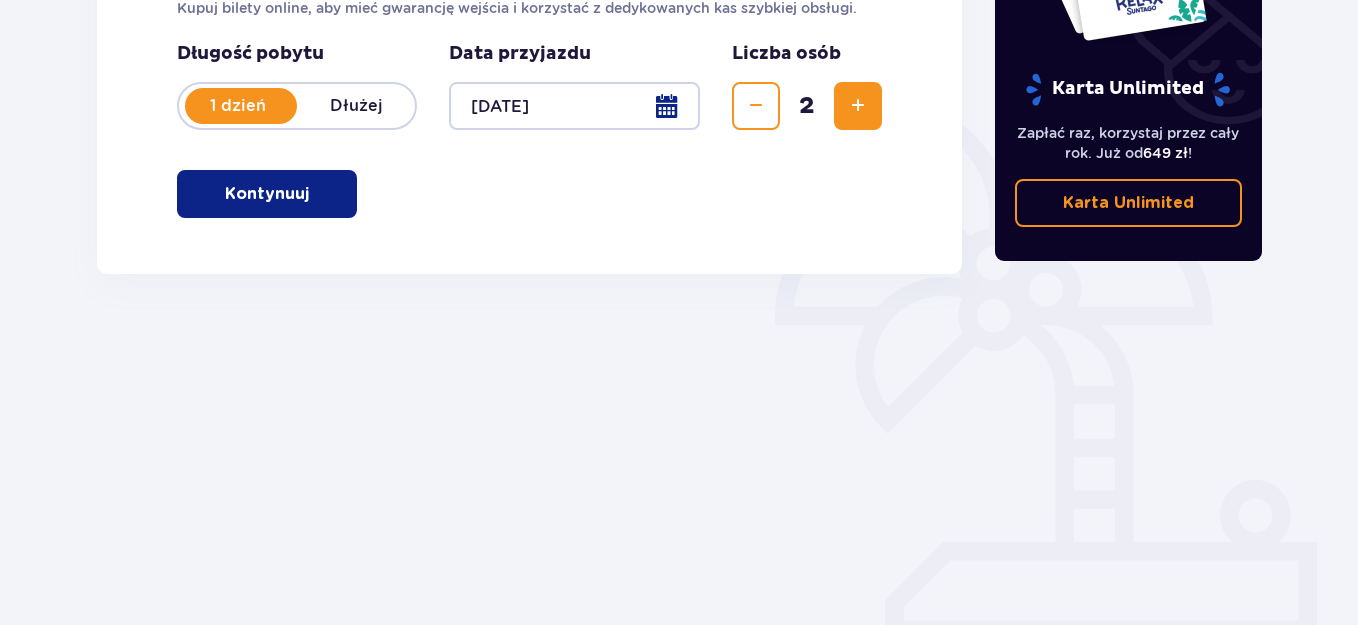click on "Kontynuuj" at bounding box center [267, 194] 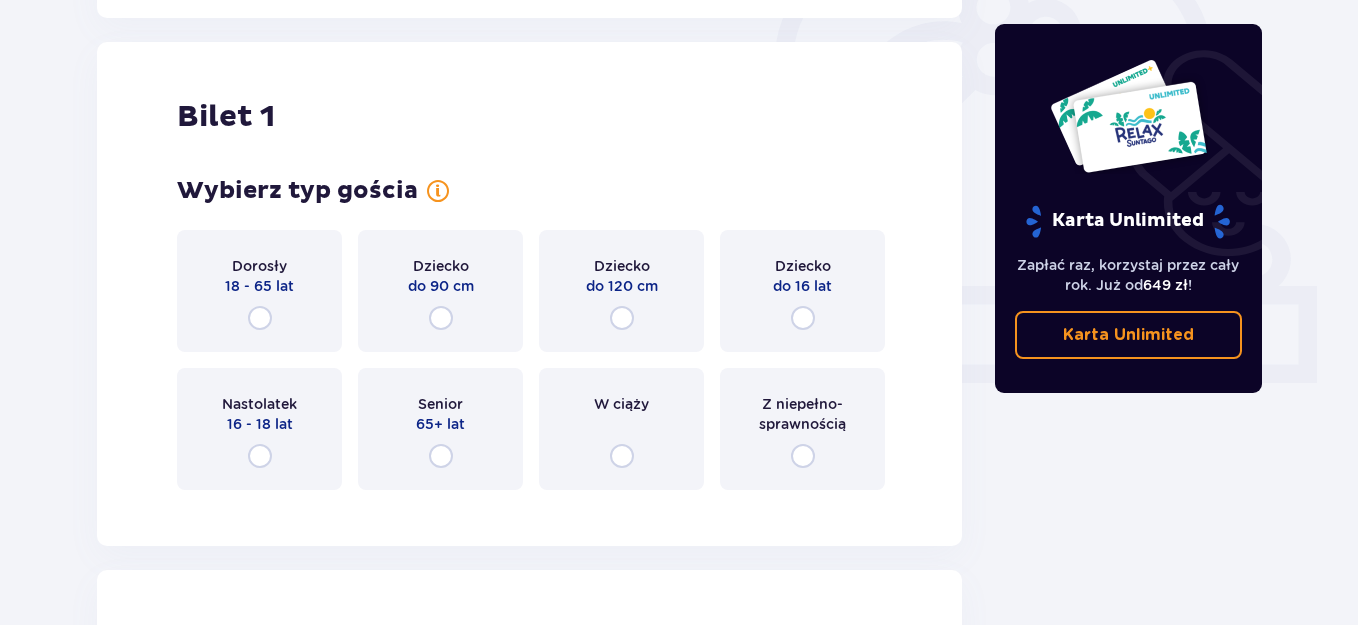 scroll, scrollTop: 668, scrollLeft: 0, axis: vertical 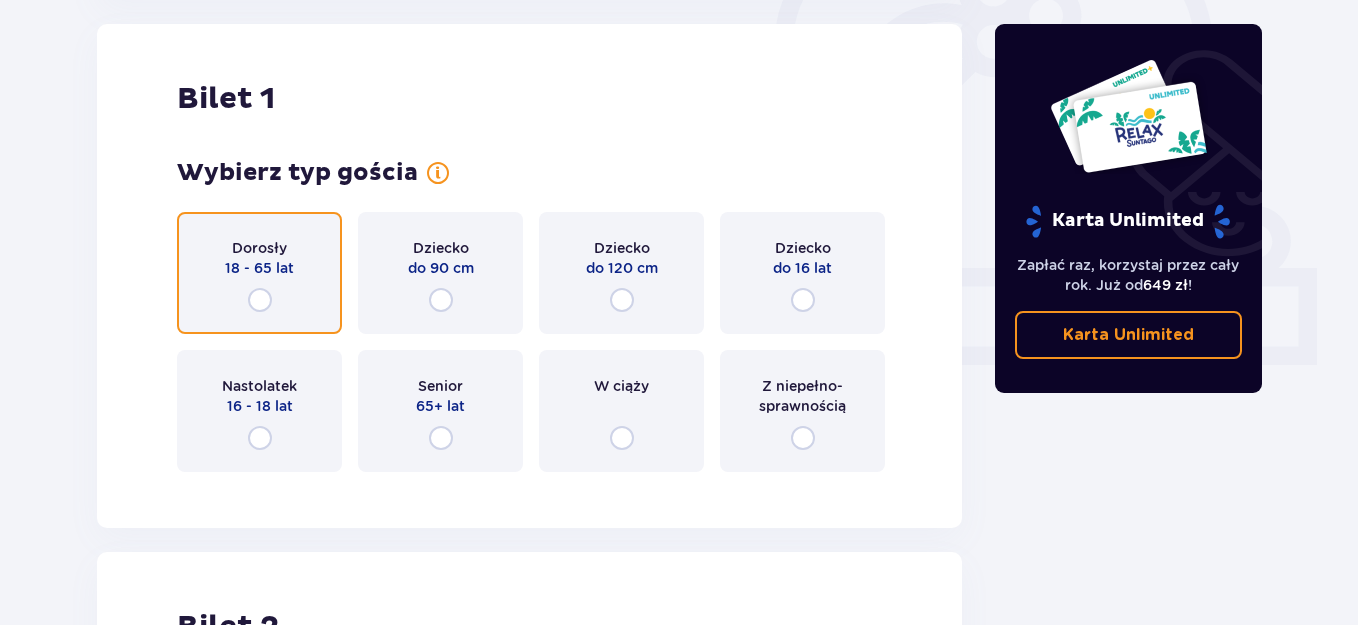 click at bounding box center (260, 300) 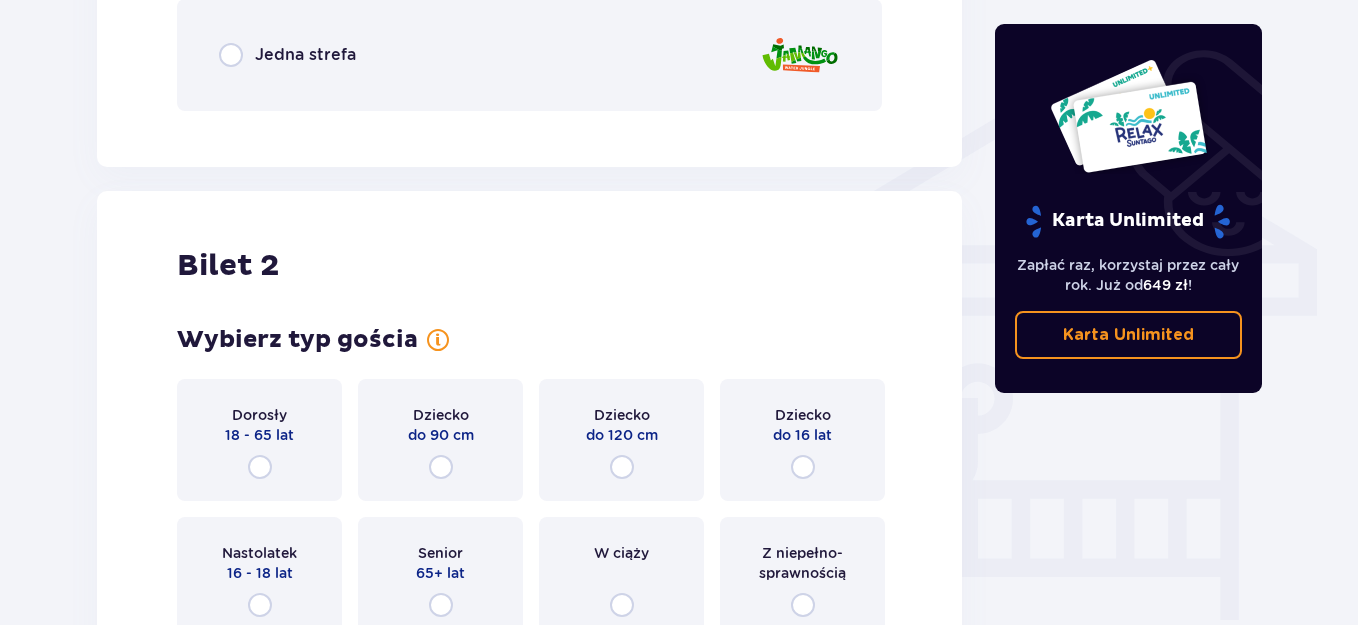 scroll, scrollTop: 1779, scrollLeft: 0, axis: vertical 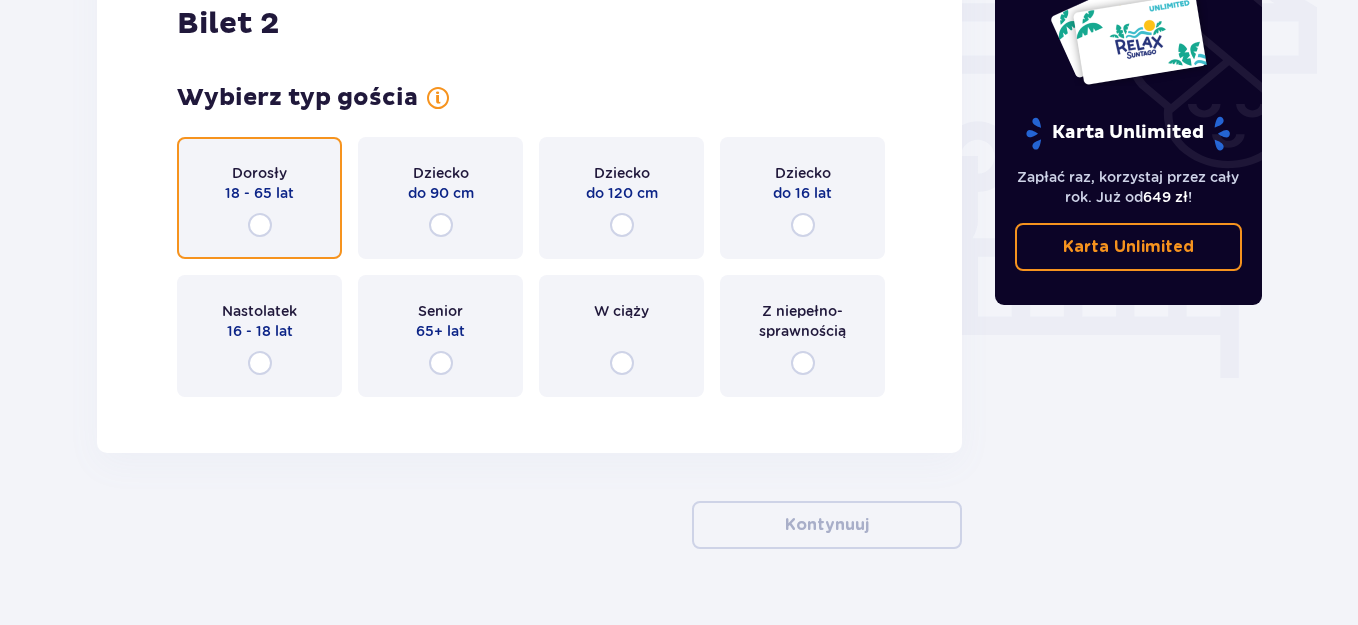 click at bounding box center [260, 225] 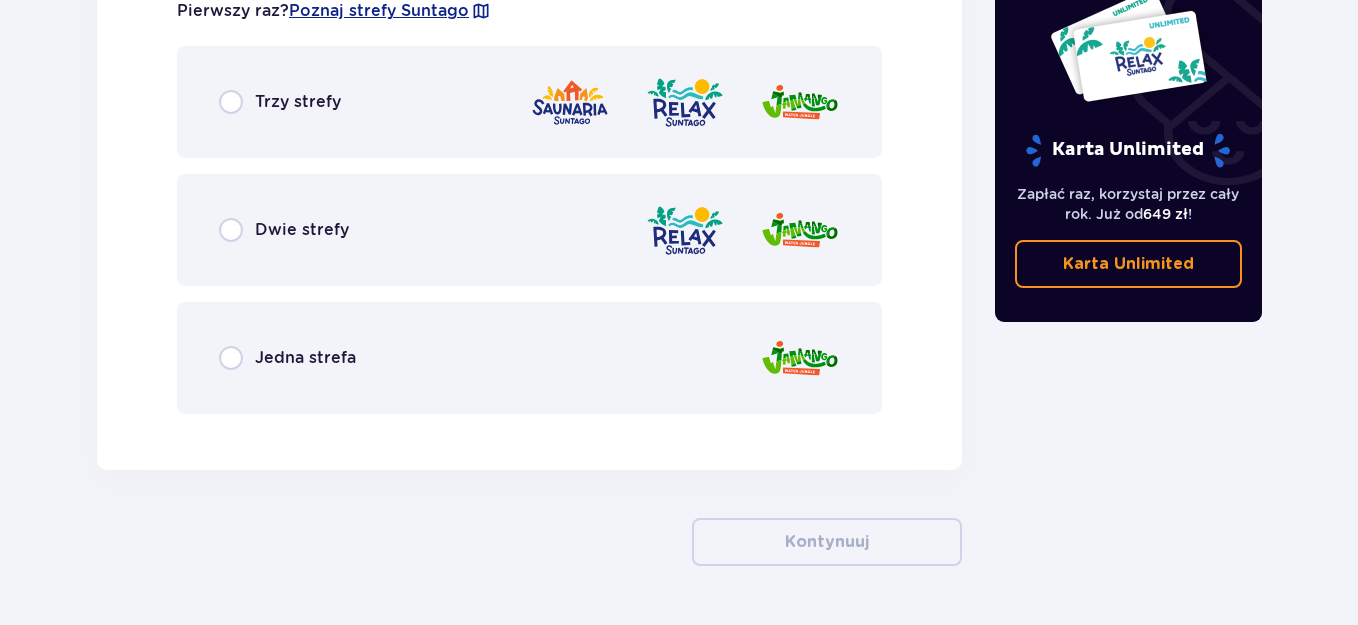 scroll, scrollTop: 2231, scrollLeft: 0, axis: vertical 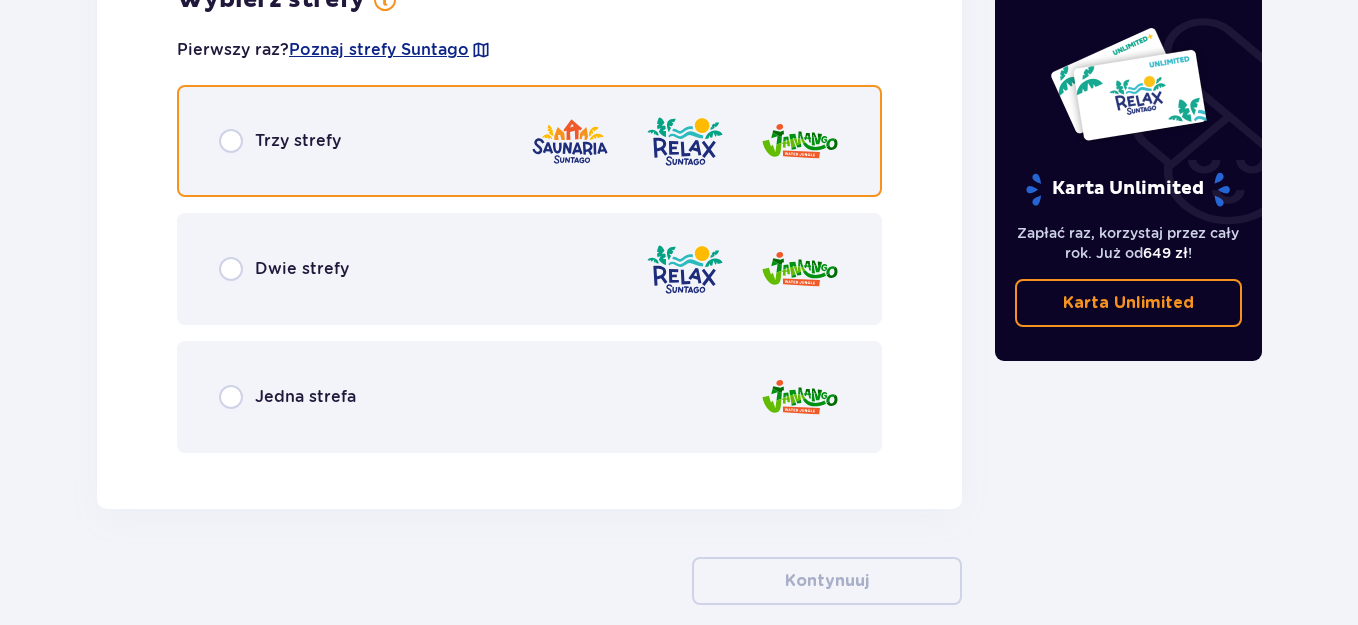click at bounding box center (231, 141) 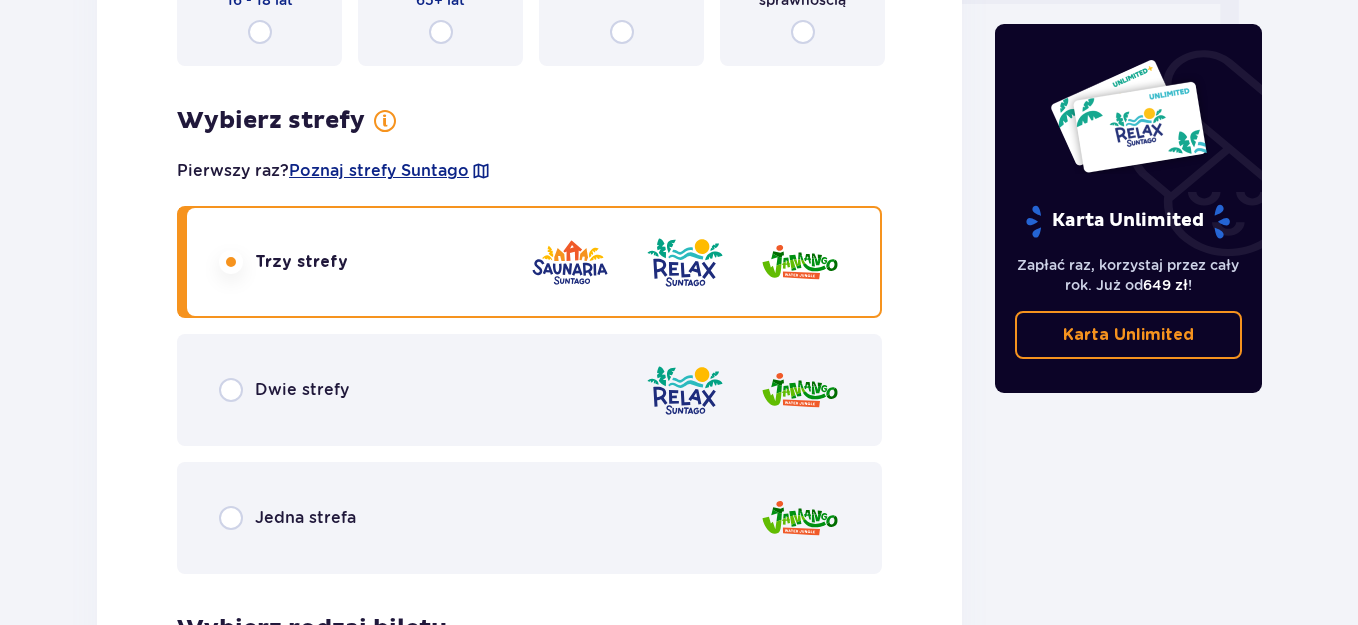 scroll, scrollTop: 2200, scrollLeft: 0, axis: vertical 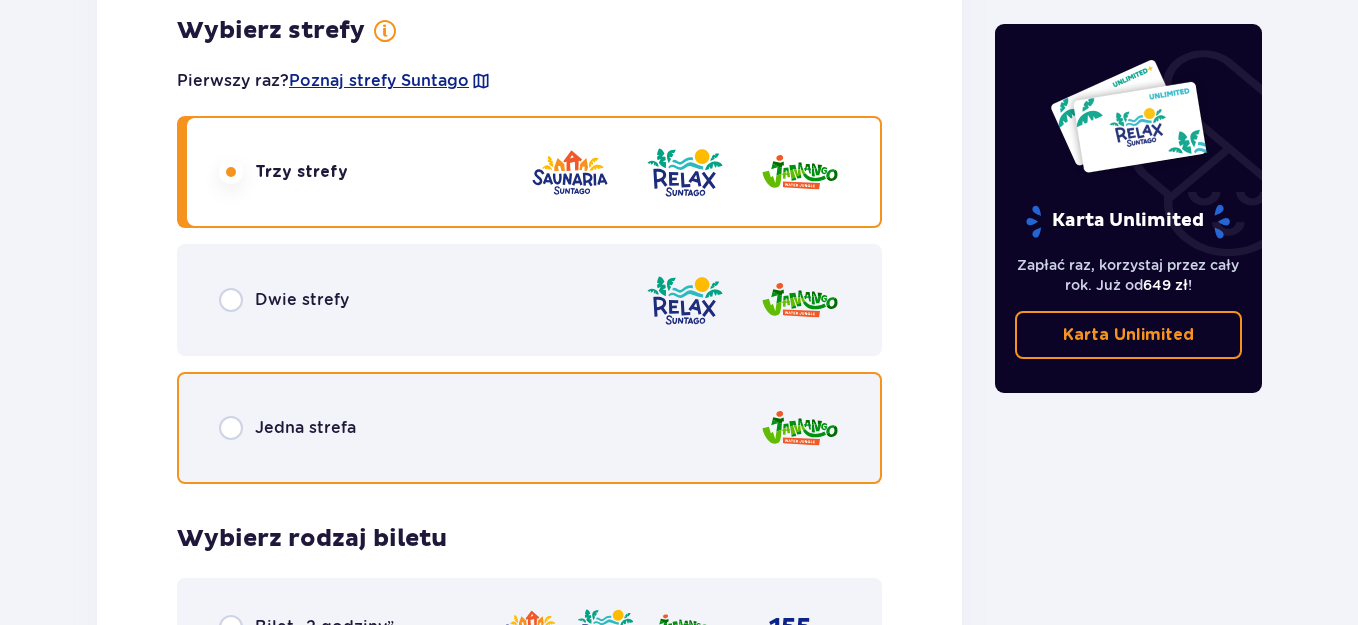 click at bounding box center [231, 428] 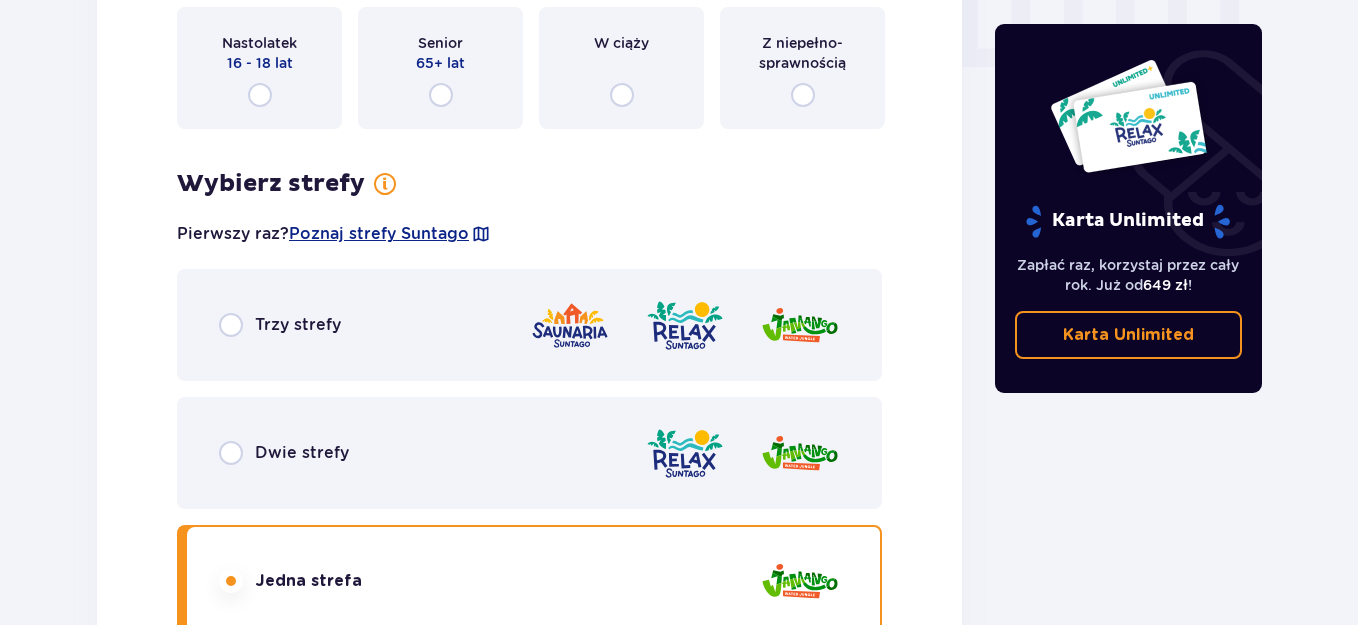 scroll, scrollTop: 1947, scrollLeft: 0, axis: vertical 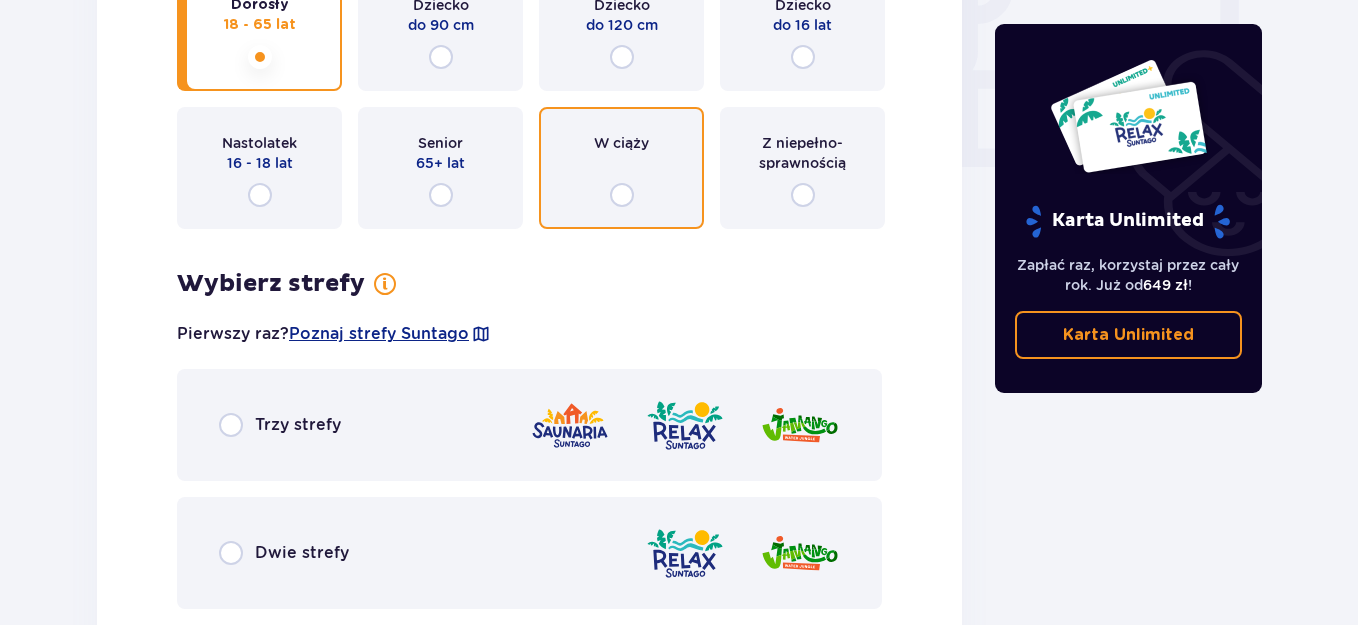 click at bounding box center [622, 195] 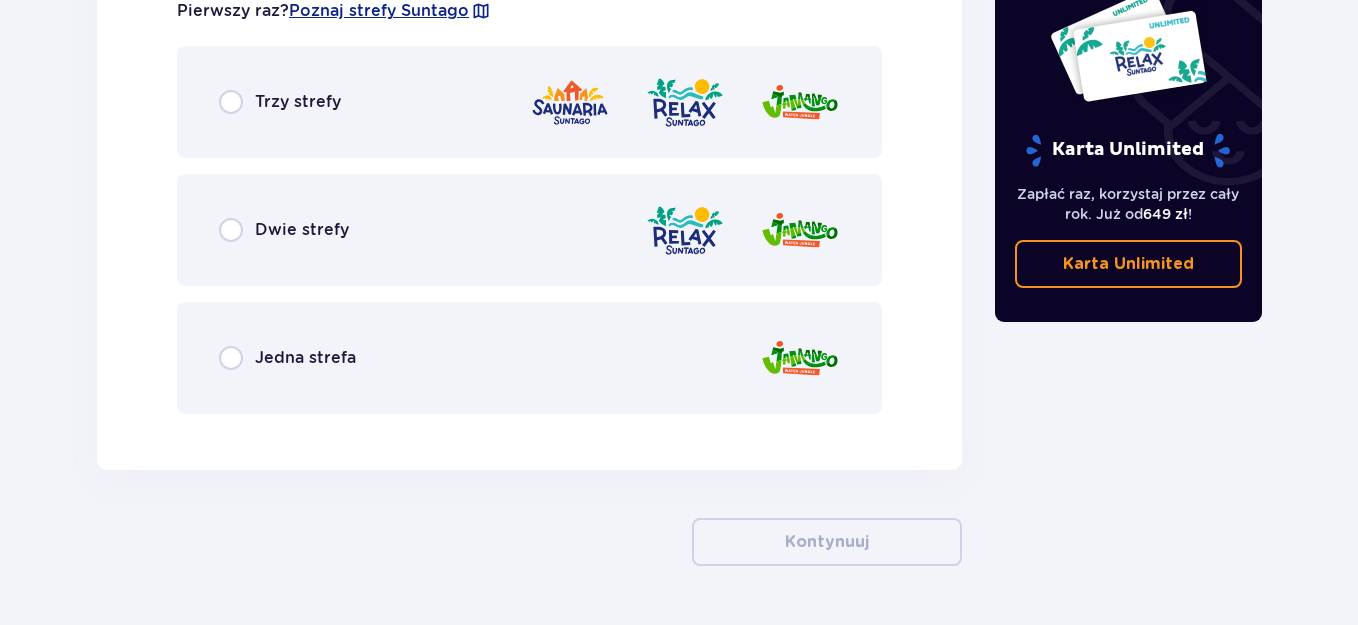 scroll, scrollTop: 2331, scrollLeft: 0, axis: vertical 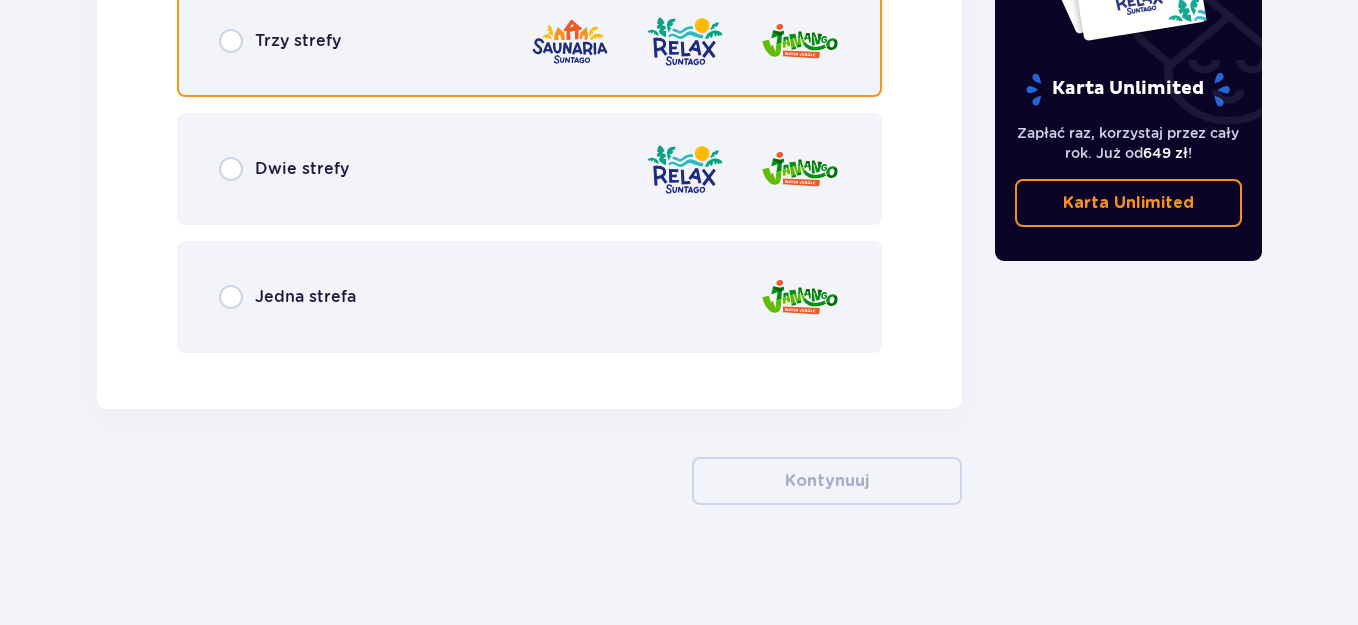 click at bounding box center (231, 41) 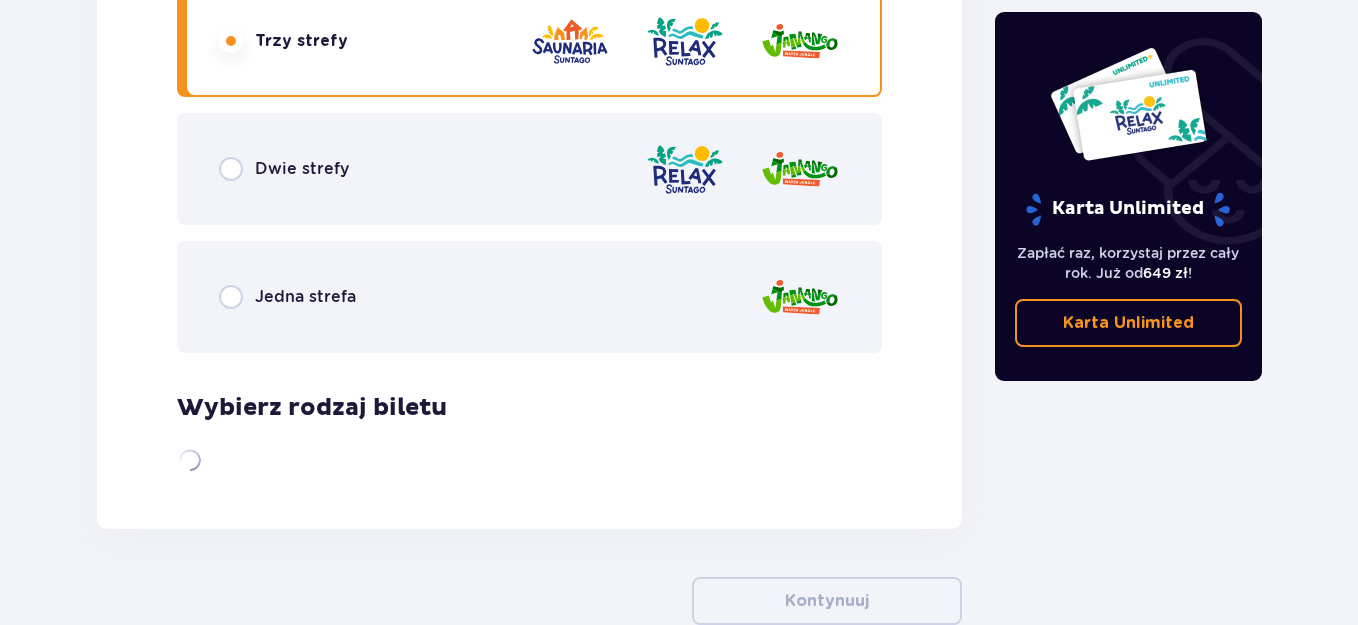 click at bounding box center (231, 41) 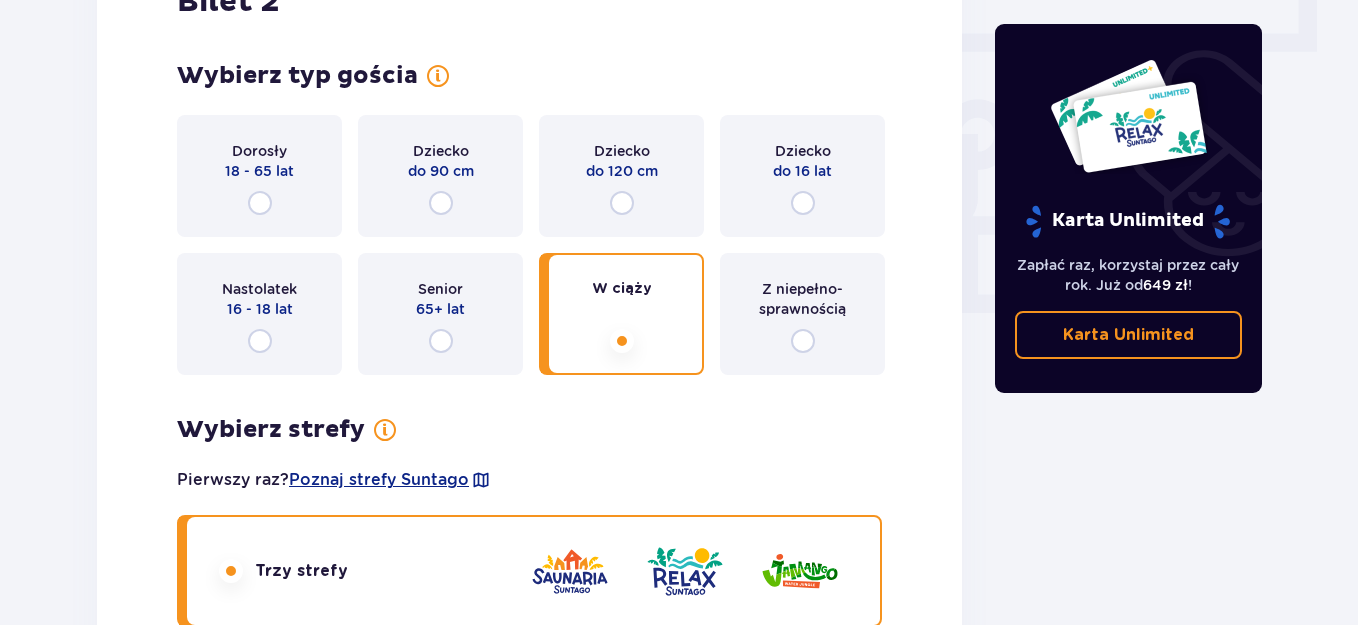 scroll, scrollTop: 1800, scrollLeft: 0, axis: vertical 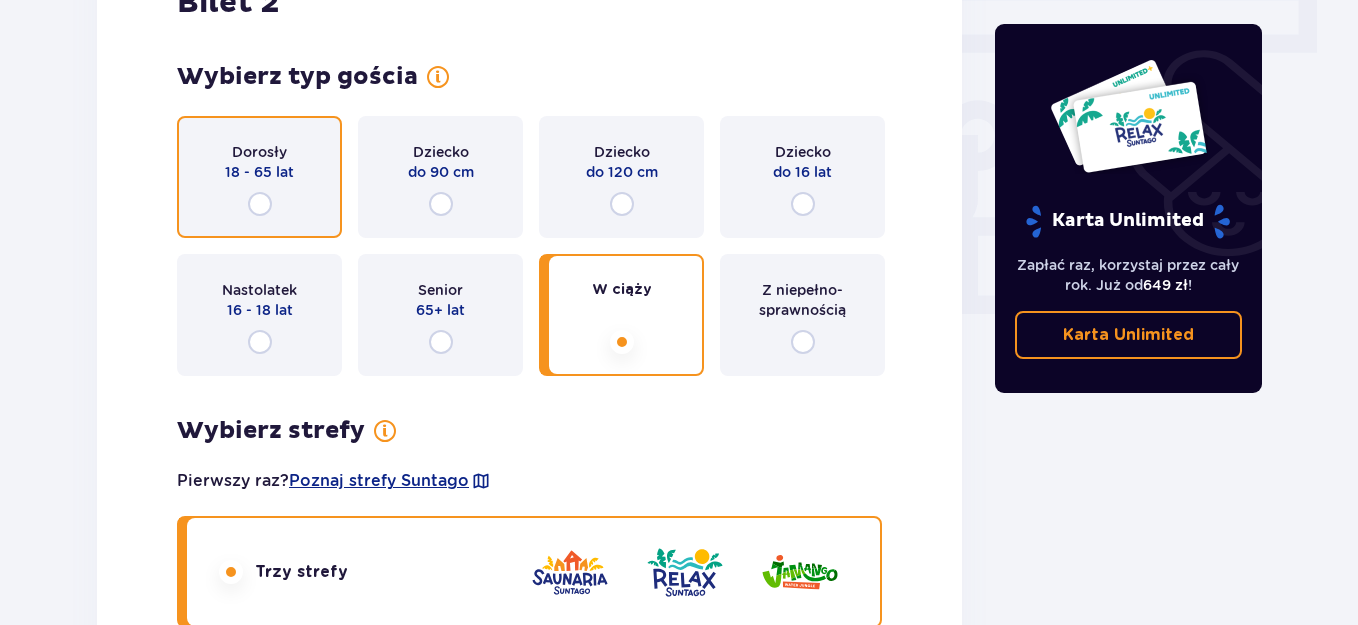 click at bounding box center [260, 204] 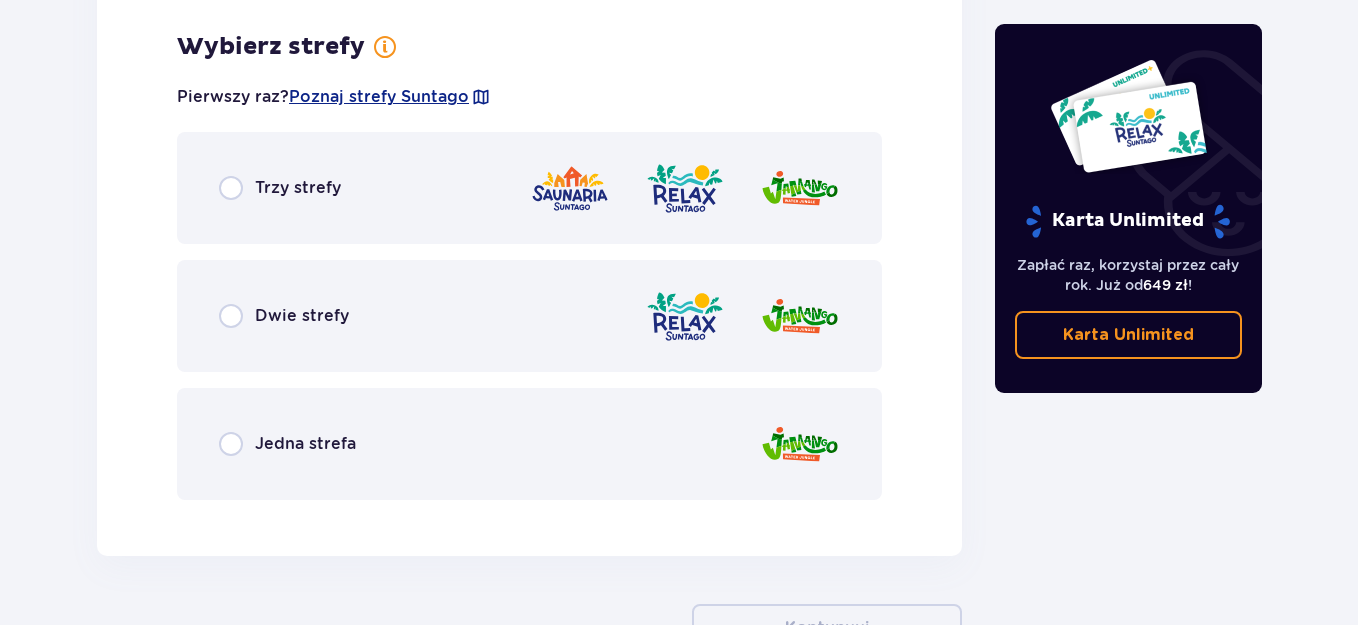 scroll, scrollTop: 2192, scrollLeft: 0, axis: vertical 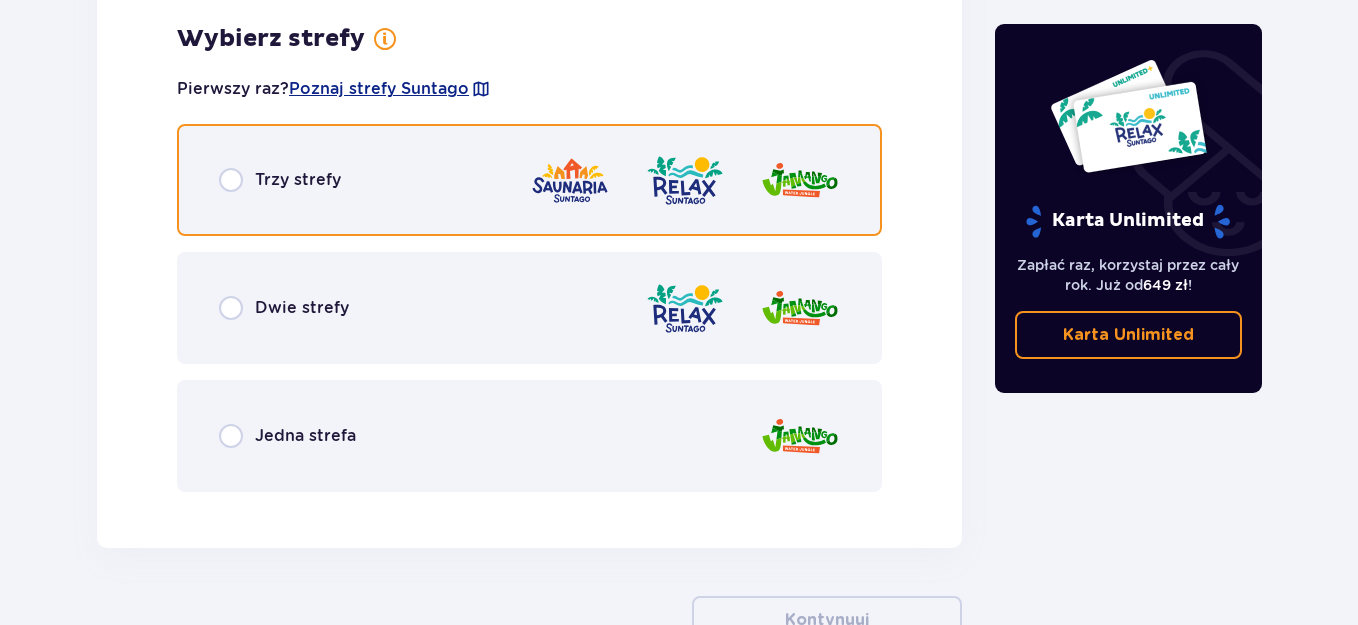 click at bounding box center [231, 180] 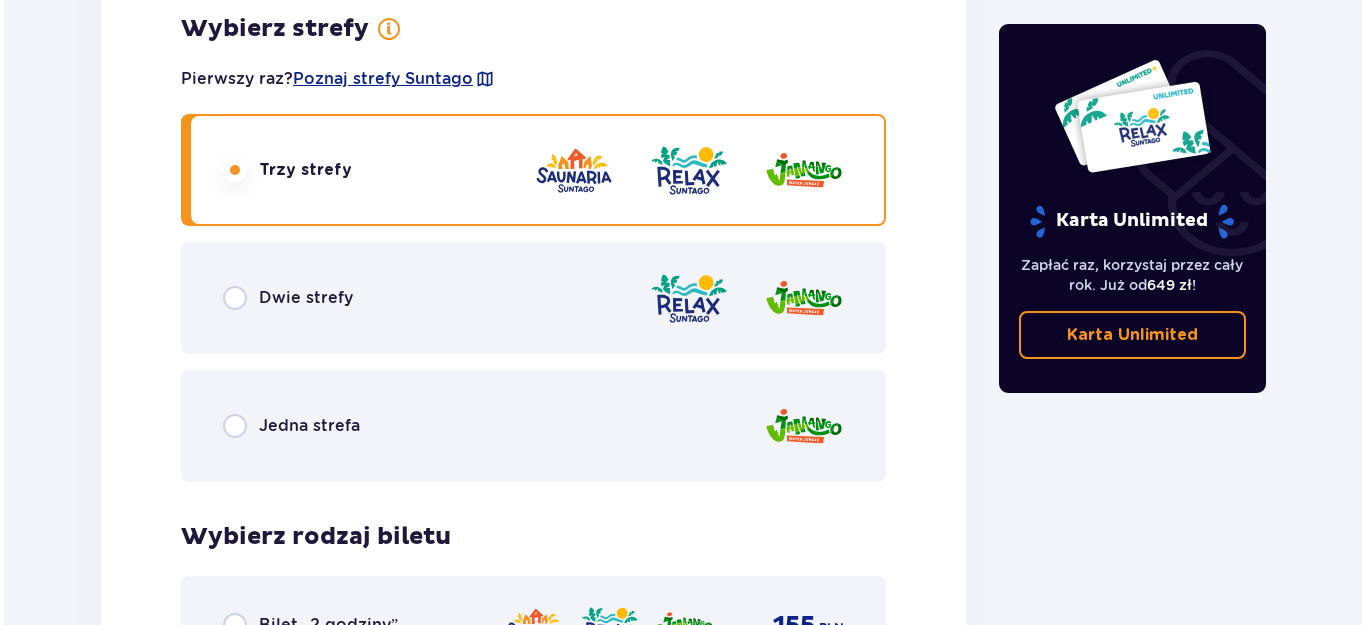 scroll, scrollTop: 2000, scrollLeft: 0, axis: vertical 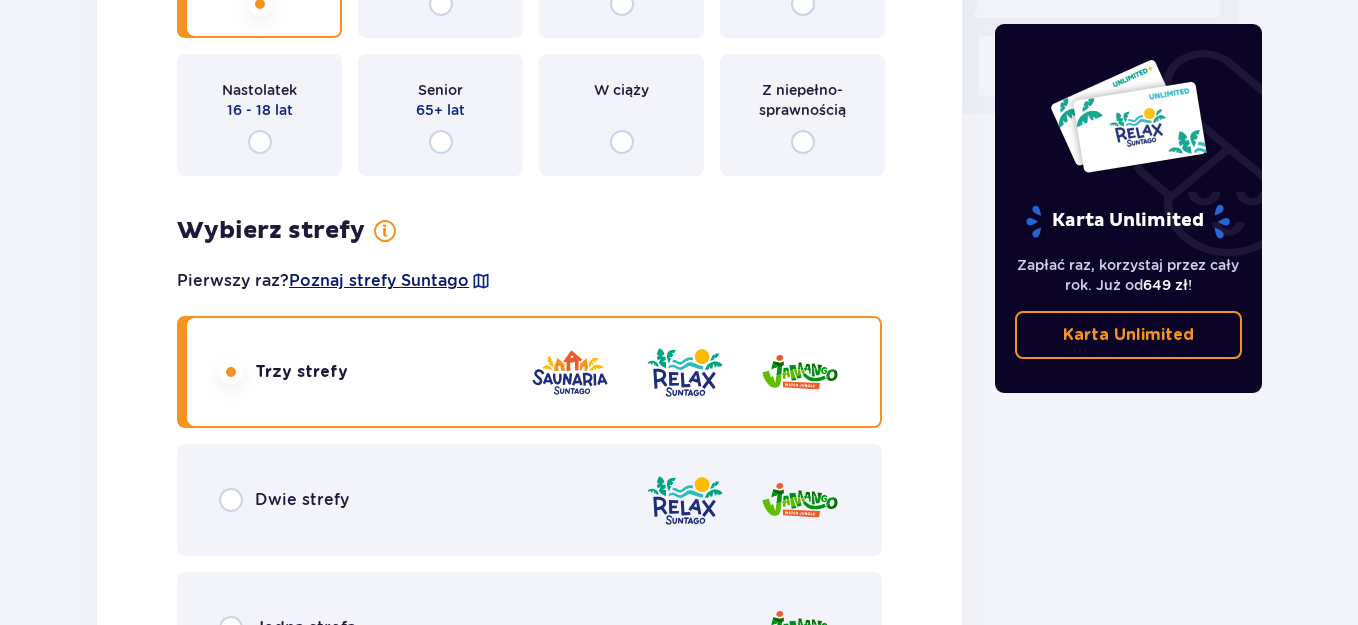 click on "Poznaj strefy Suntago" at bounding box center [379, 281] 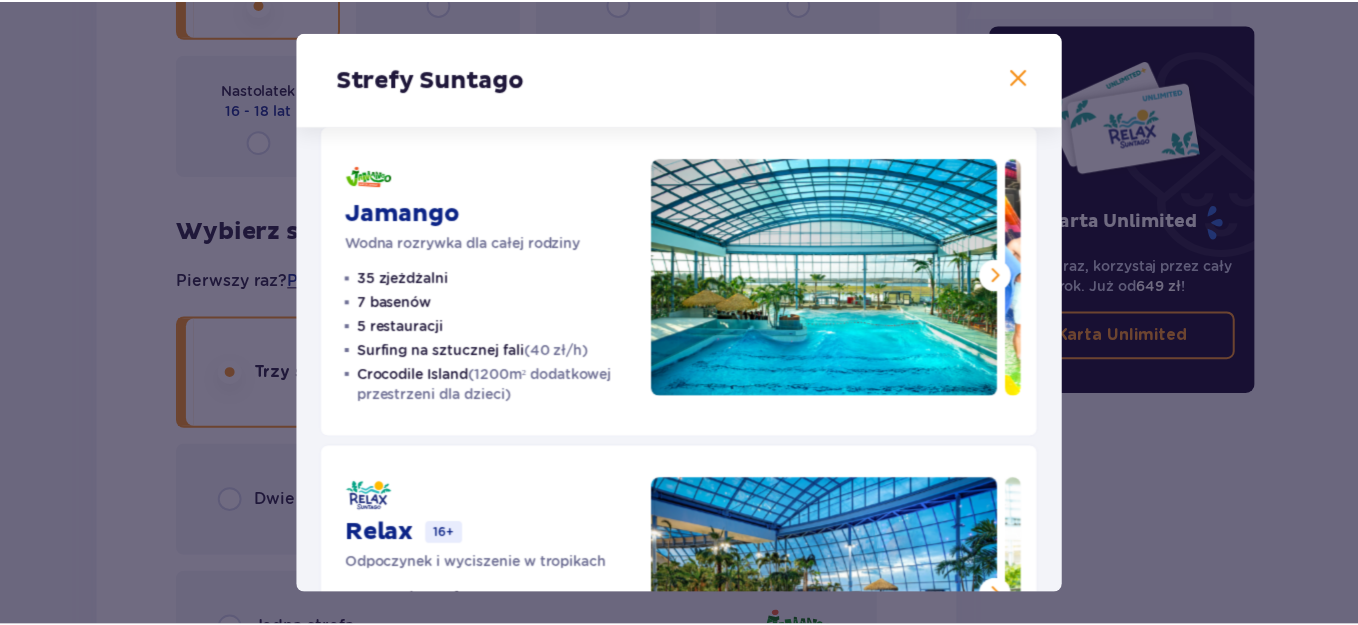 scroll, scrollTop: 0, scrollLeft: 0, axis: both 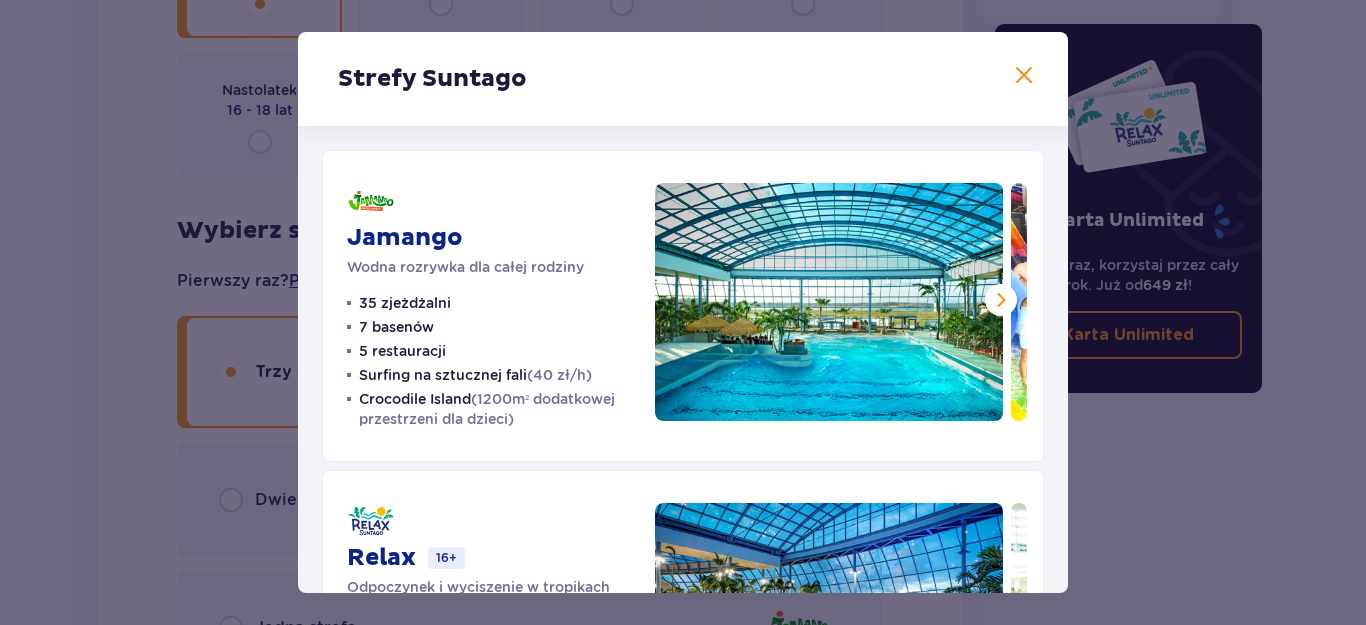 click on "Strefy Suntago Jamango Wodna rozrywka dla całej rodziny 35 zjeżdżalni 7 basenów 5 restauracji Surfing na sztucznej fali  (40 zł/h) Crocodile Island  (1200m² dodatkowej przestrzeni dla dzieci) Relax 16+ Odpoczynek i wyciszenie w tropikach Wstęp do strefy Jamango 10 basenów leczniczo-relaksacyjnych 2 restauracje i 2 koktajl bary Wellness & SPA  (zabiegi od 89 zł) Strefa VIP z łożami Cabana  (99 zł/2 os.) Saunaria 16+ Relaks w saunach z całego świata Wstęp do stref Jamango i Relax 5 saun mokrych 10 saun suchych 2 jacuzzi Pokazy saunamistrzów" at bounding box center (683, 312) 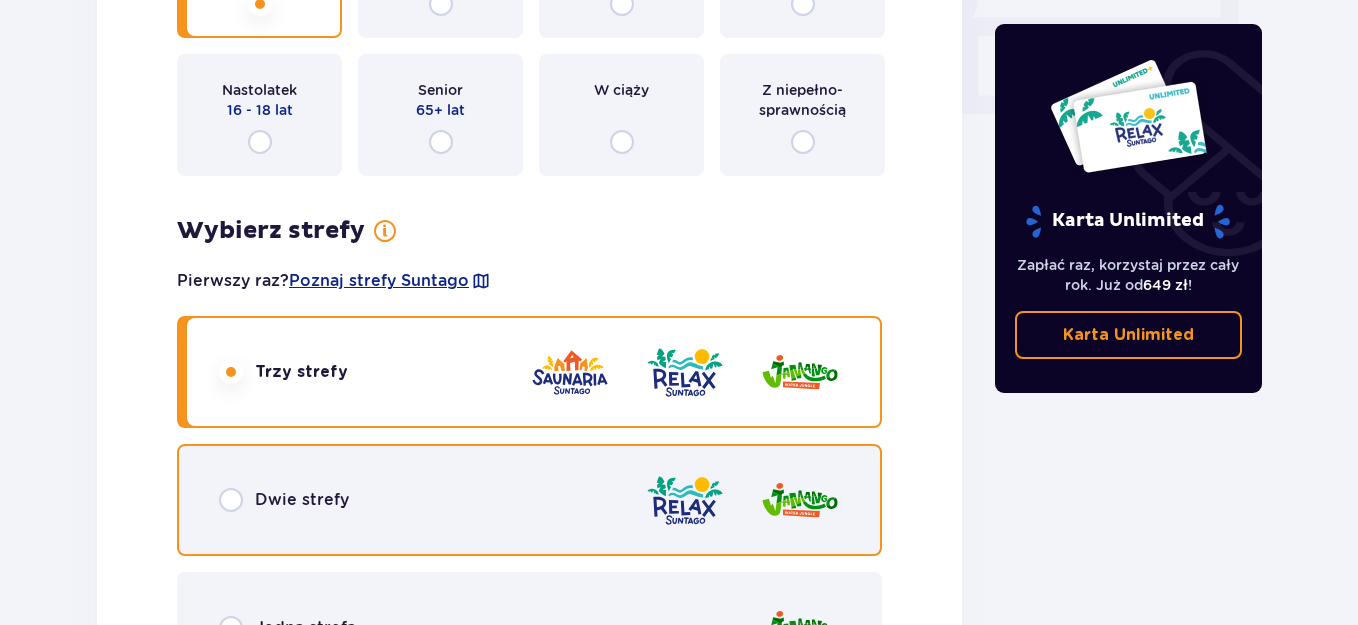 click at bounding box center [231, 500] 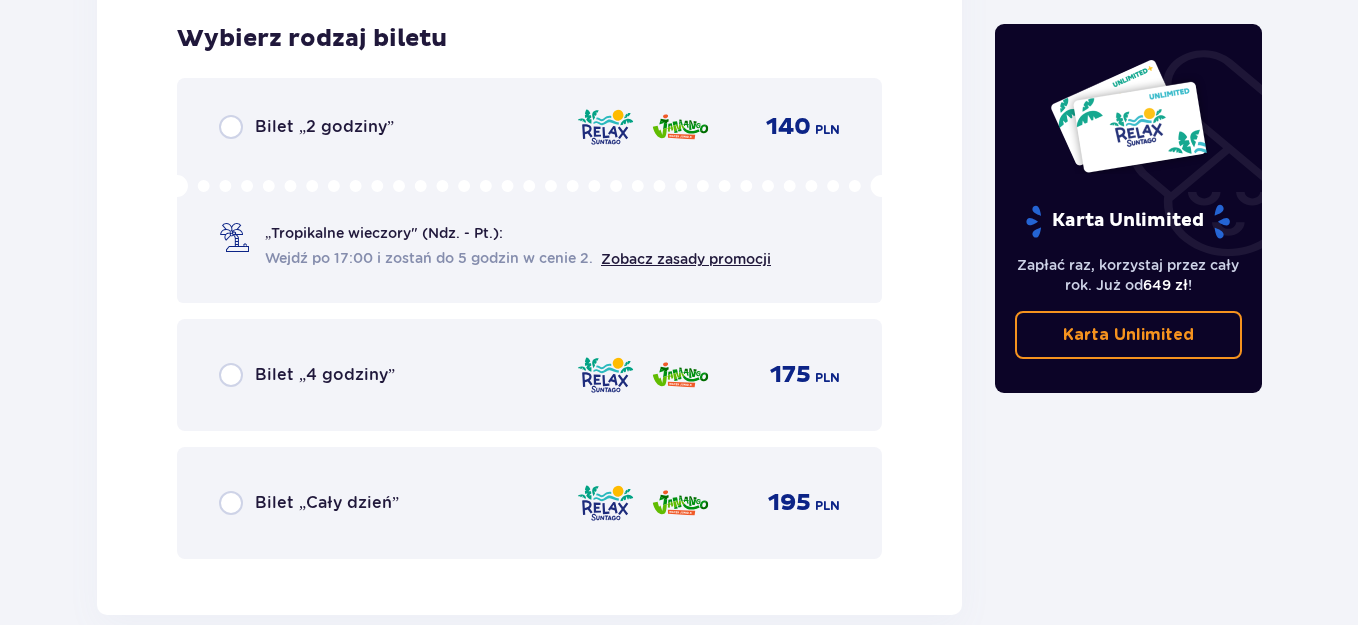 scroll, scrollTop: 2800, scrollLeft: 0, axis: vertical 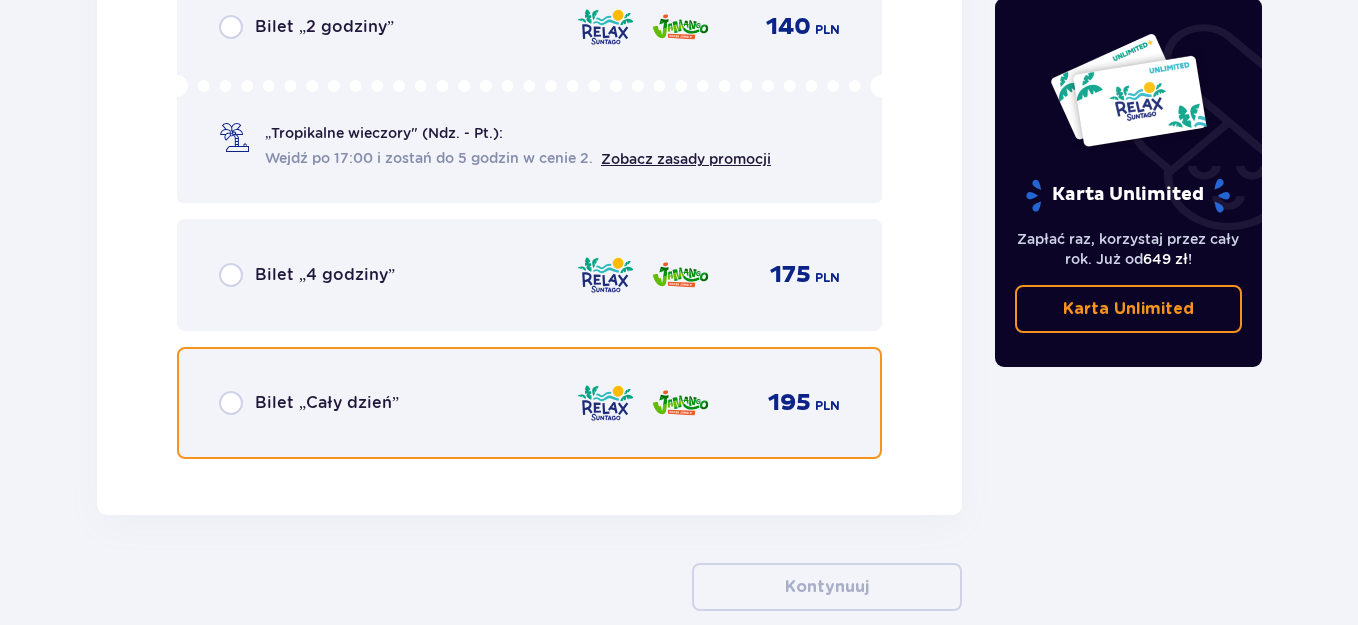 click at bounding box center (231, 403) 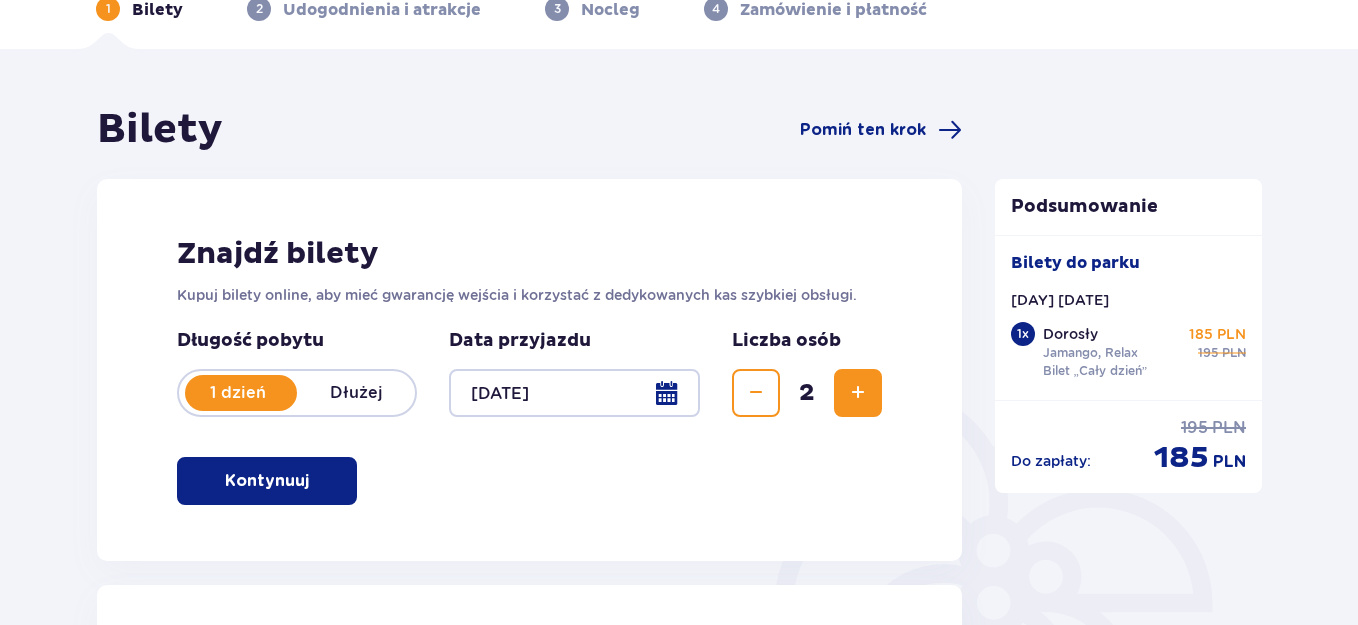 scroll, scrollTop: 0, scrollLeft: 0, axis: both 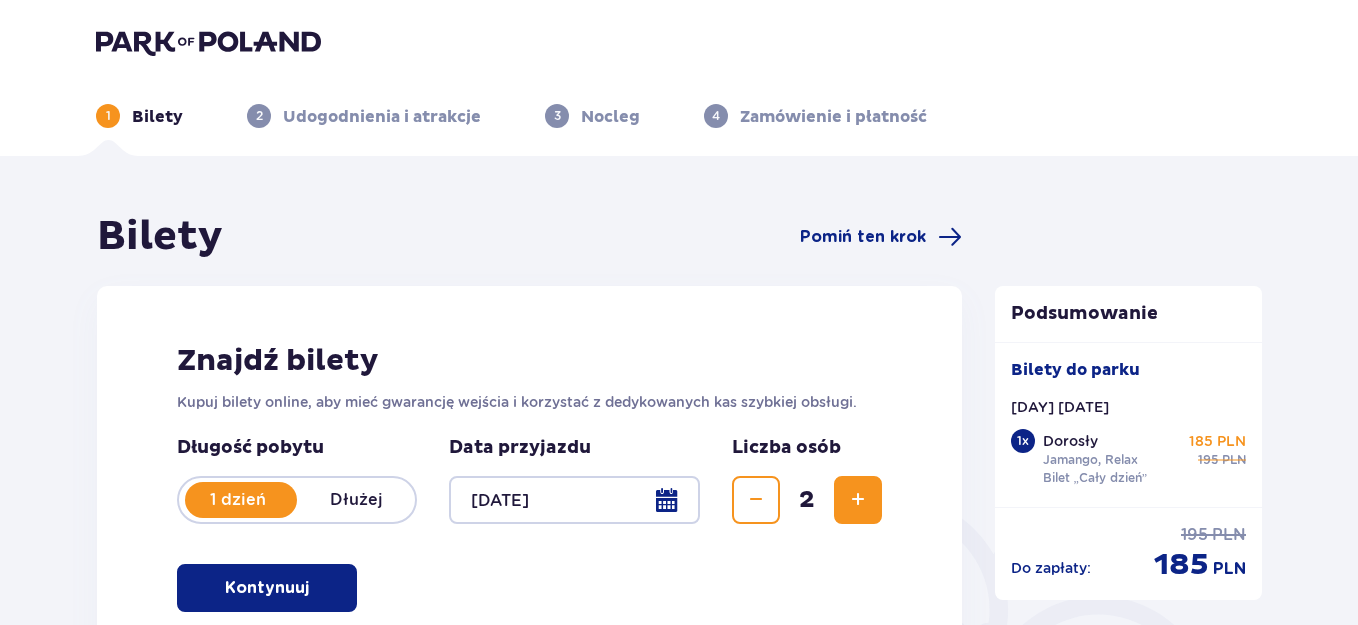 click on "Dłużej" at bounding box center (356, 500) 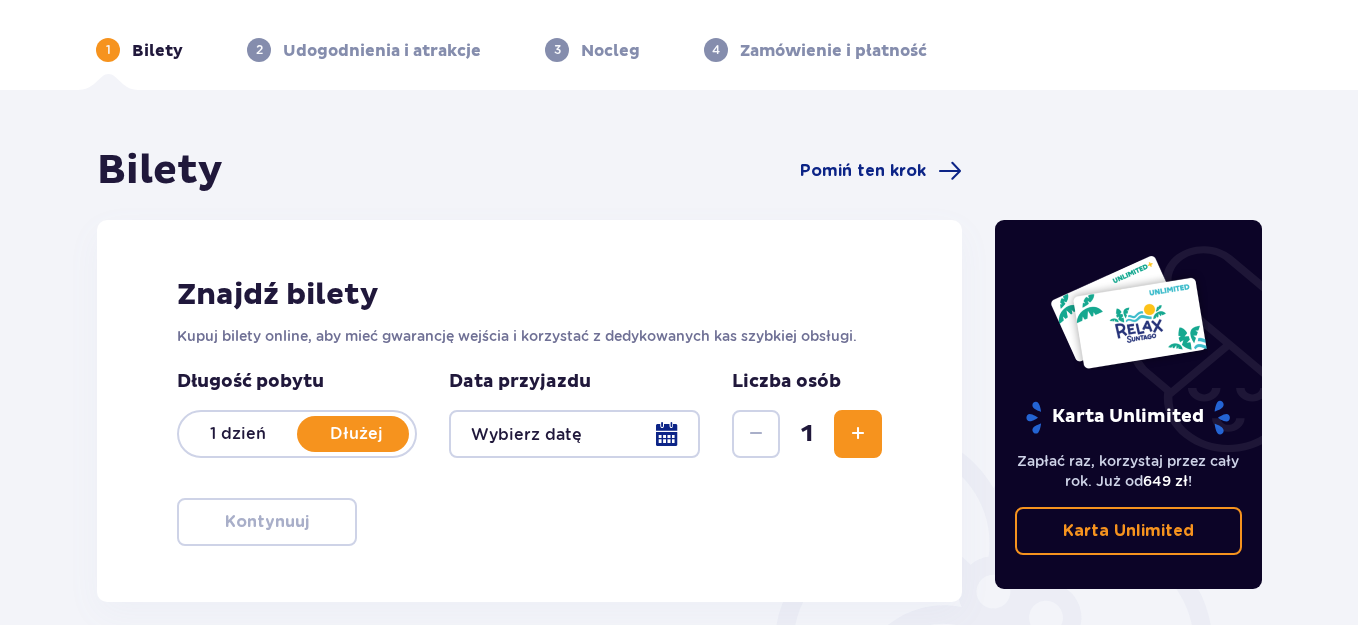 scroll, scrollTop: 100, scrollLeft: 0, axis: vertical 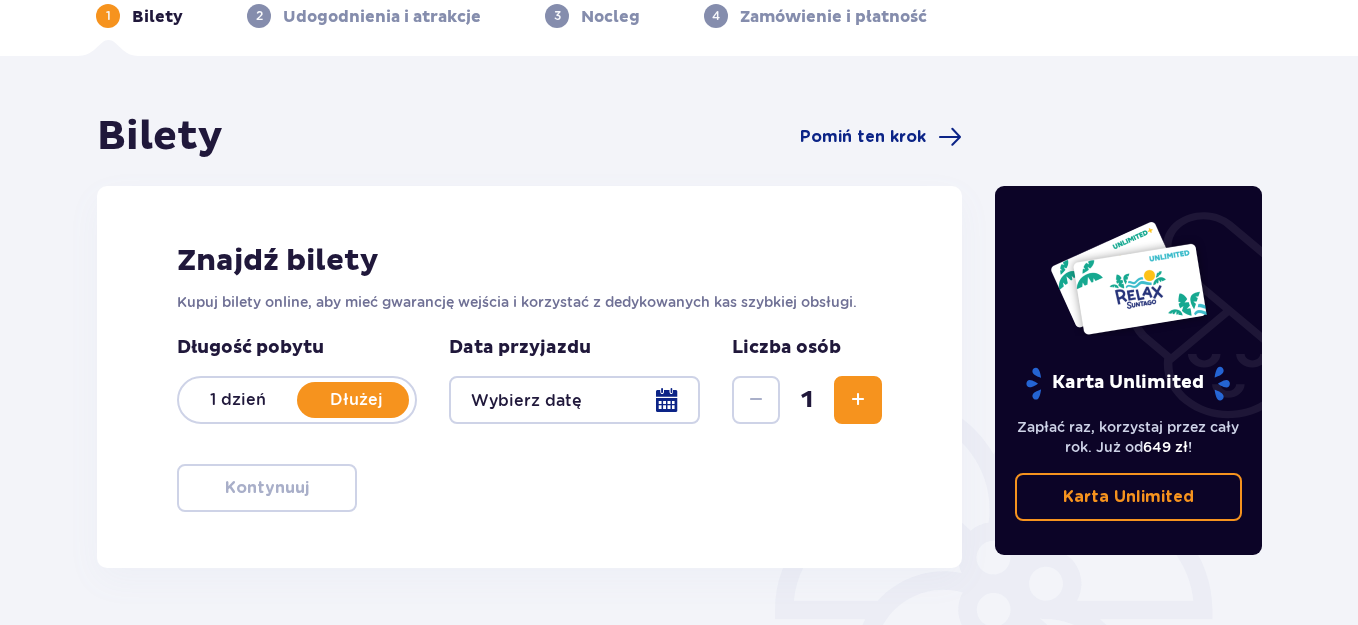 click at bounding box center [574, 400] 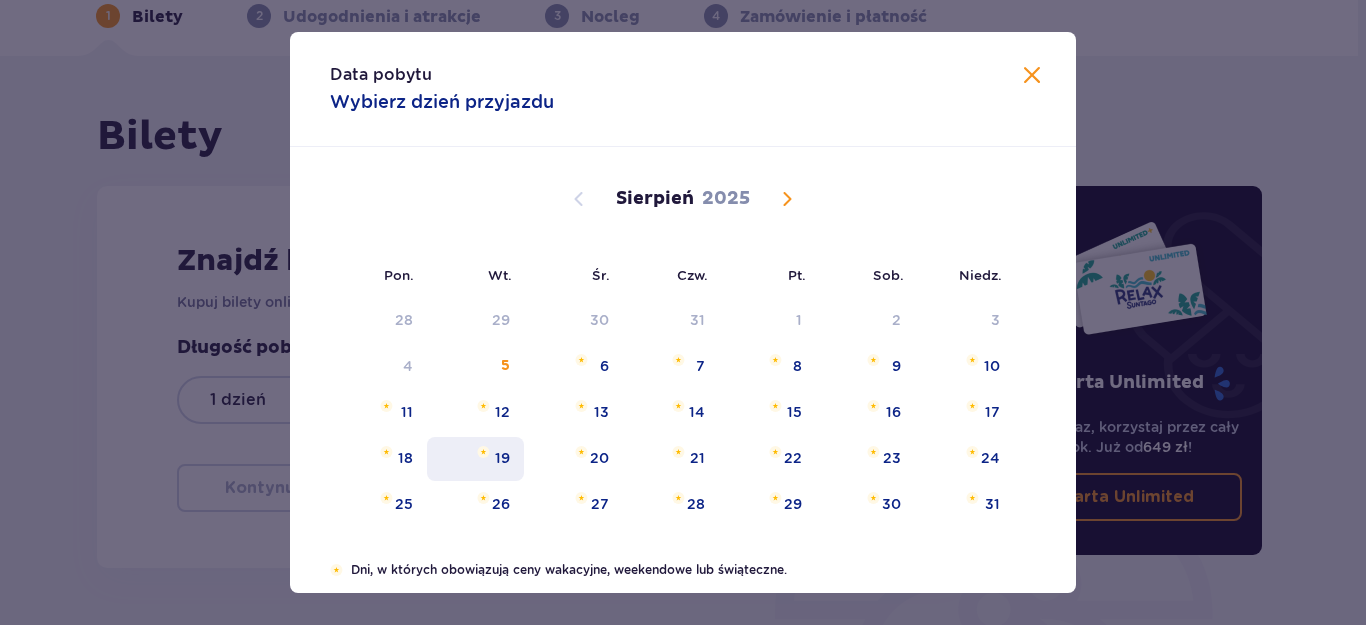 click on "19" at bounding box center [475, 459] 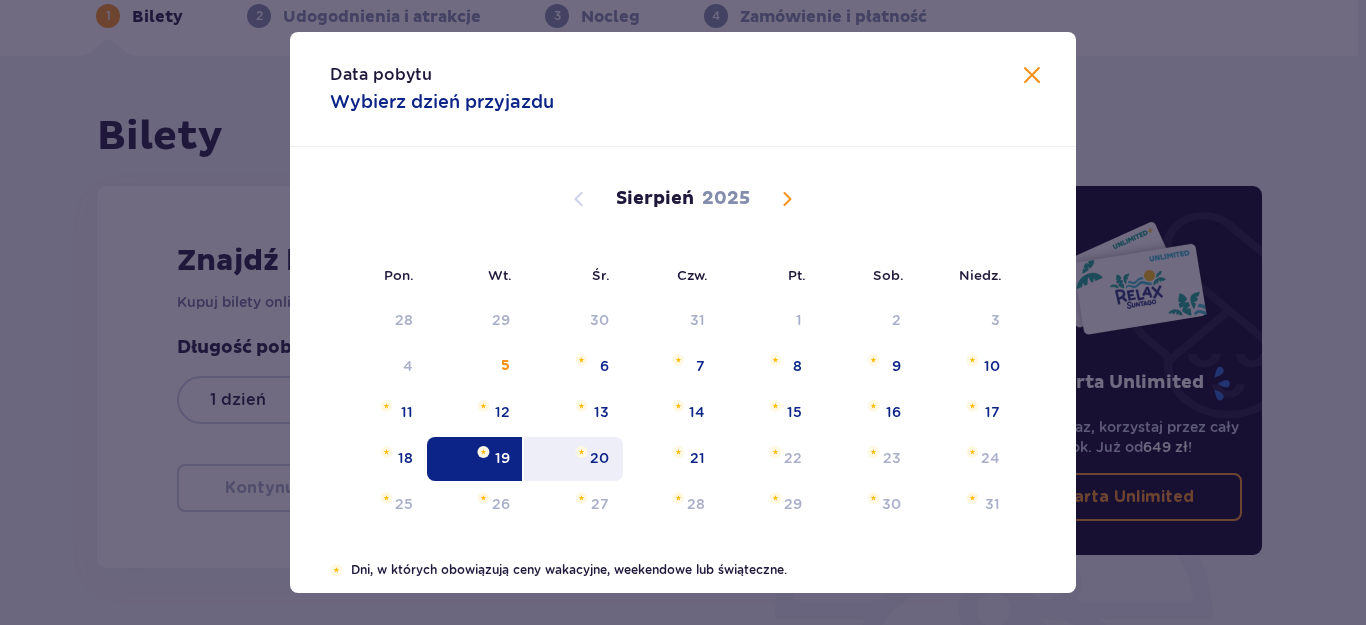 click on "20" at bounding box center (573, 459) 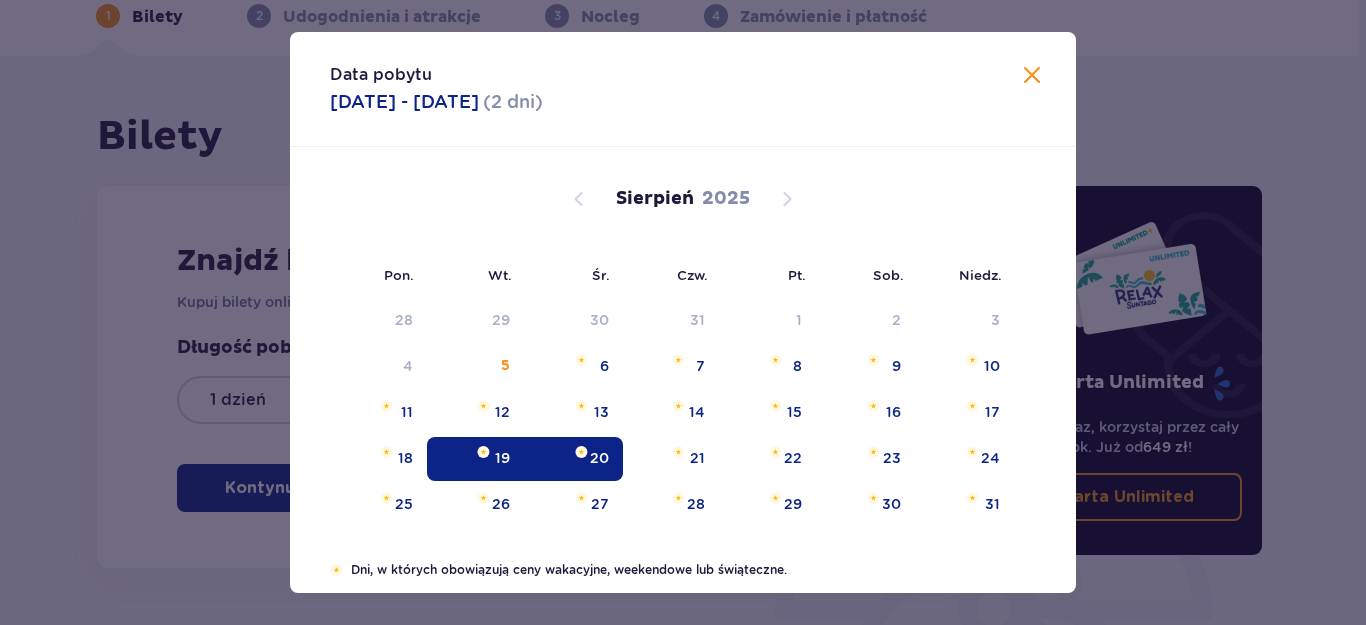 type on "19.08.25 - 20.08.25" 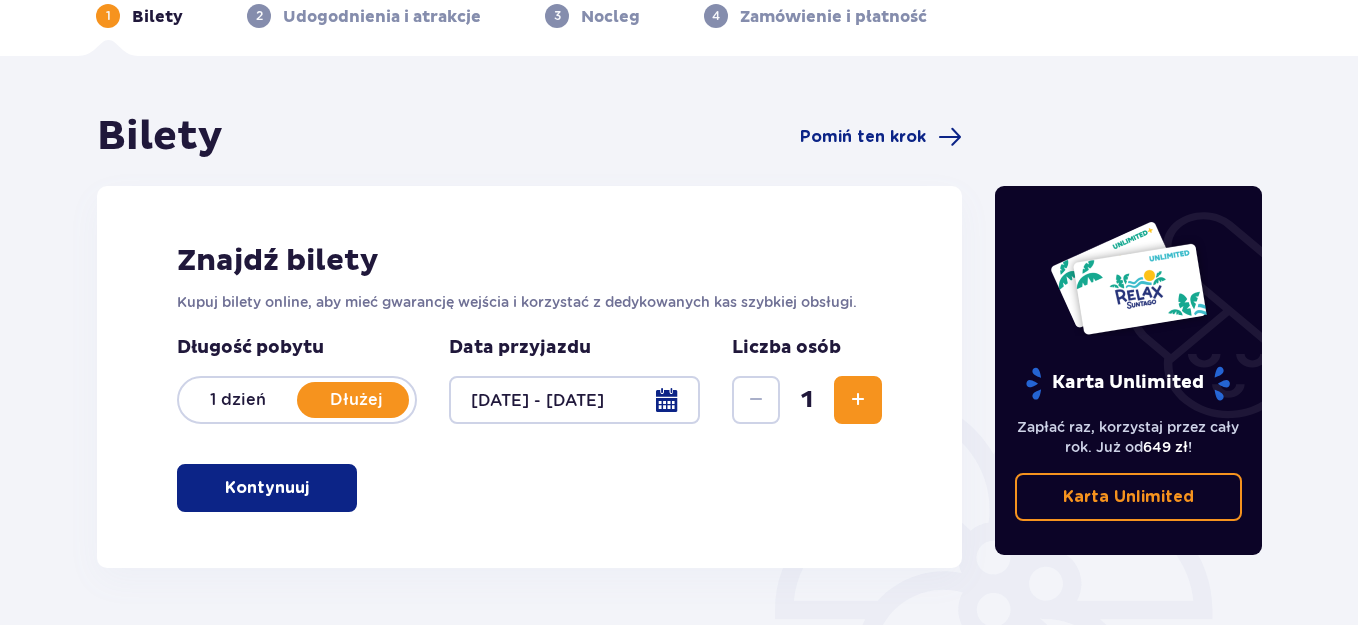 click at bounding box center (858, 400) 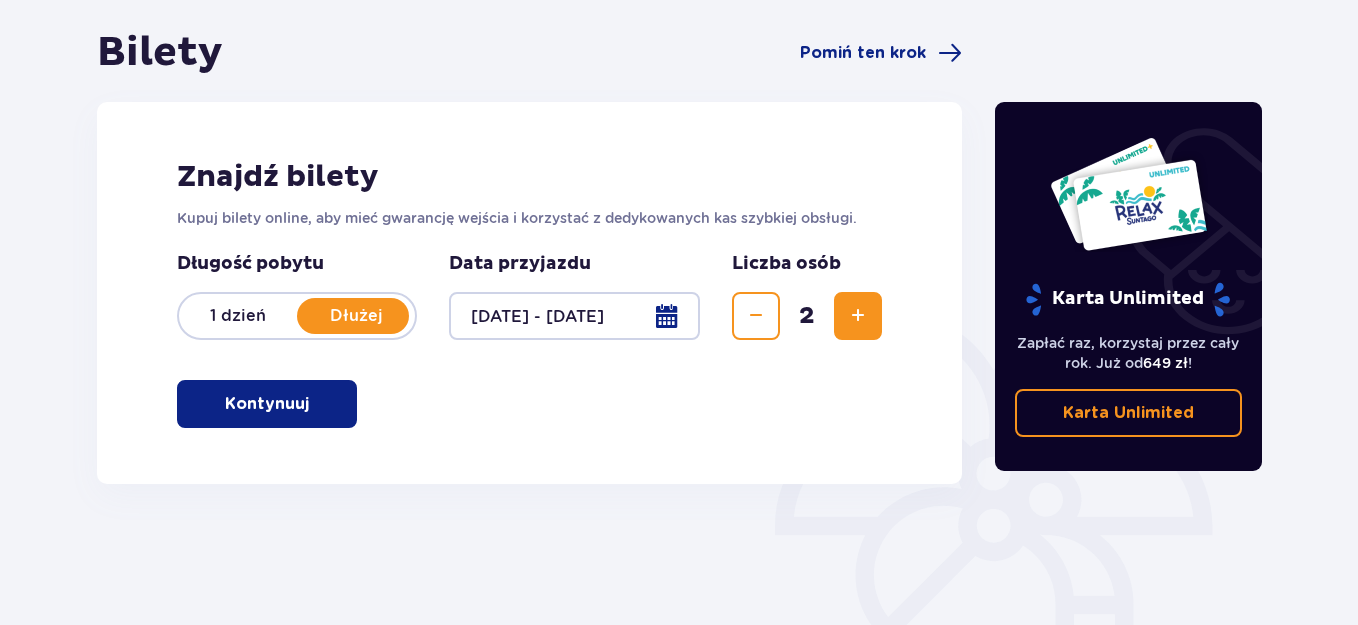 scroll, scrollTop: 394, scrollLeft: 0, axis: vertical 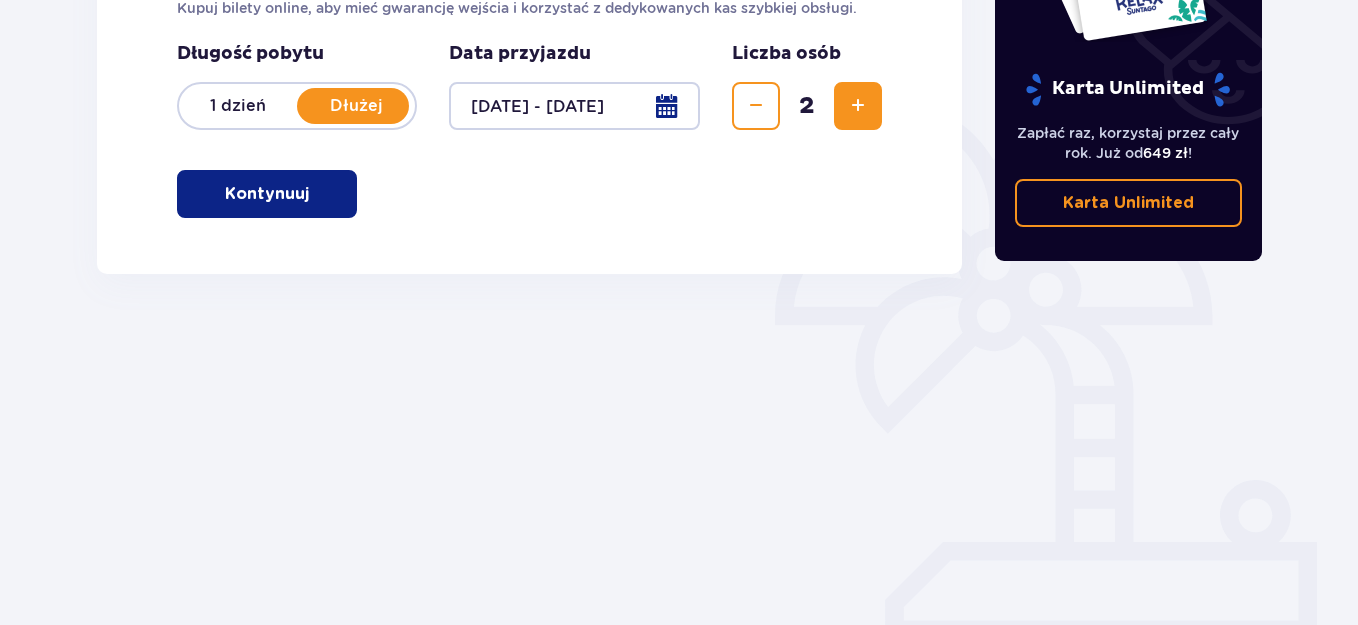 click on "Kontynuuj" at bounding box center [267, 194] 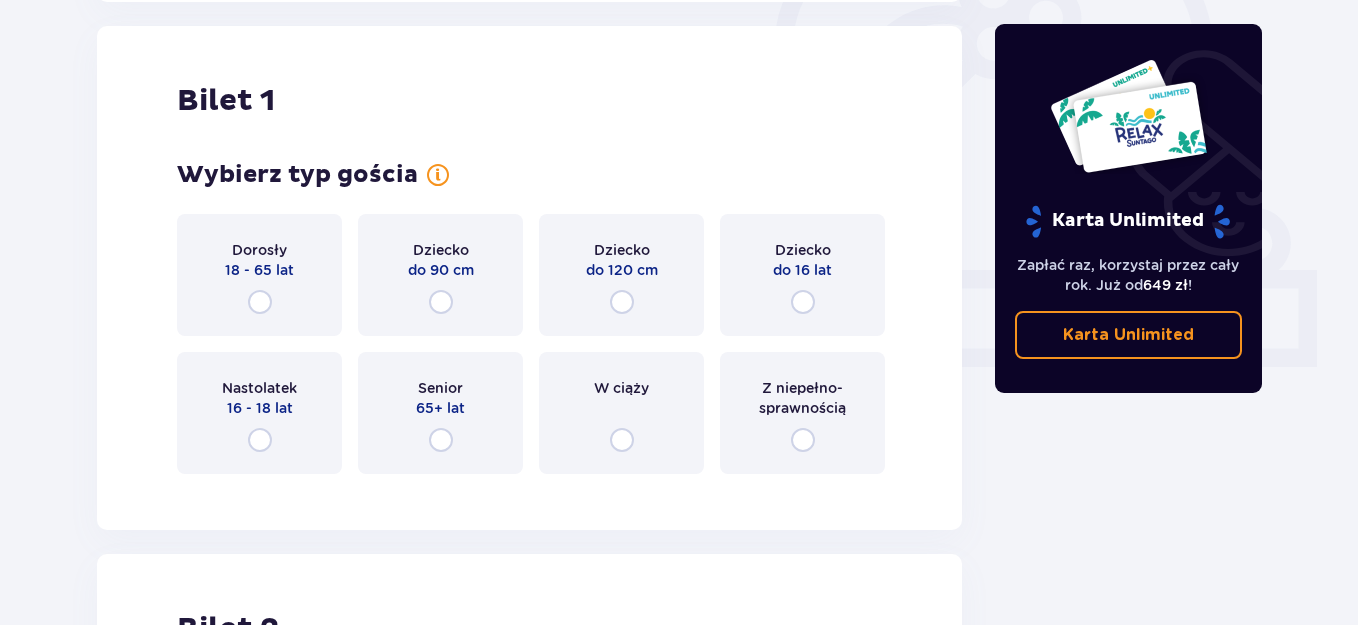 scroll, scrollTop: 668, scrollLeft: 0, axis: vertical 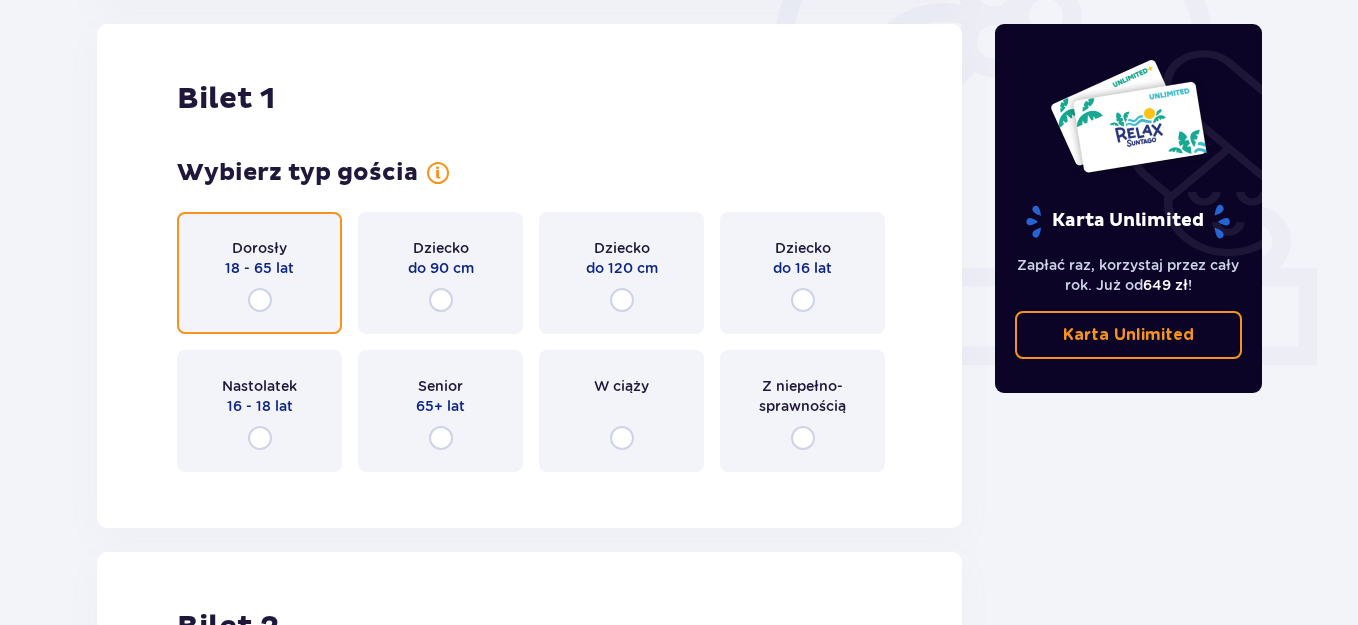 click at bounding box center [260, 300] 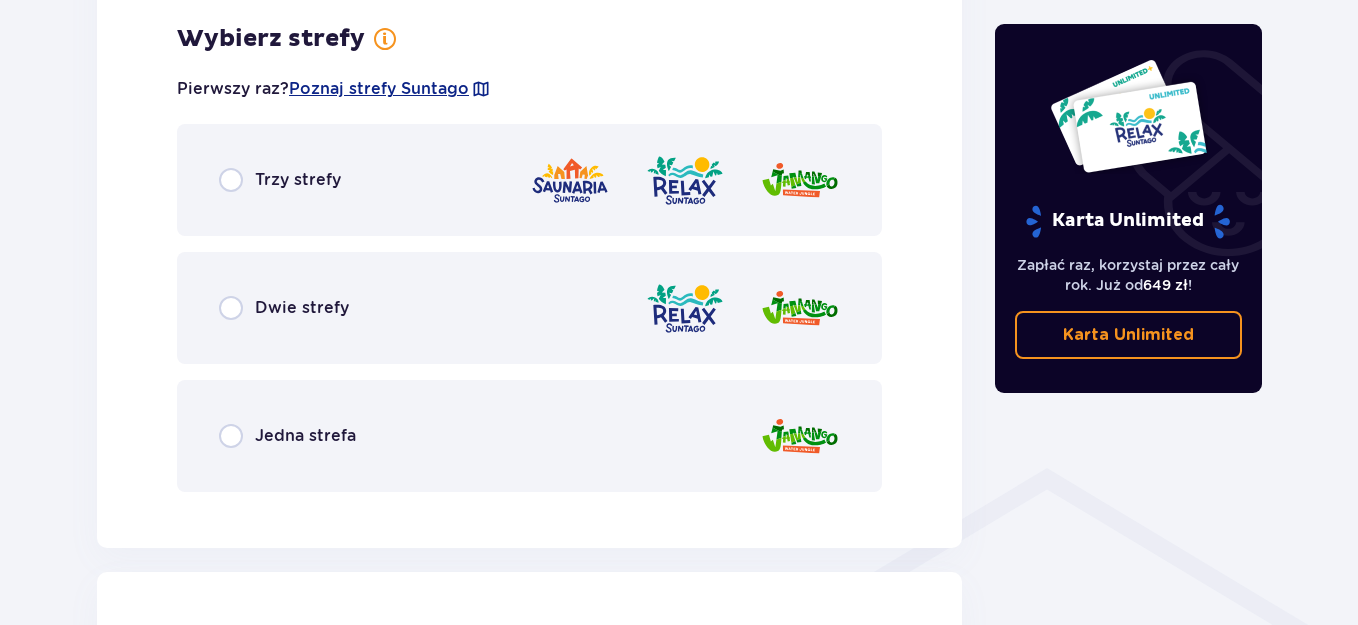 scroll, scrollTop: 1160, scrollLeft: 0, axis: vertical 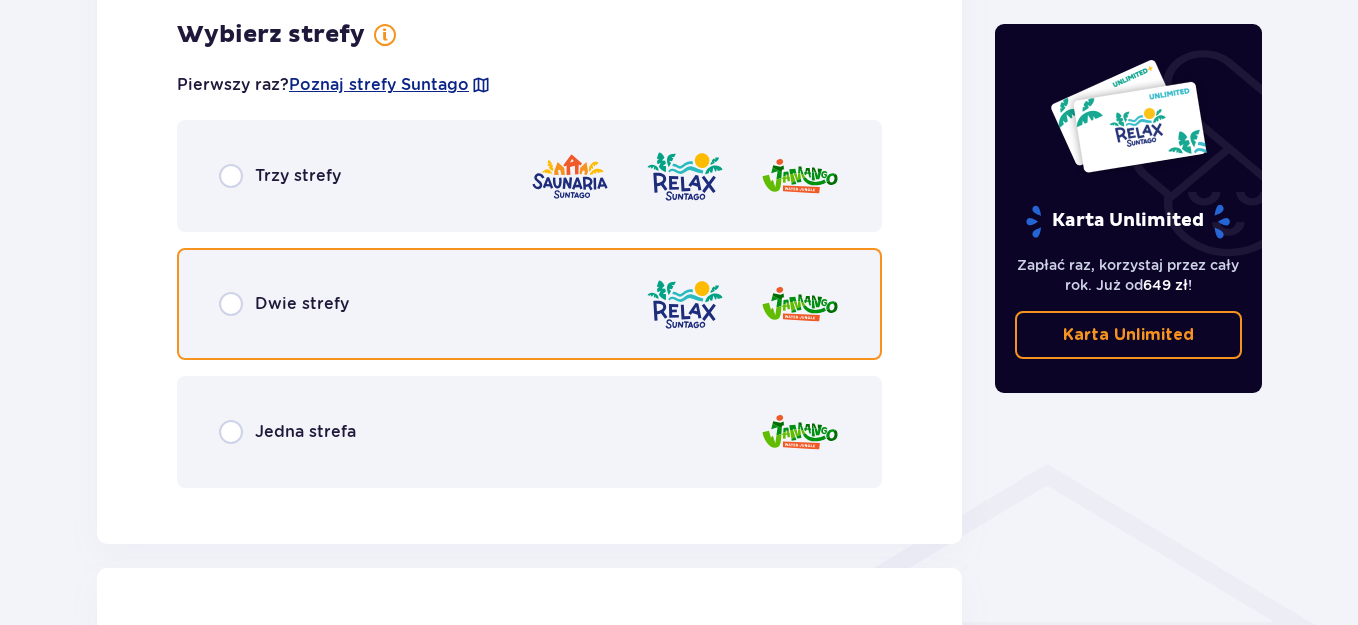 click at bounding box center (231, 304) 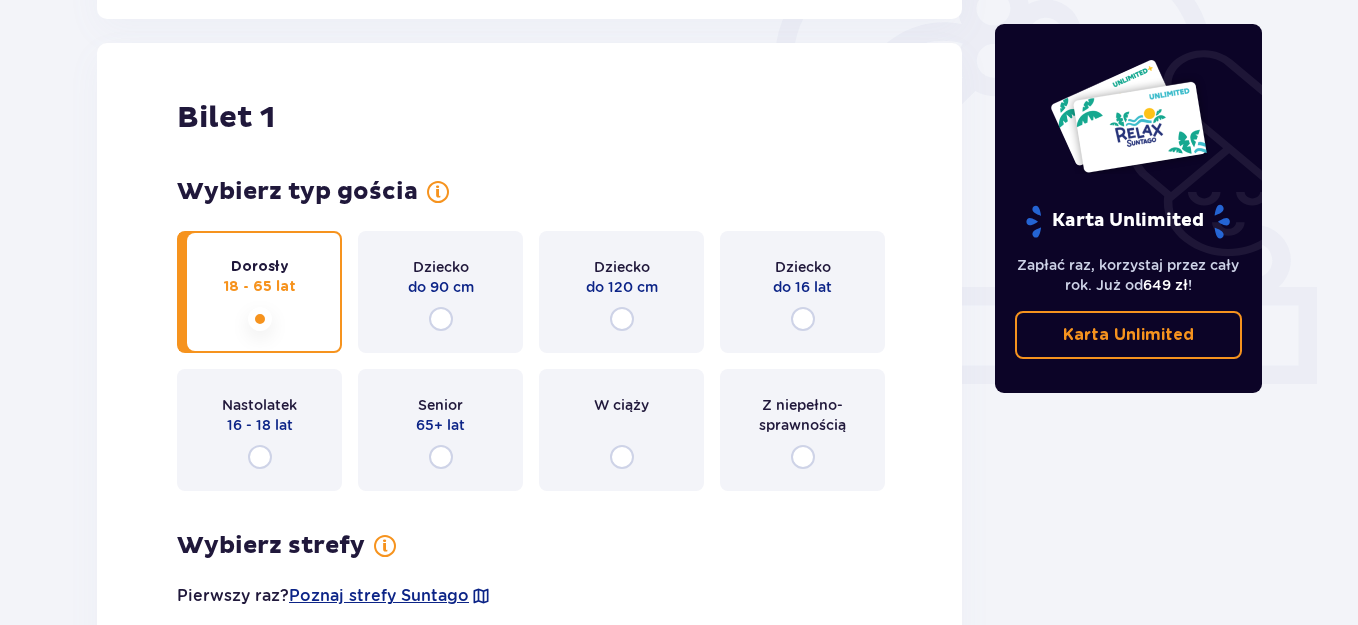 scroll, scrollTop: 202, scrollLeft: 0, axis: vertical 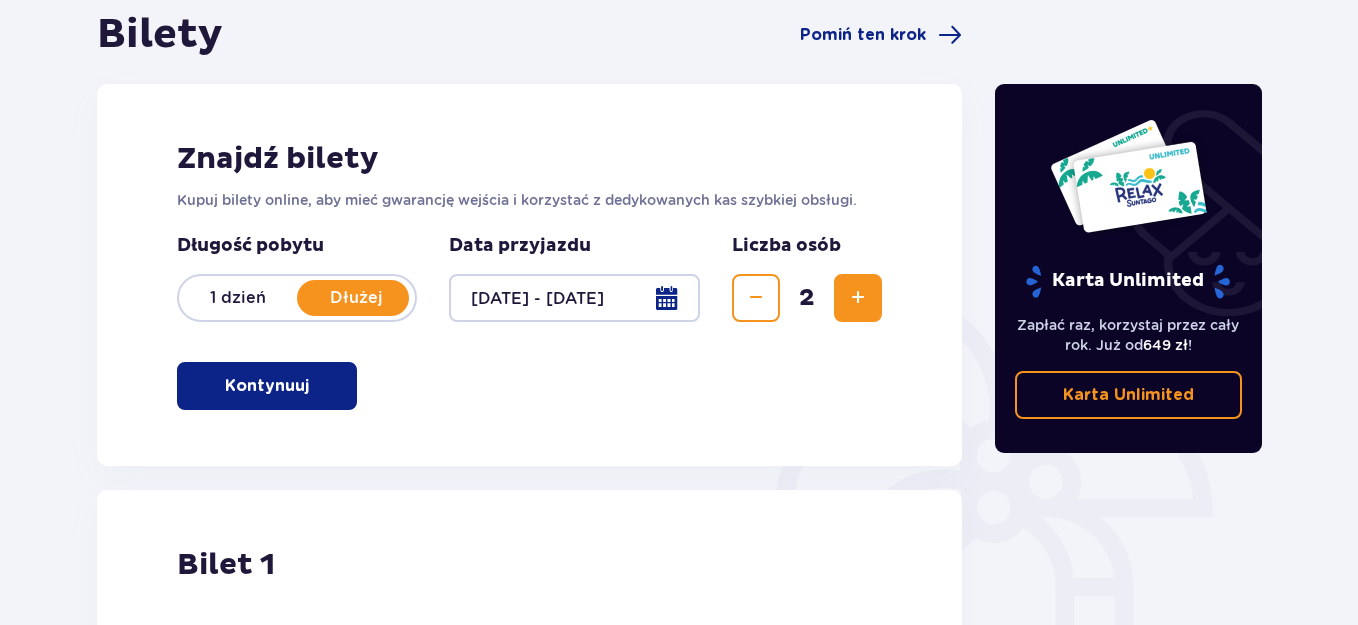 click at bounding box center (574, 298) 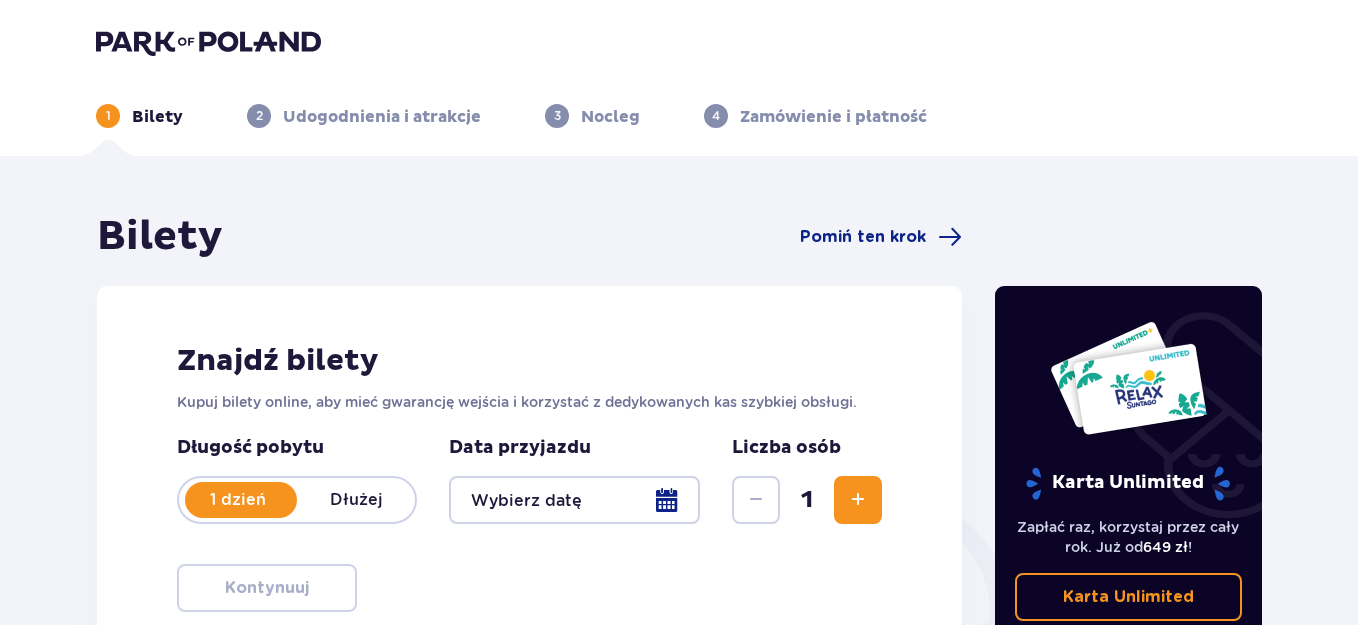 scroll, scrollTop: 0, scrollLeft: 0, axis: both 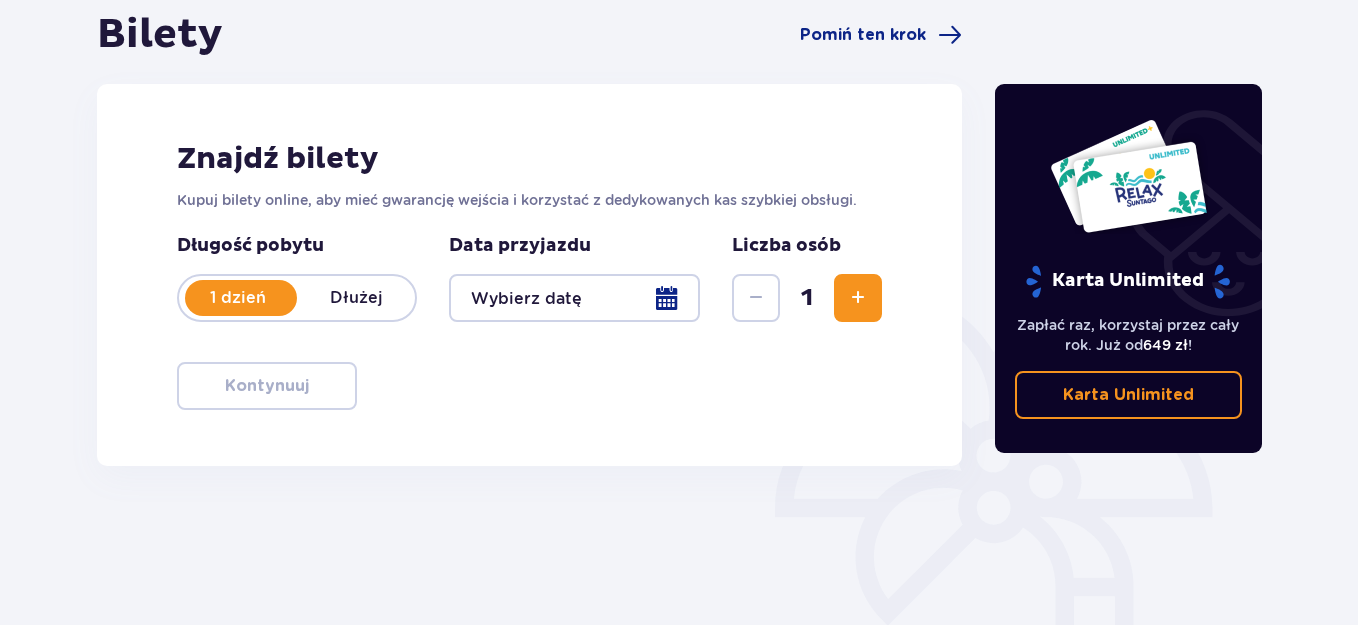 click at bounding box center [574, 298] 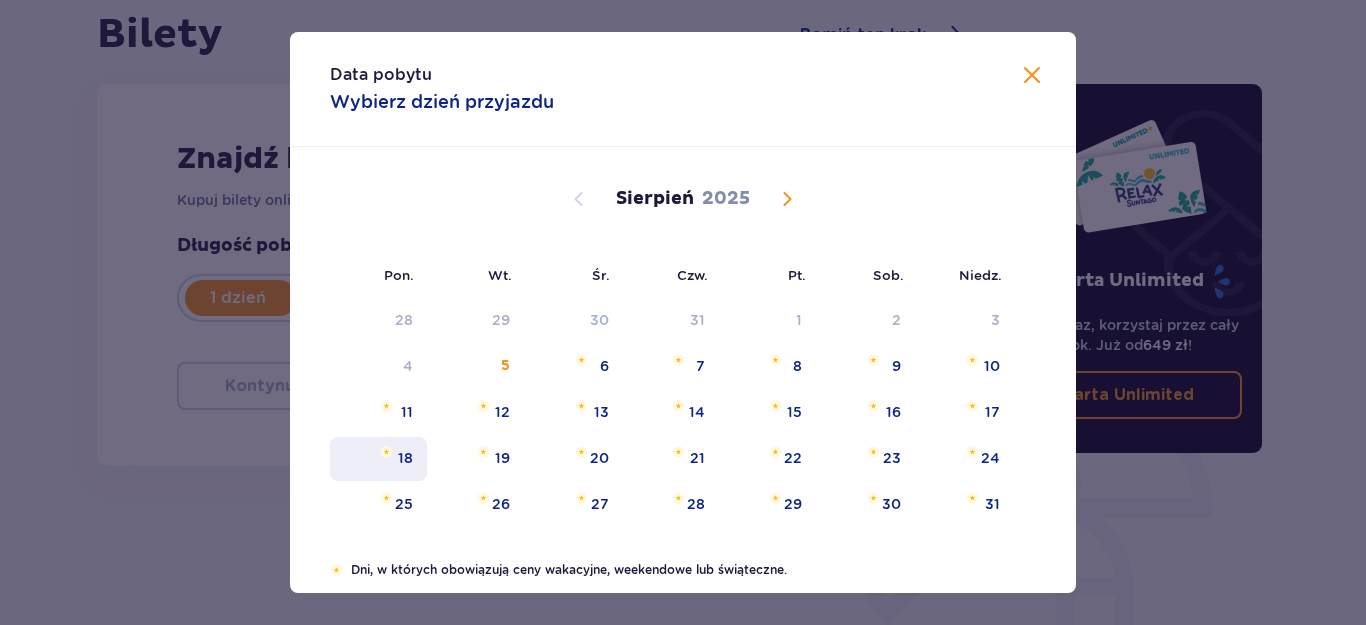 click on "18" at bounding box center [405, 458] 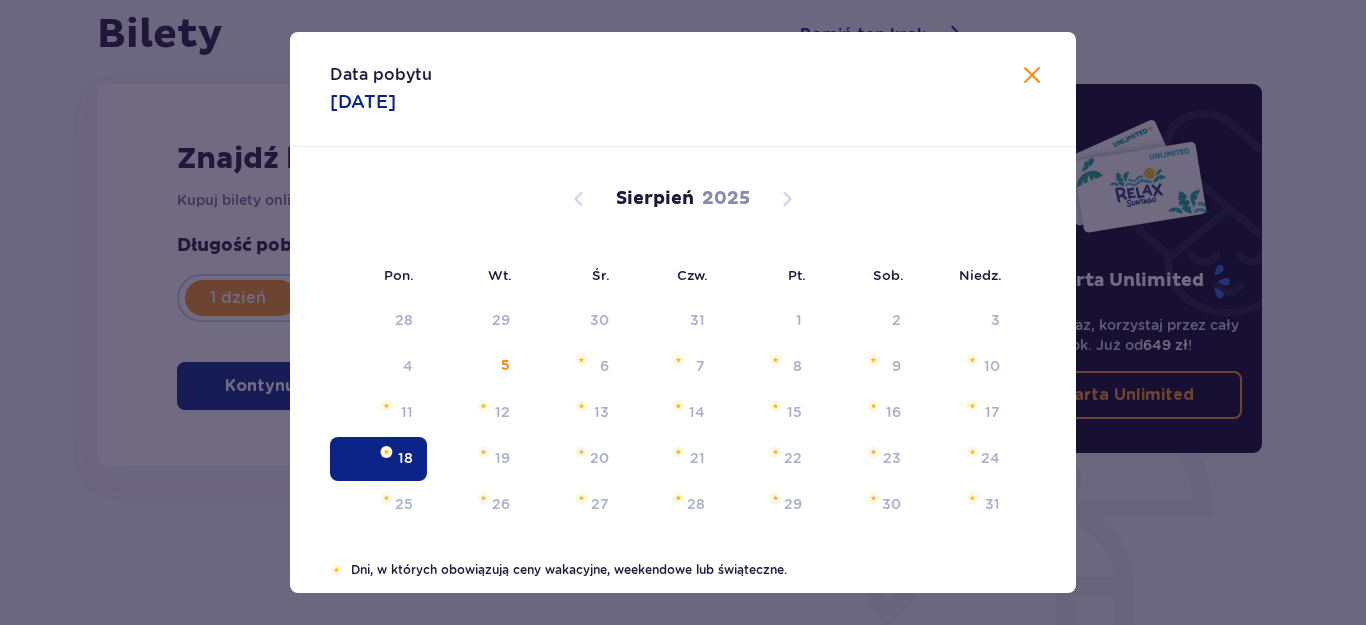 type on "[DATE]" 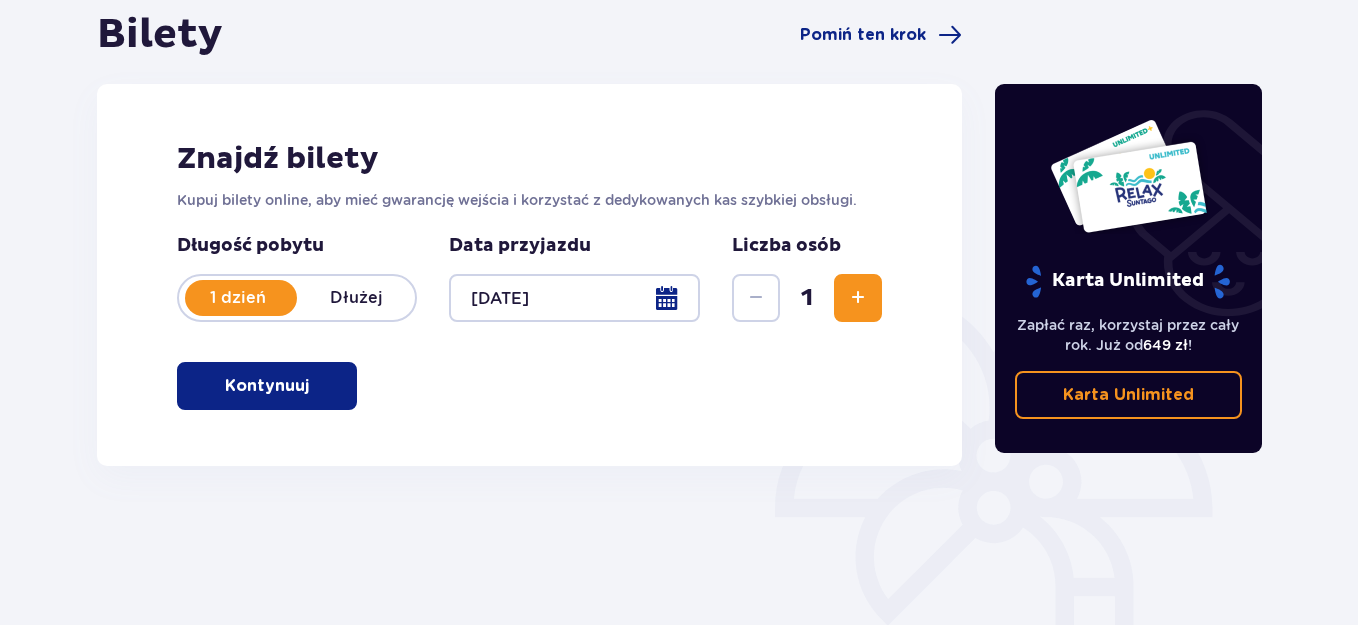 click at bounding box center (313, 386) 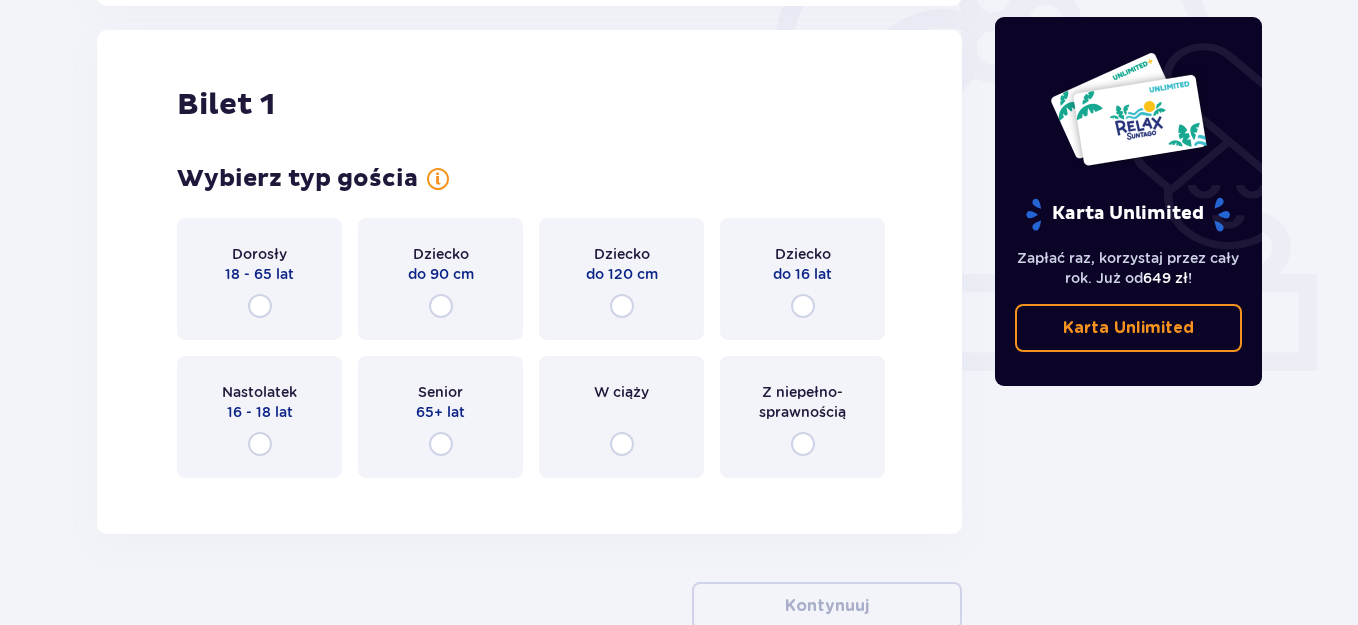 scroll, scrollTop: 668, scrollLeft: 0, axis: vertical 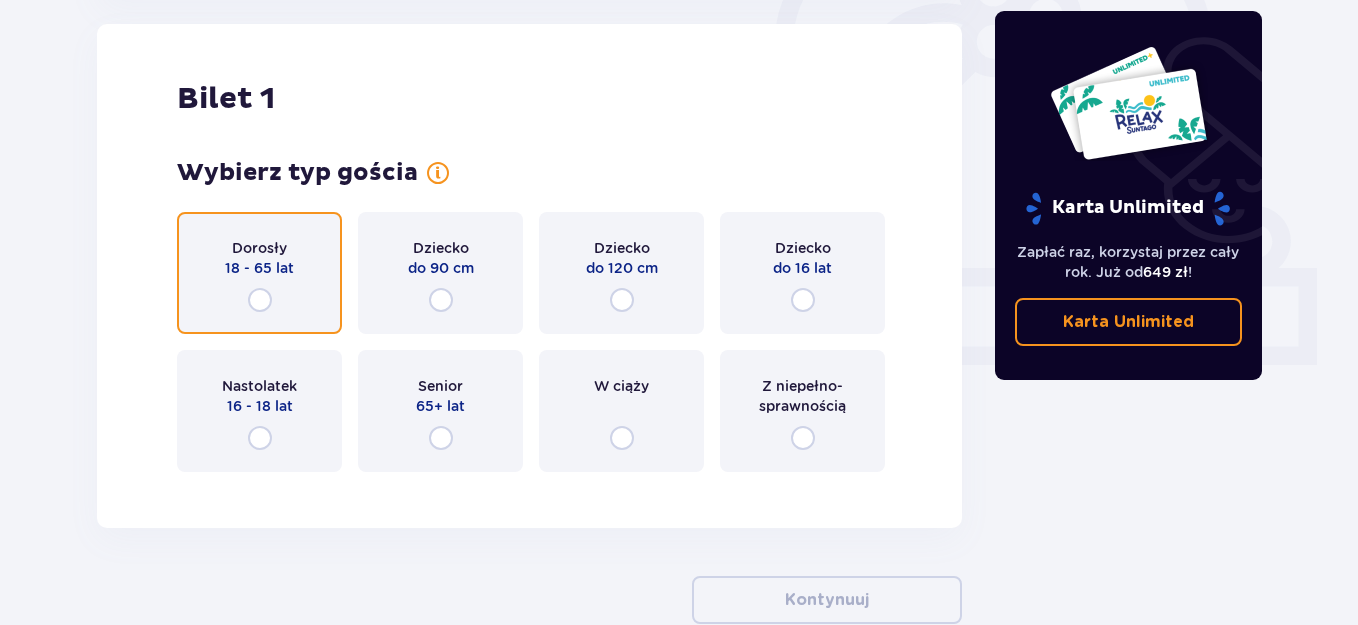 click at bounding box center [260, 300] 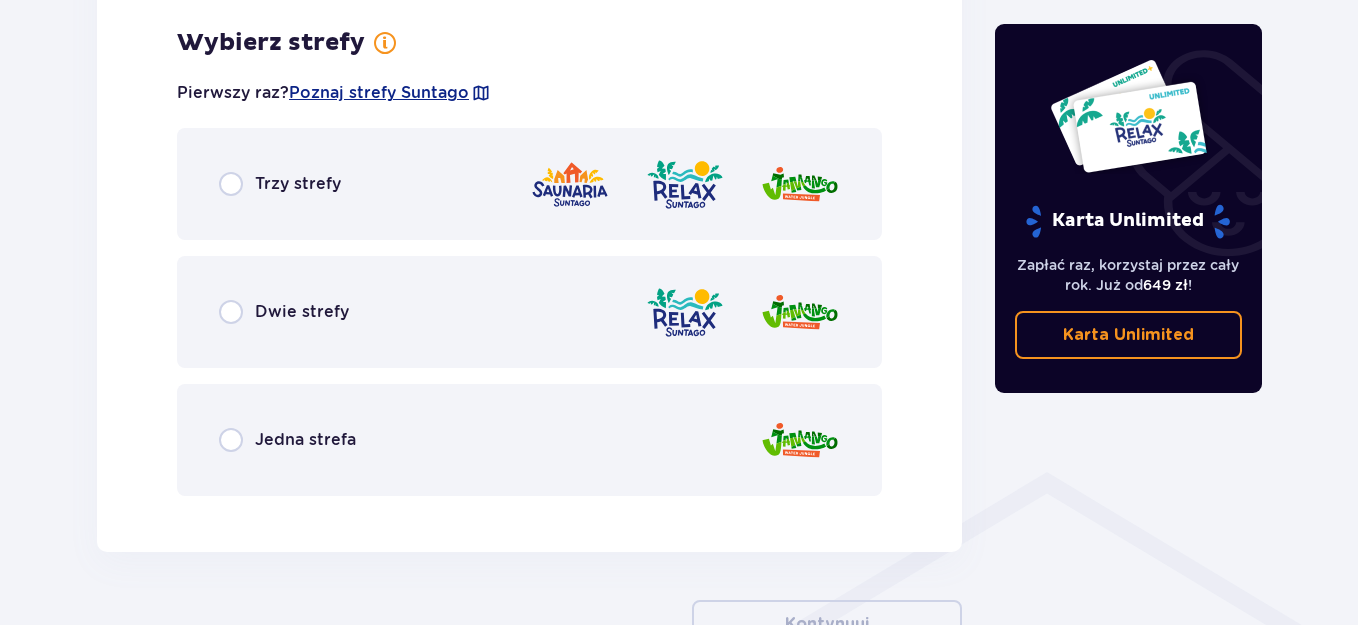 scroll, scrollTop: 1156, scrollLeft: 0, axis: vertical 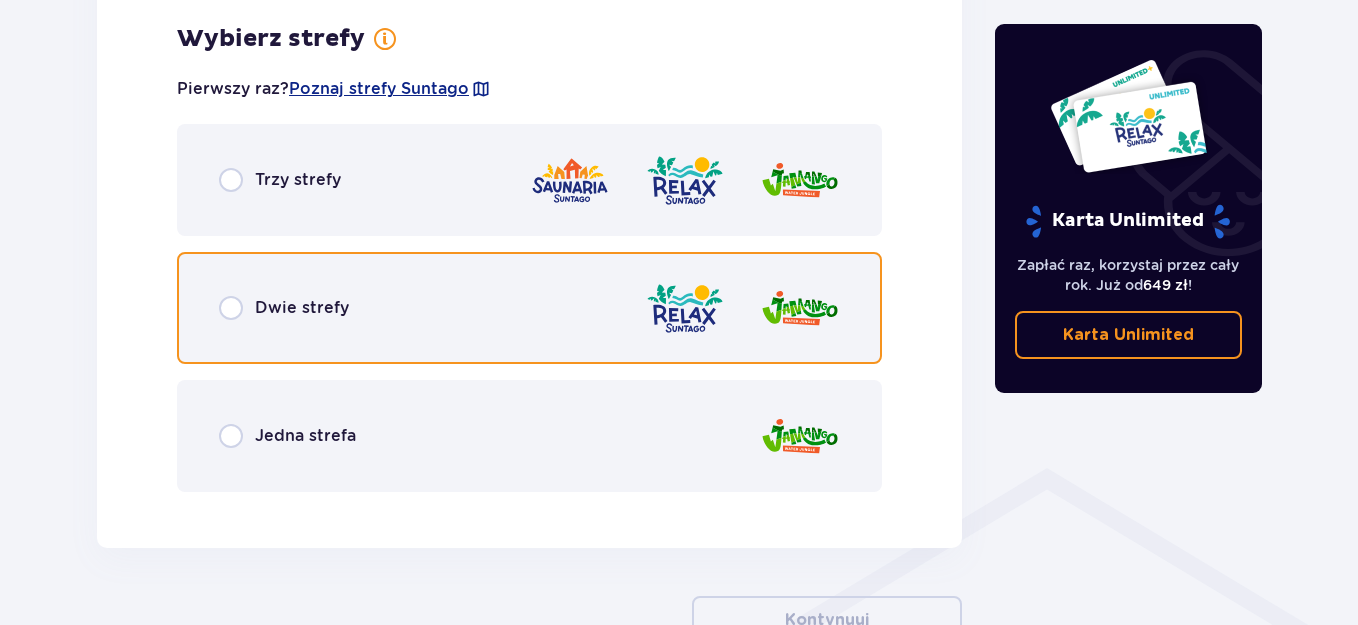 click at bounding box center [231, 308] 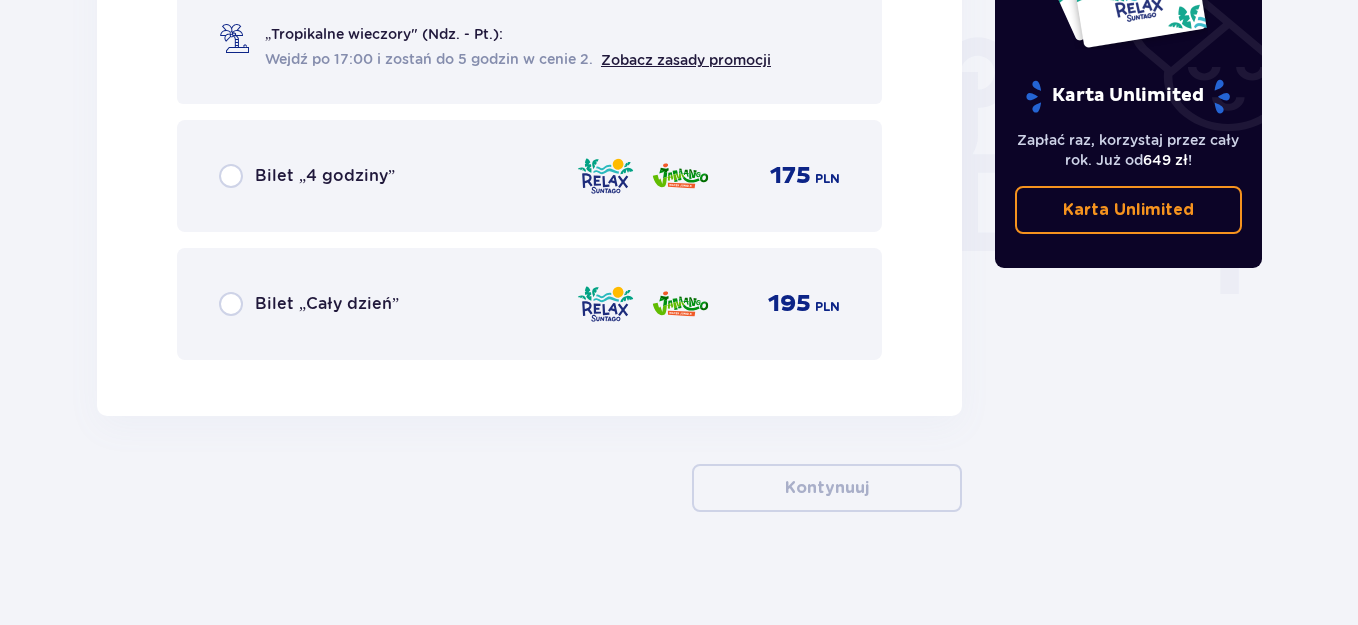 scroll, scrollTop: 1870, scrollLeft: 0, axis: vertical 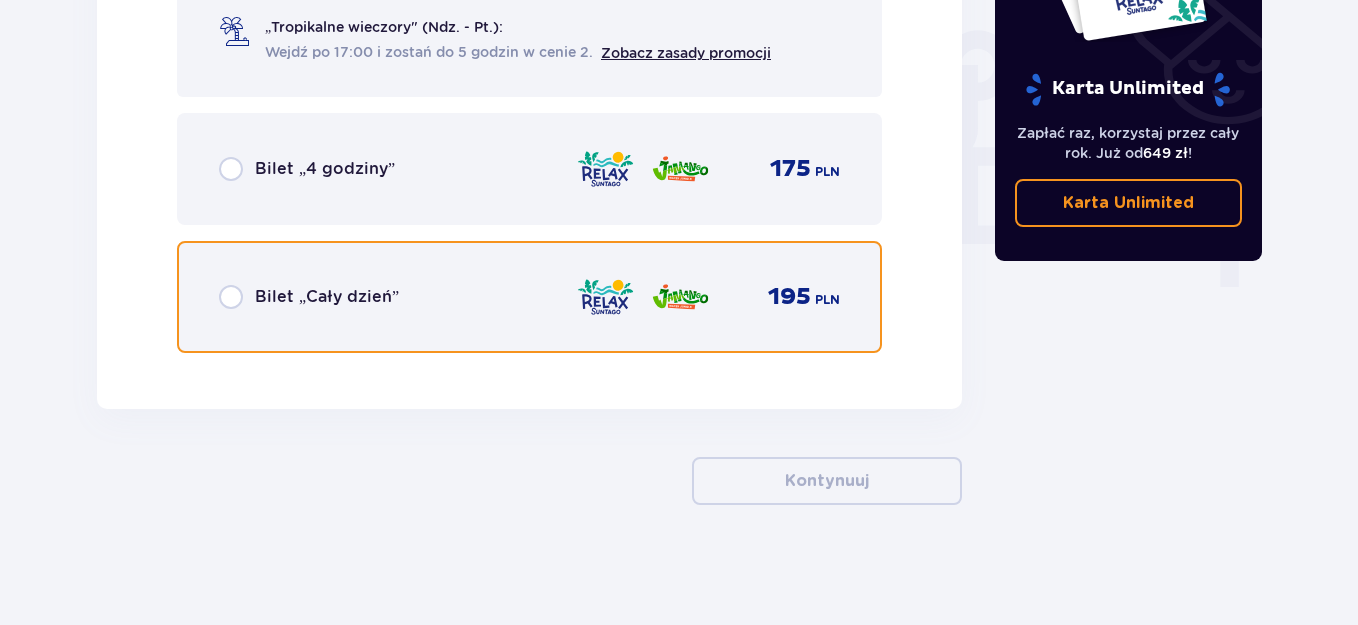 click at bounding box center (231, 297) 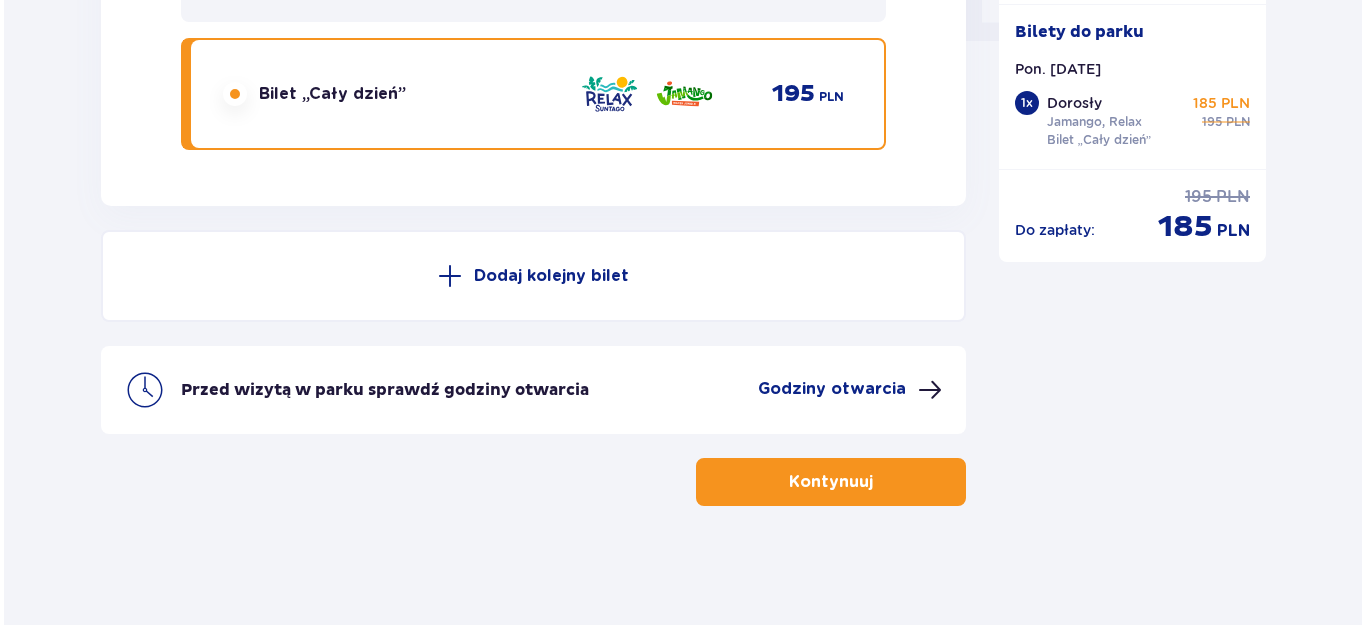 scroll, scrollTop: 2074, scrollLeft: 0, axis: vertical 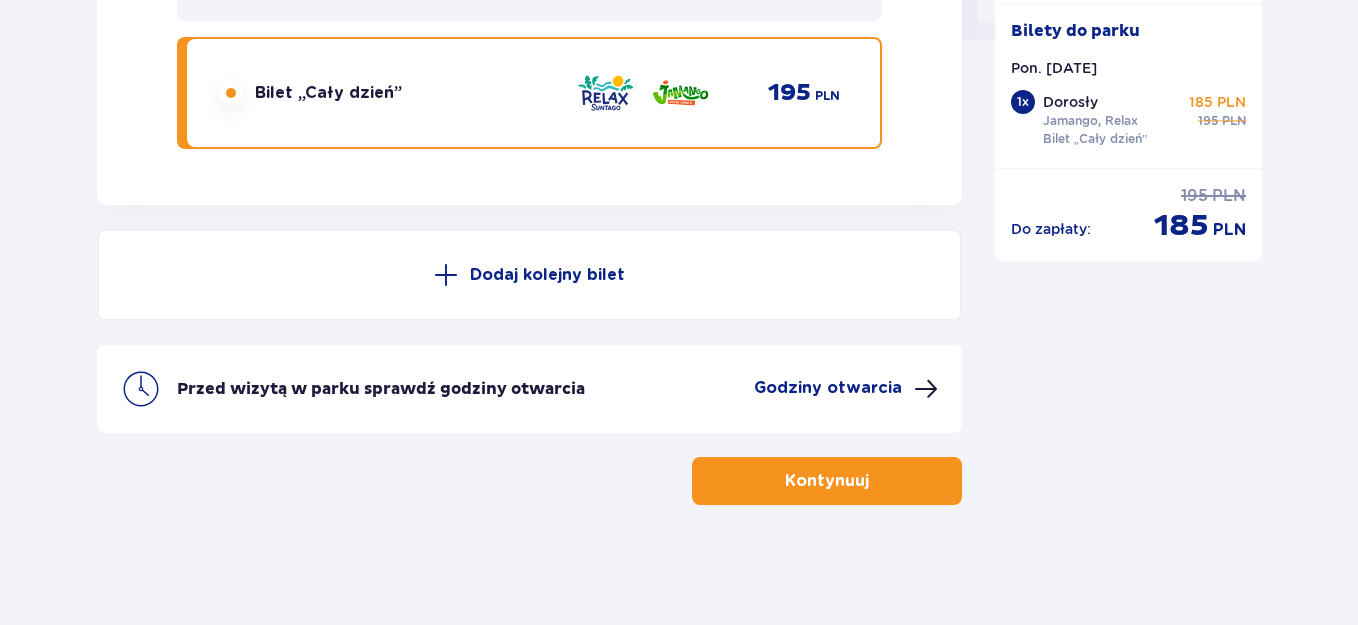 click on "Godziny otwarcia" at bounding box center (828, 388) 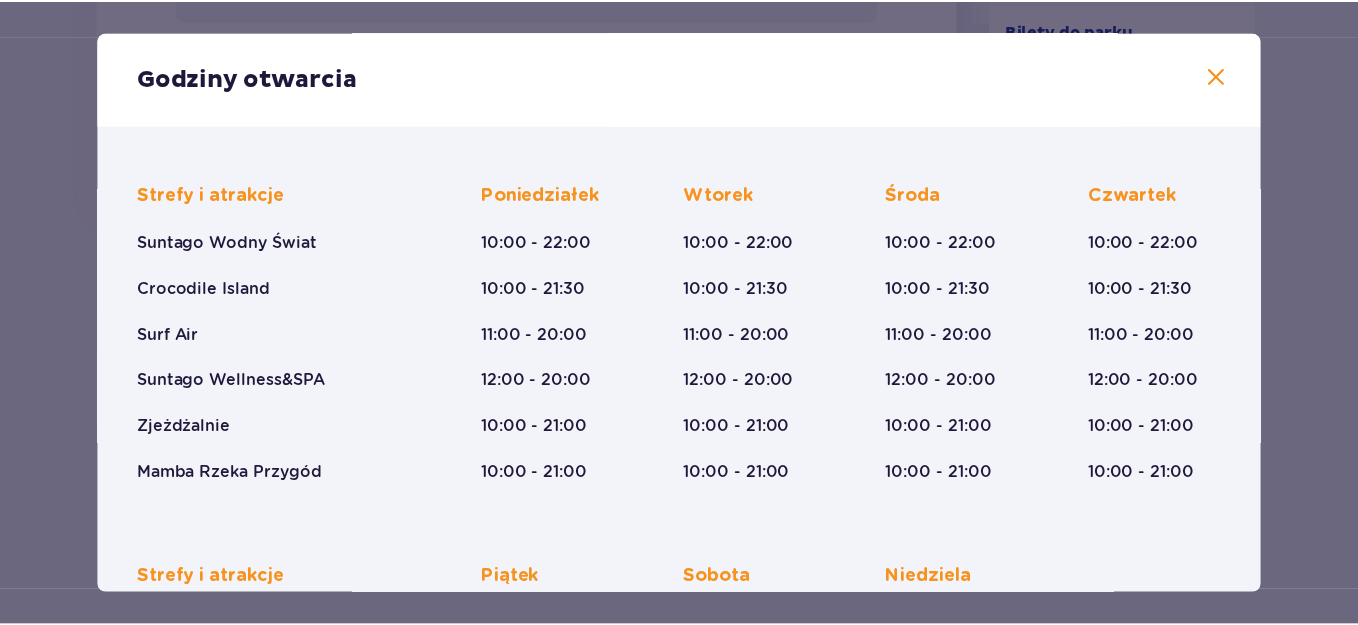 scroll, scrollTop: 0, scrollLeft: 0, axis: both 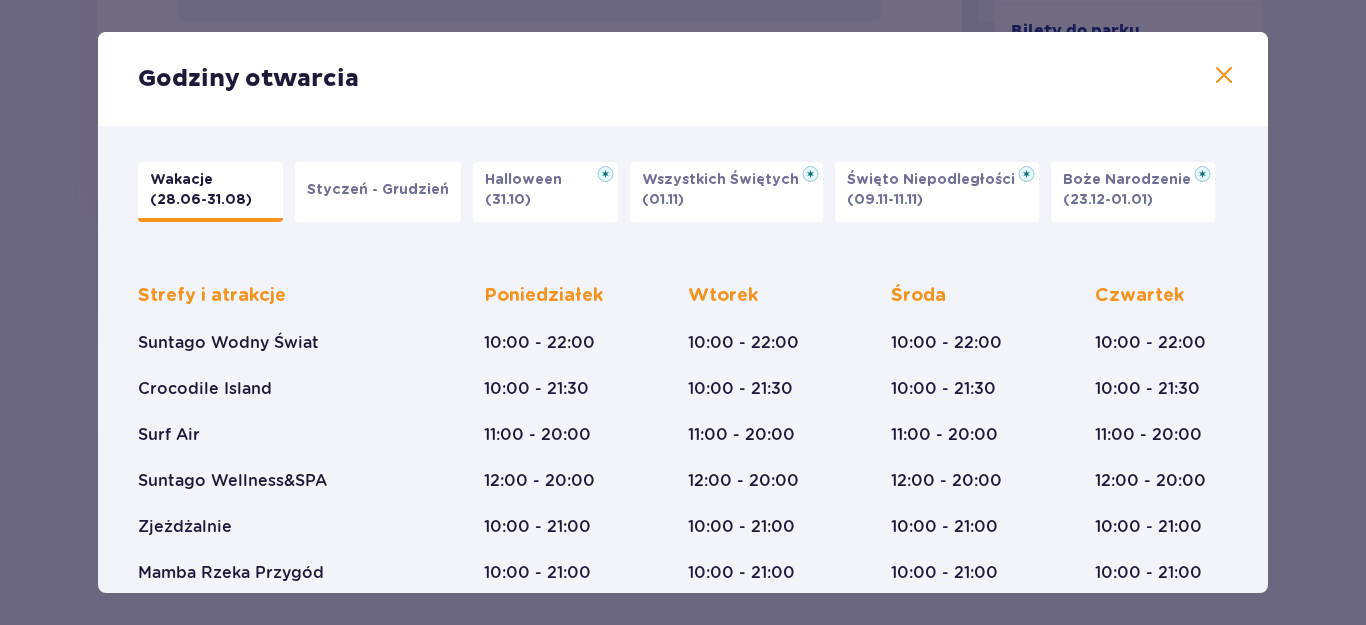 click at bounding box center [1224, 76] 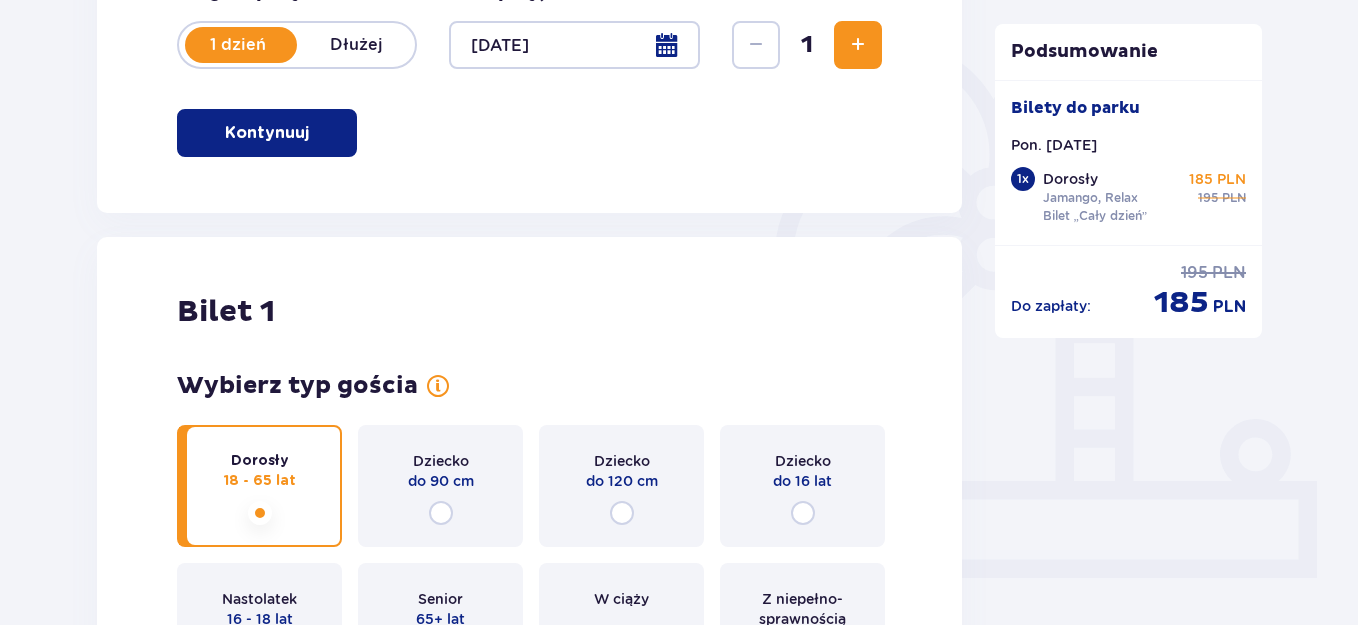 scroll, scrollTop: 74, scrollLeft: 0, axis: vertical 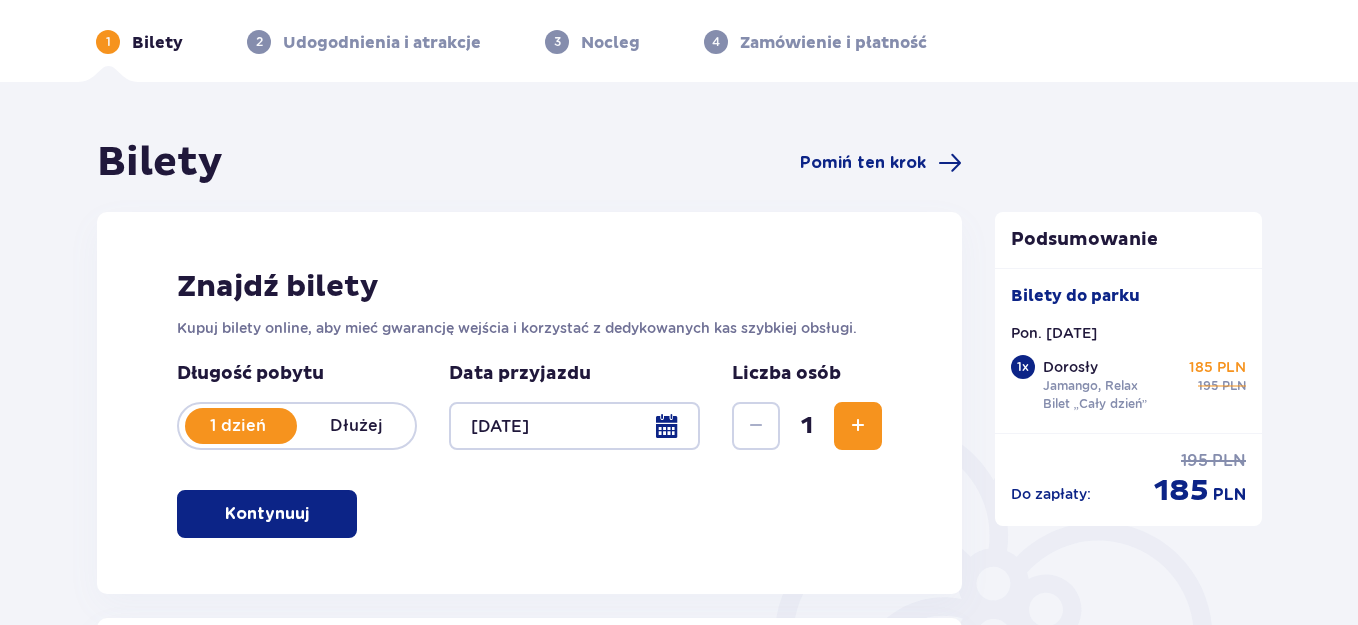 click at bounding box center (574, 426) 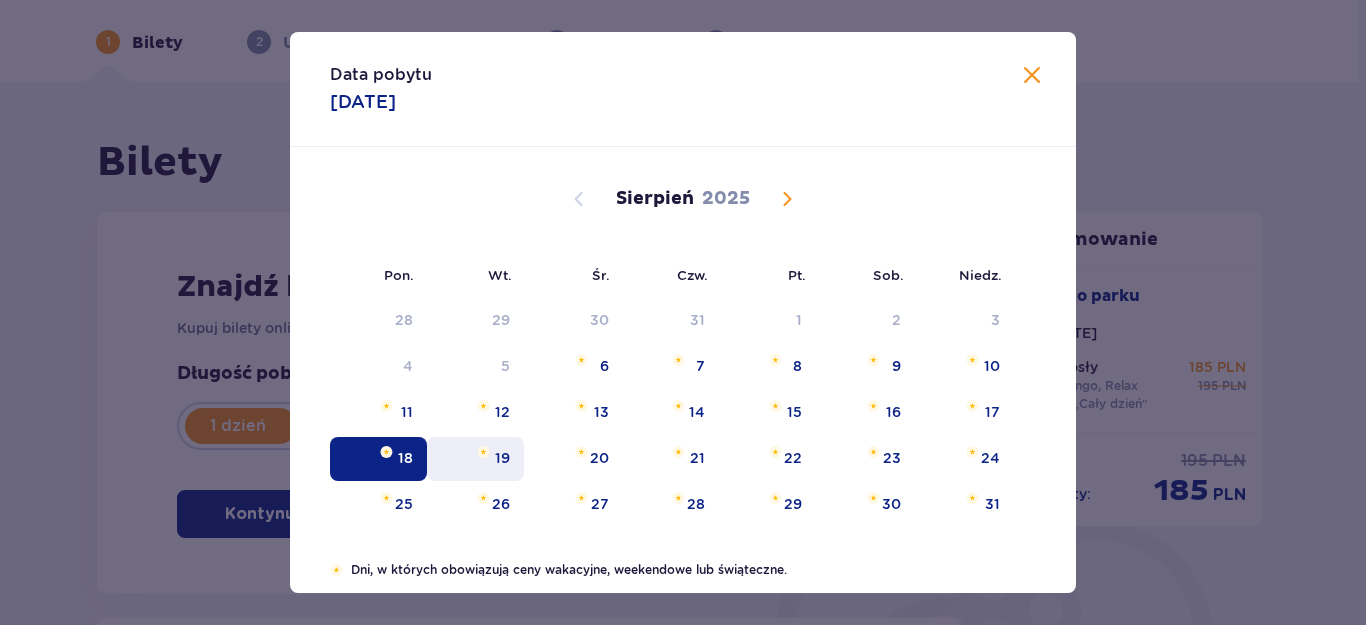 click on "19" at bounding box center [475, 459] 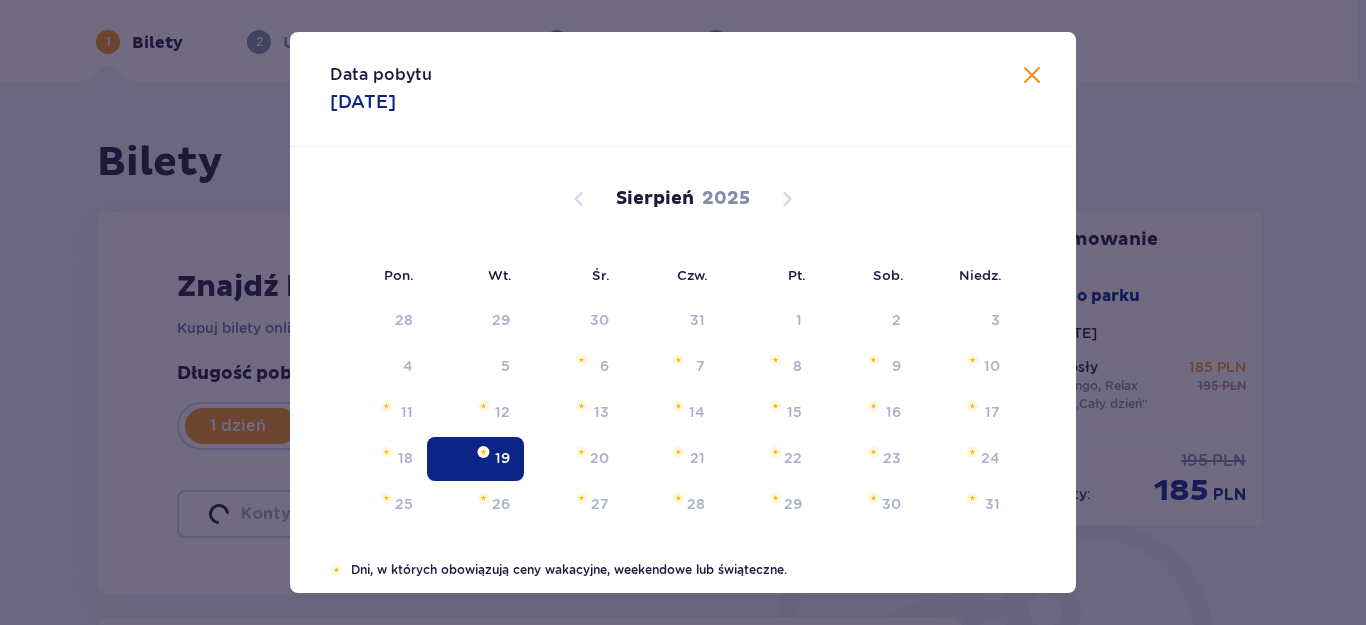 type on "19.08.25" 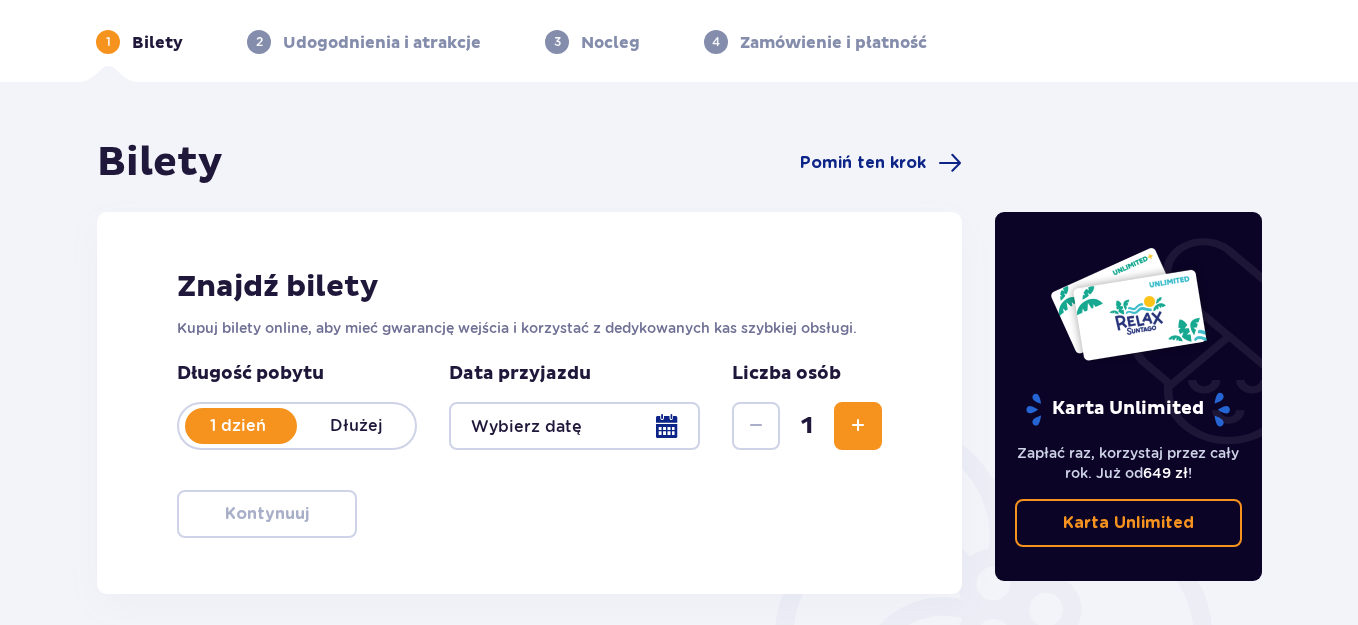 scroll, scrollTop: 274, scrollLeft: 0, axis: vertical 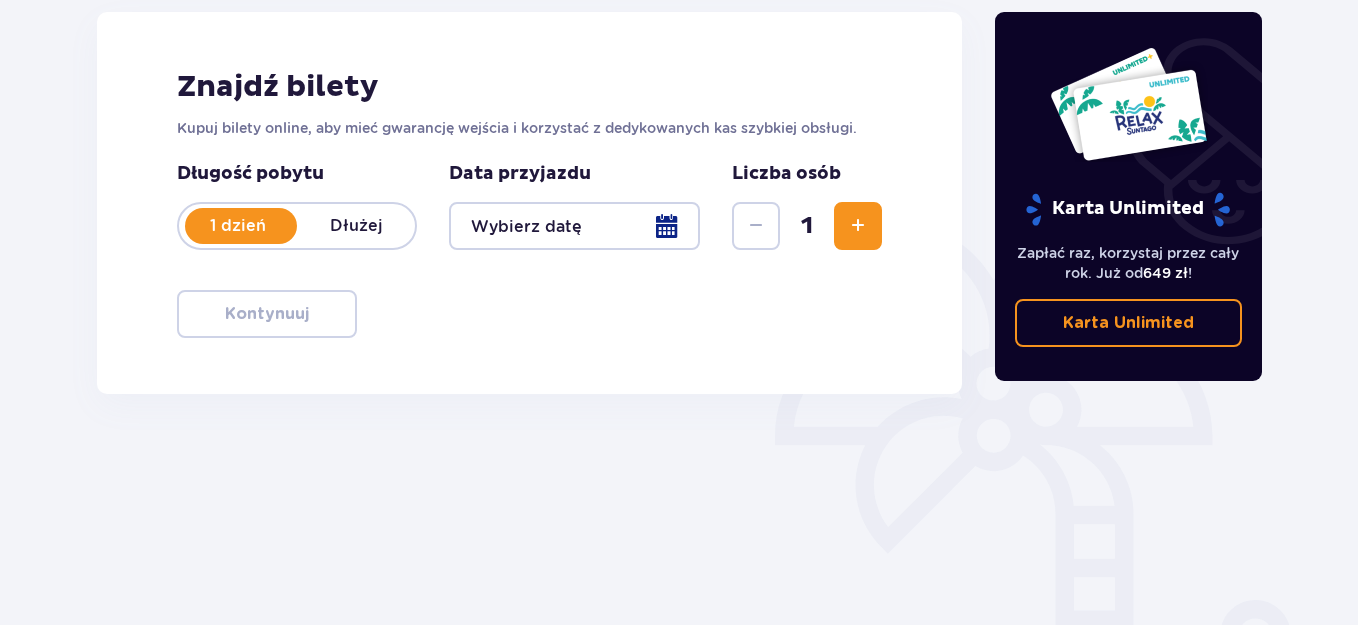 click at bounding box center (574, 226) 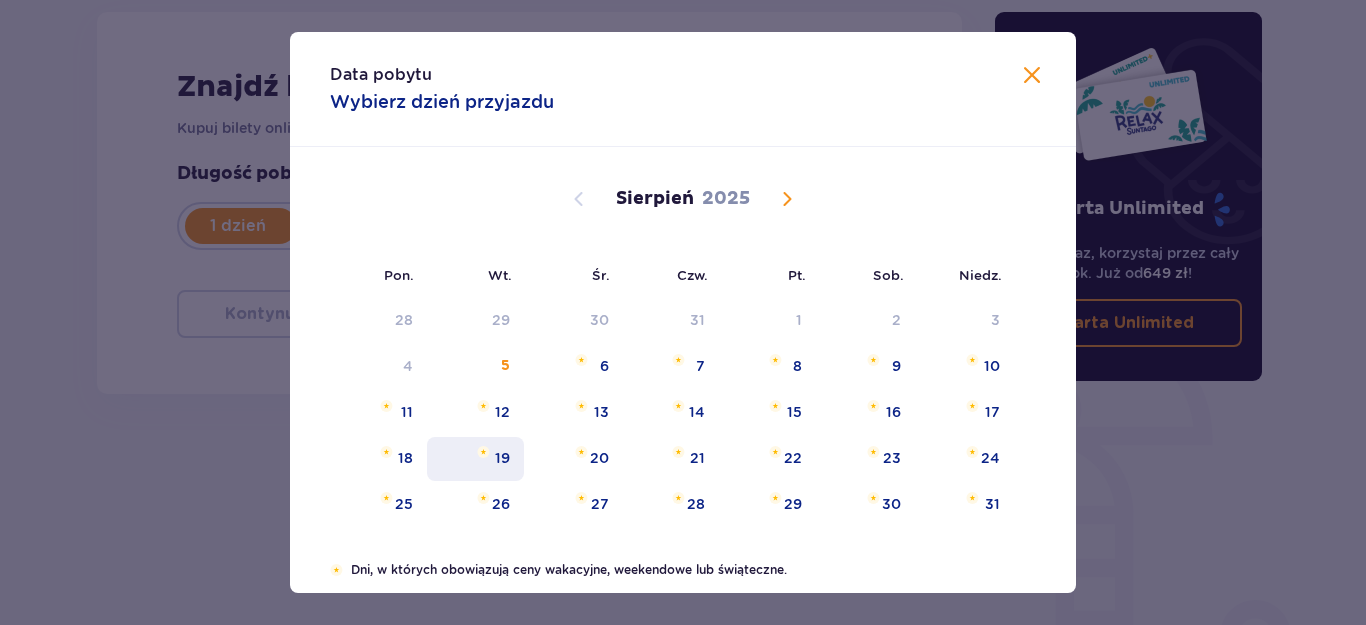 click on "19" at bounding box center (475, 459) 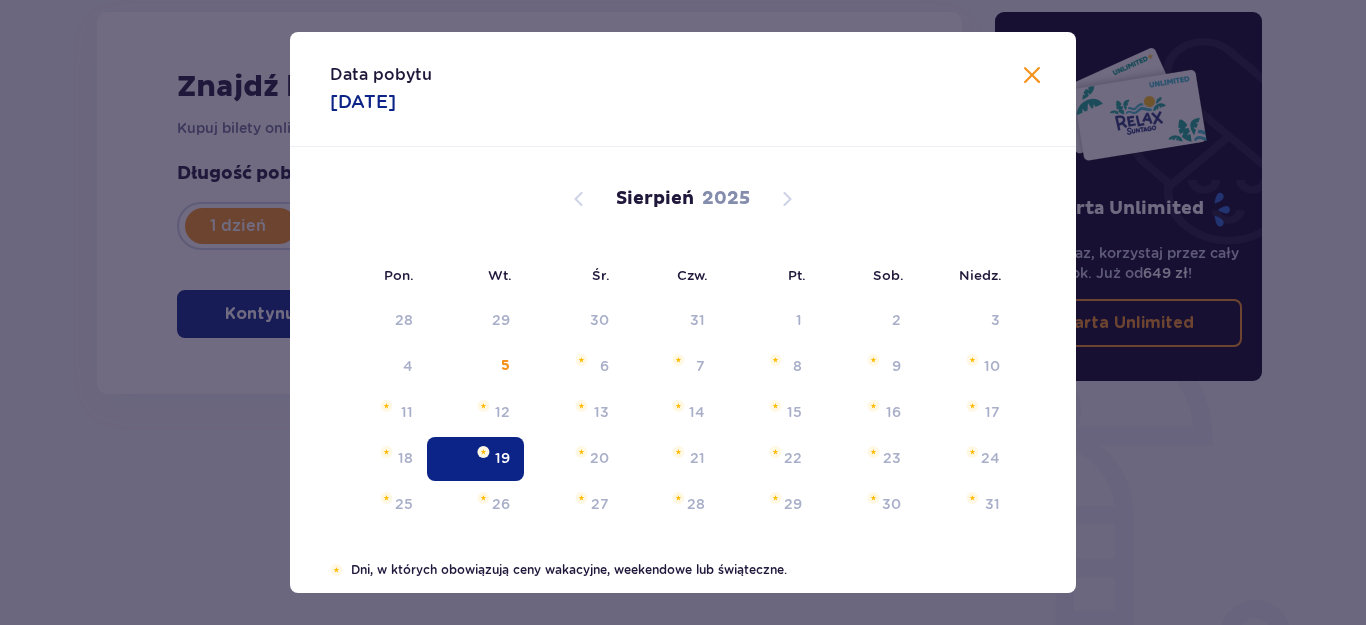 type on "19.08.25" 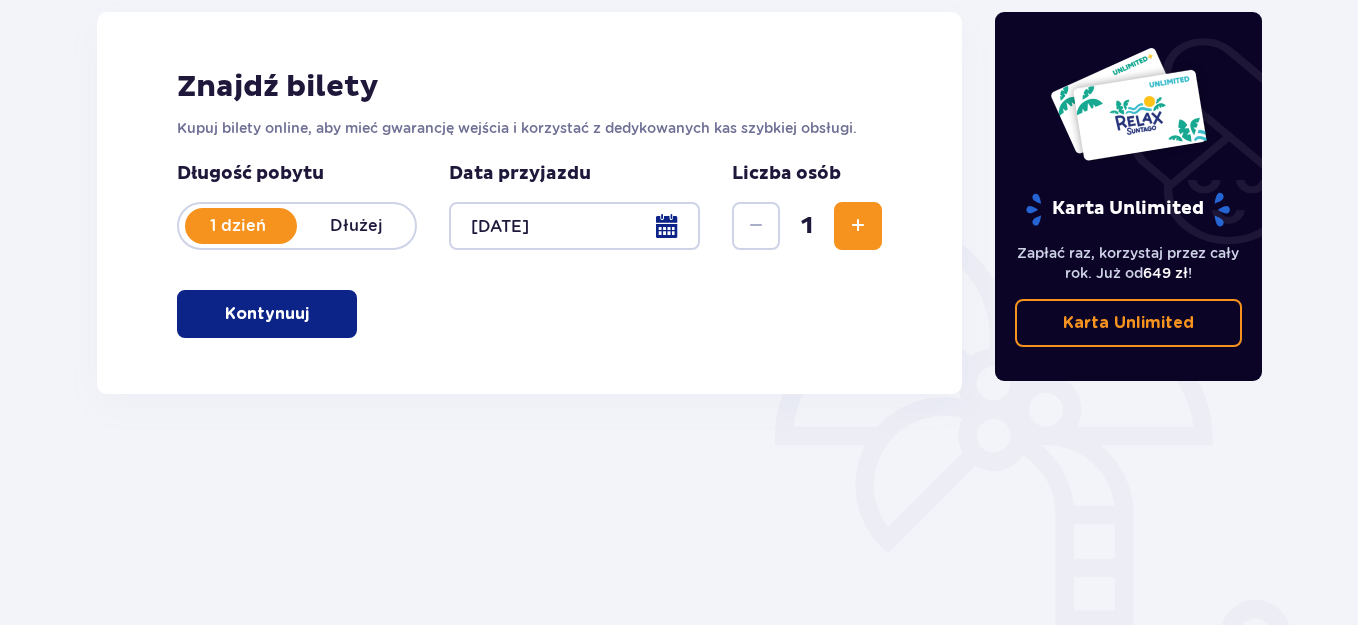 click on "Kontynuuj" at bounding box center (267, 314) 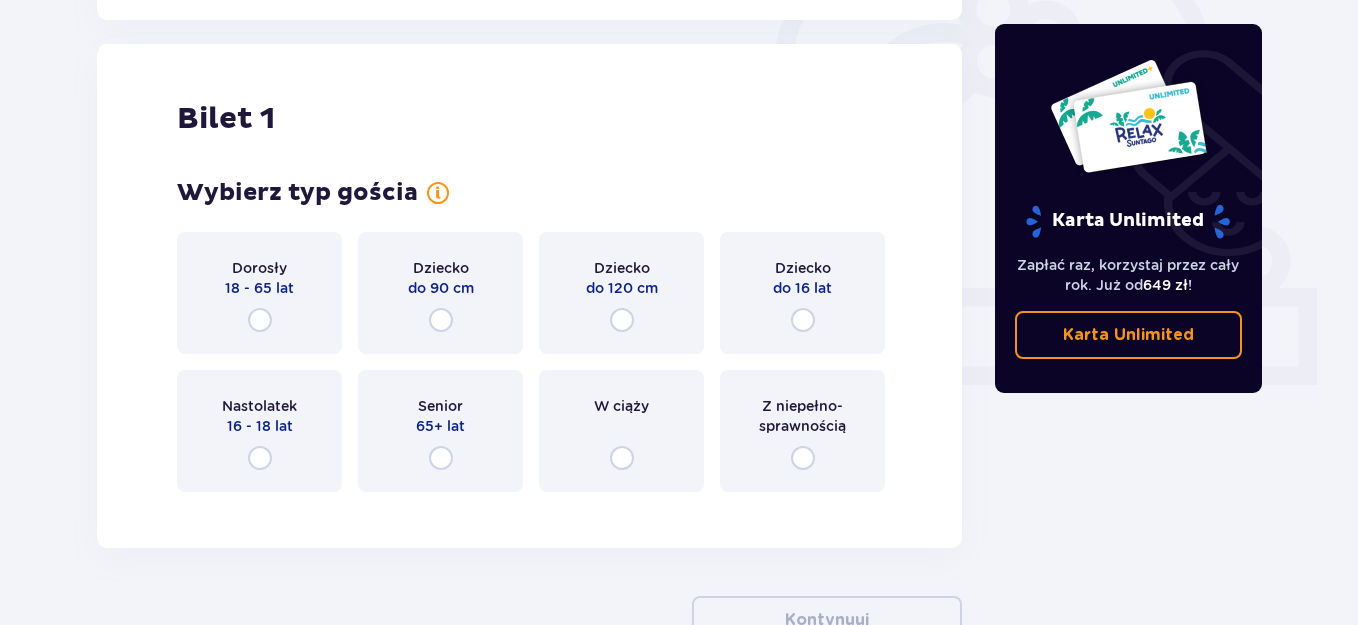 scroll, scrollTop: 668, scrollLeft: 0, axis: vertical 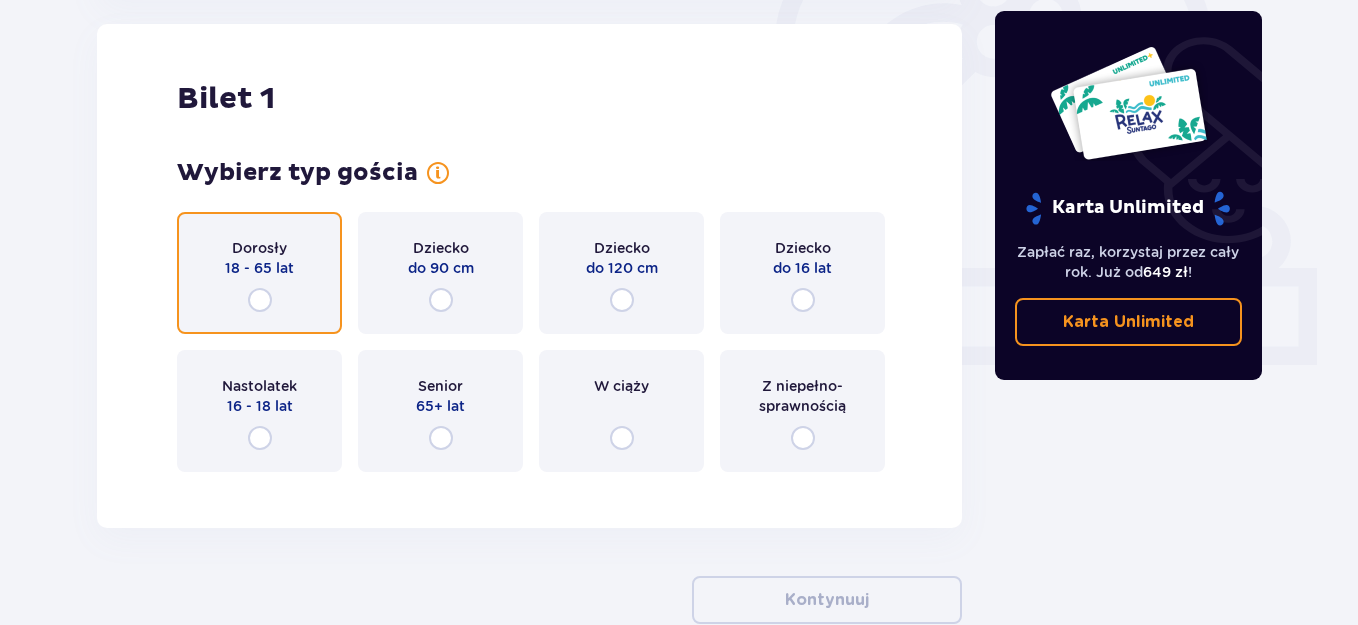 click at bounding box center [260, 300] 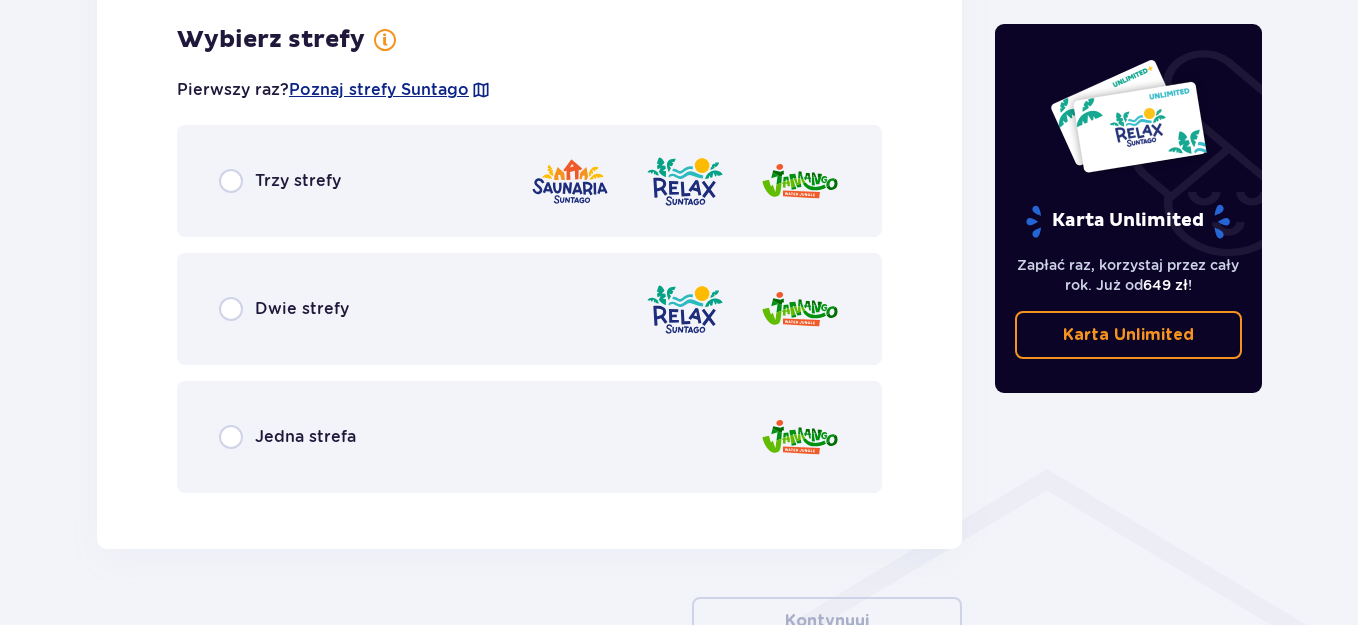 scroll, scrollTop: 1156, scrollLeft: 0, axis: vertical 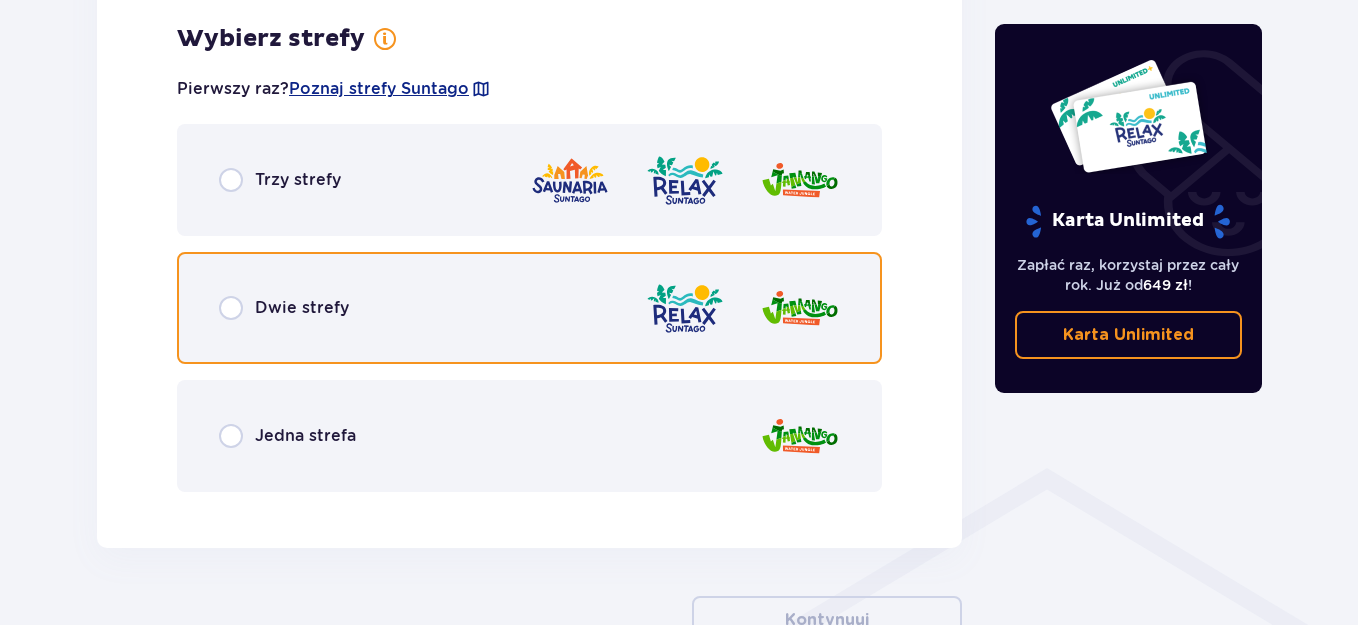 click at bounding box center [231, 308] 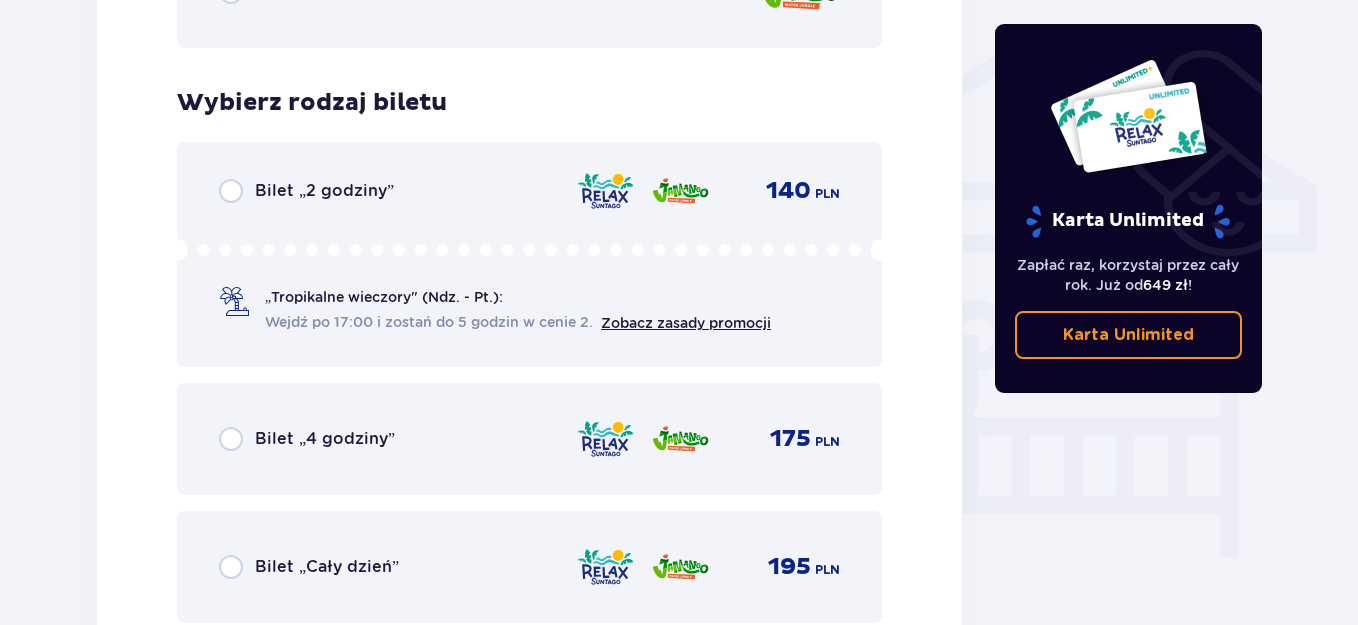 scroll, scrollTop: 1664, scrollLeft: 0, axis: vertical 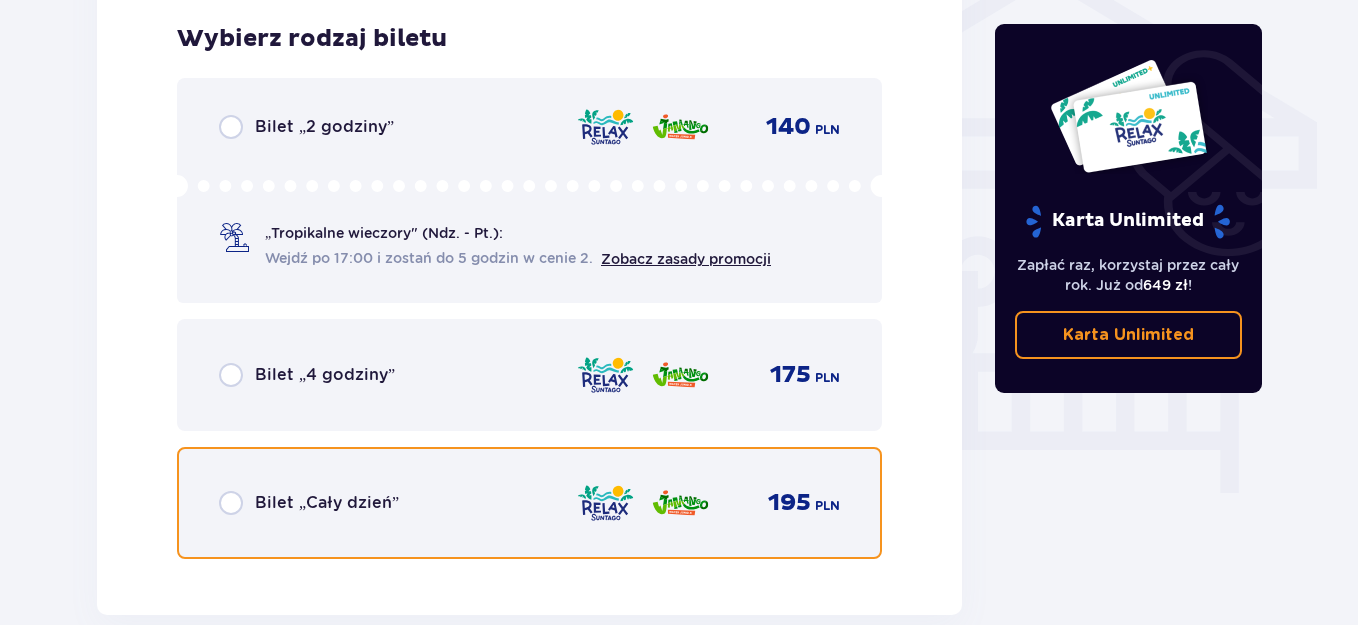 click at bounding box center (231, 503) 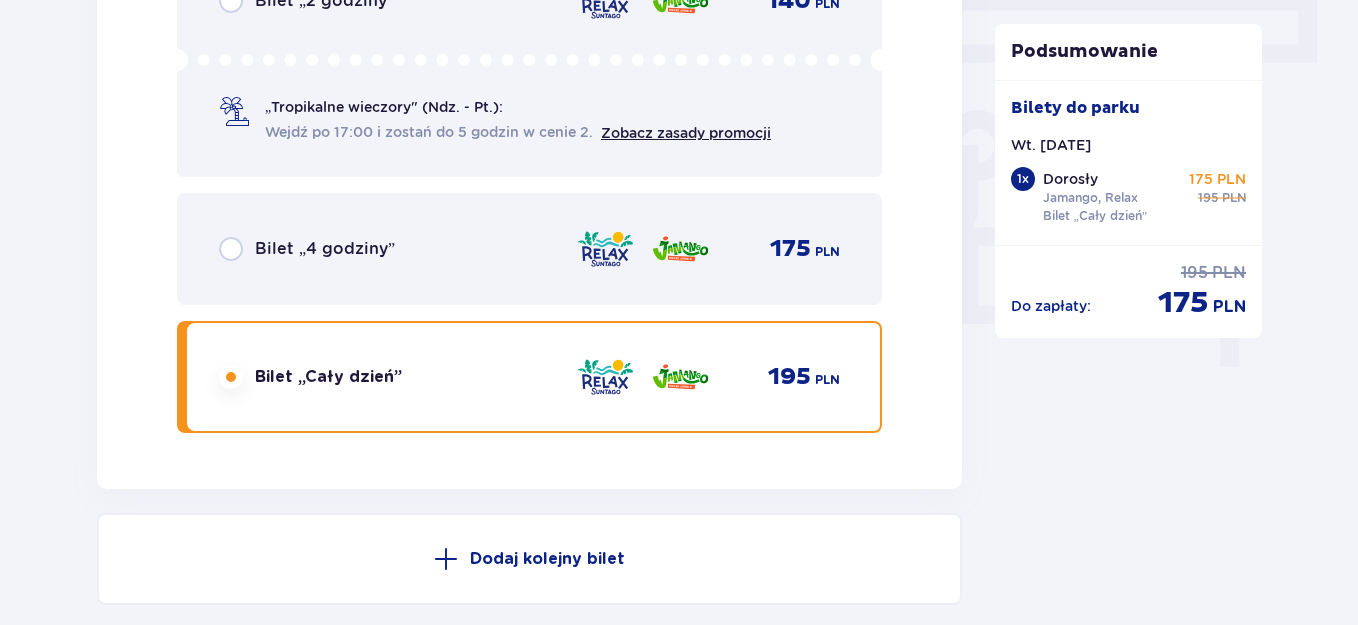 scroll, scrollTop: 1574, scrollLeft: 0, axis: vertical 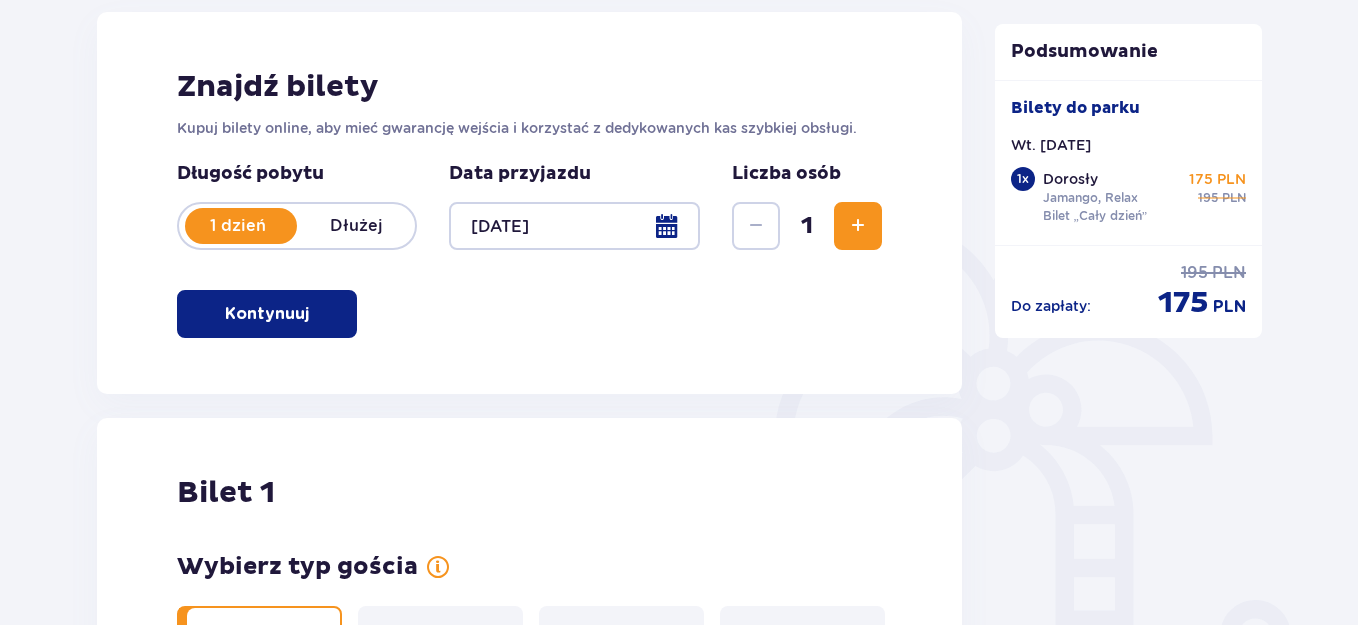 click at bounding box center (574, 226) 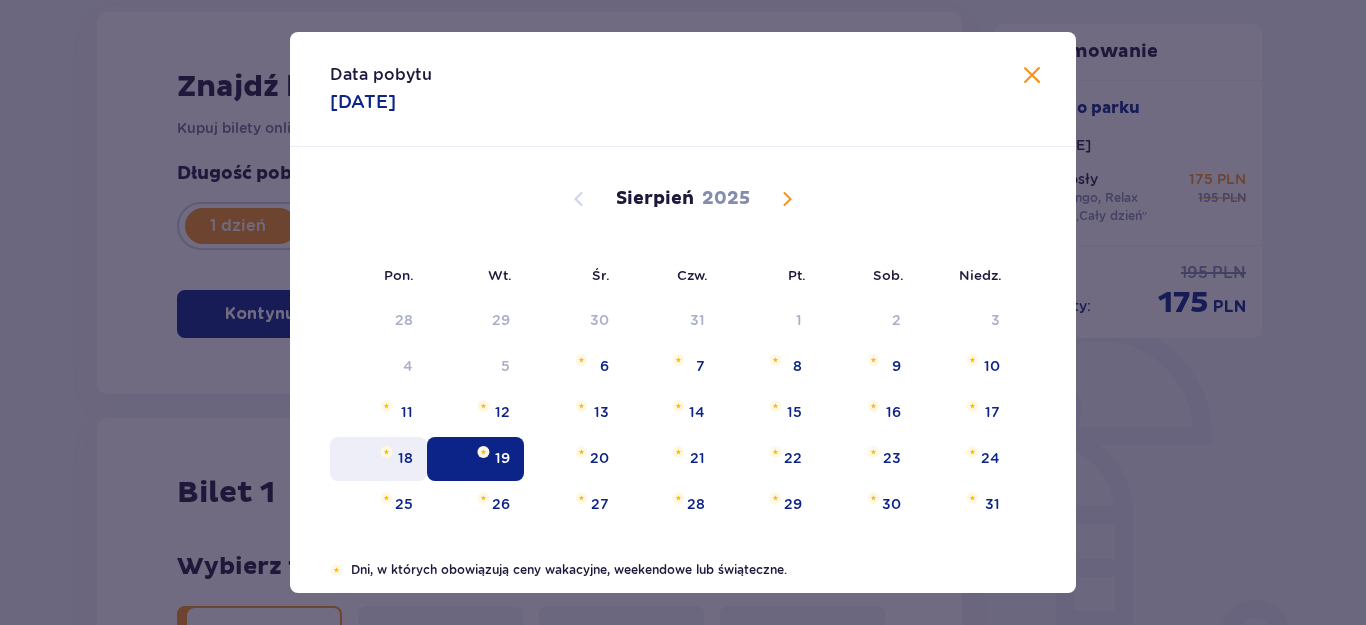 click on "18" at bounding box center [405, 458] 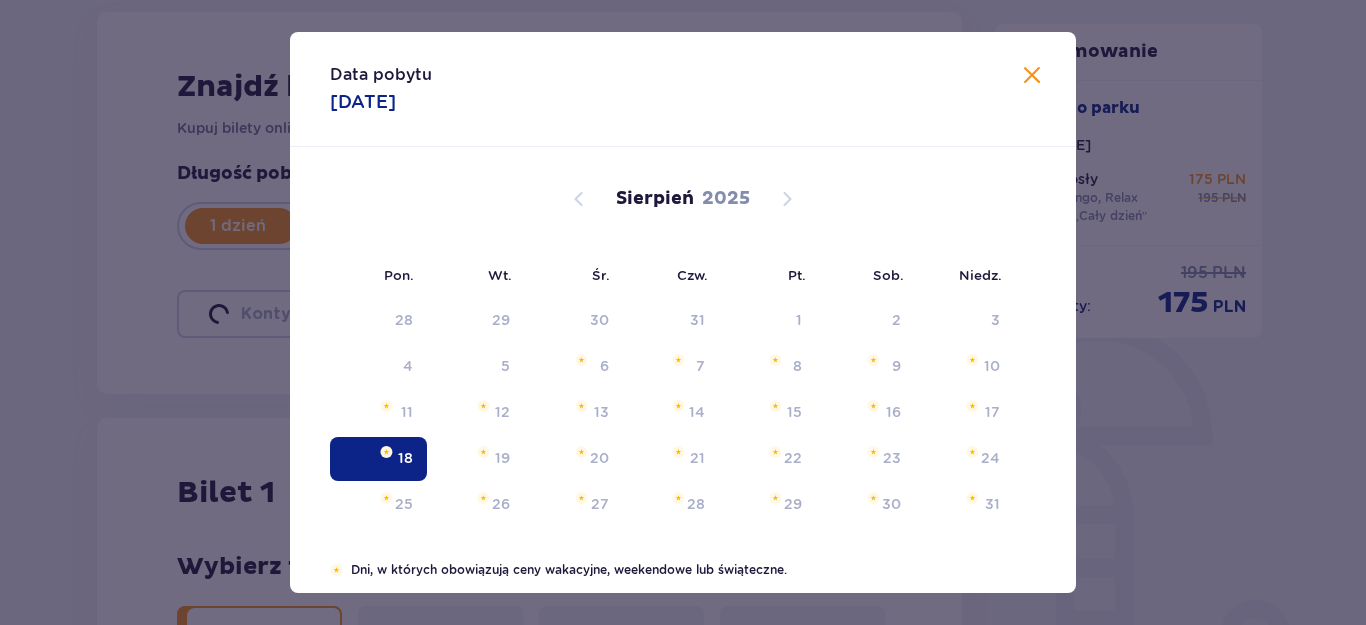 type on "18.08.25" 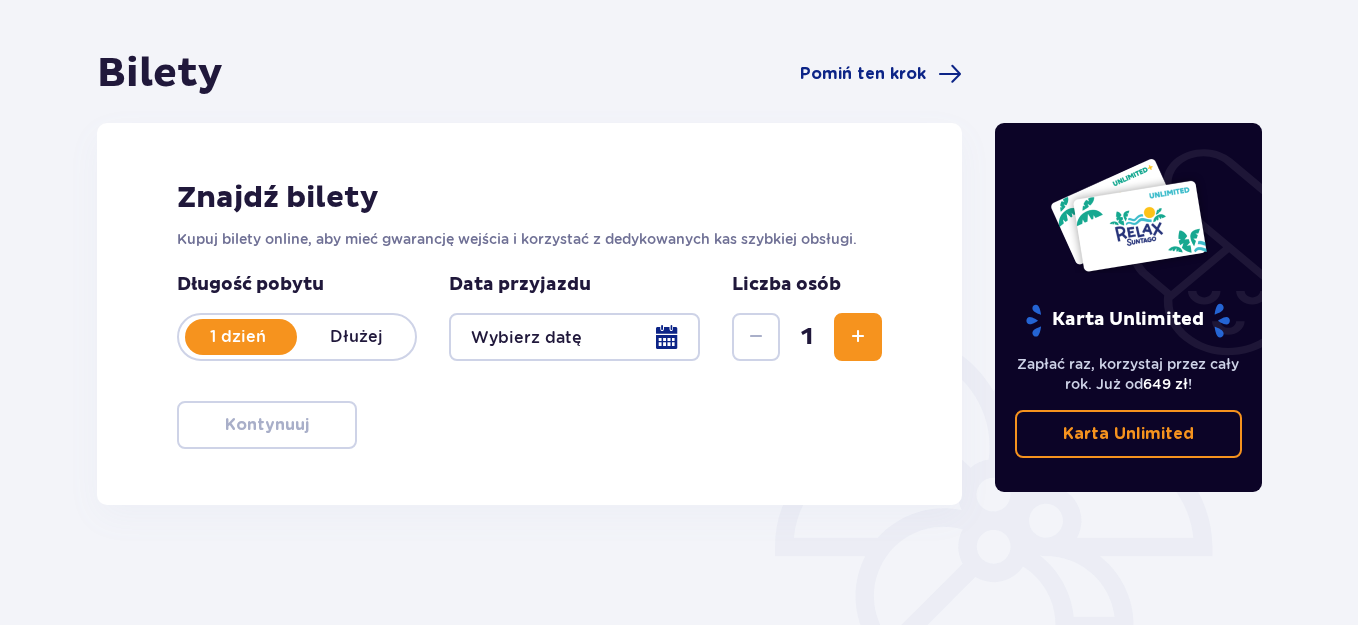 scroll, scrollTop: 274, scrollLeft: 0, axis: vertical 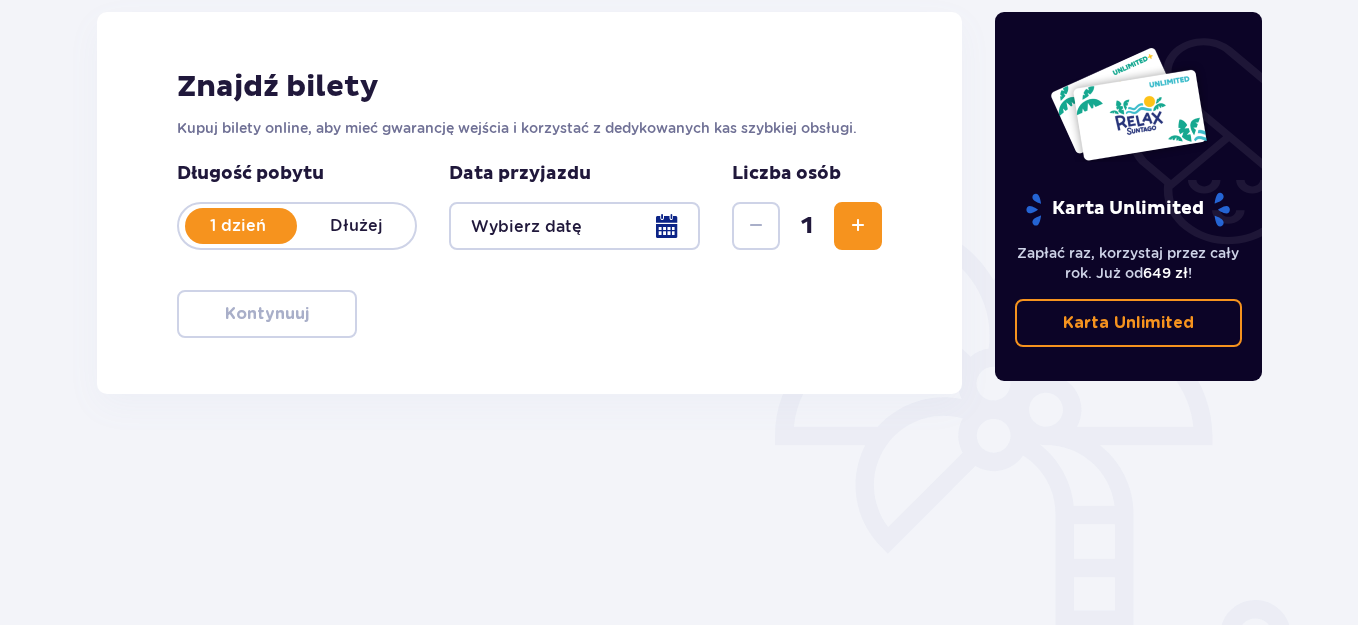 click at bounding box center (574, 226) 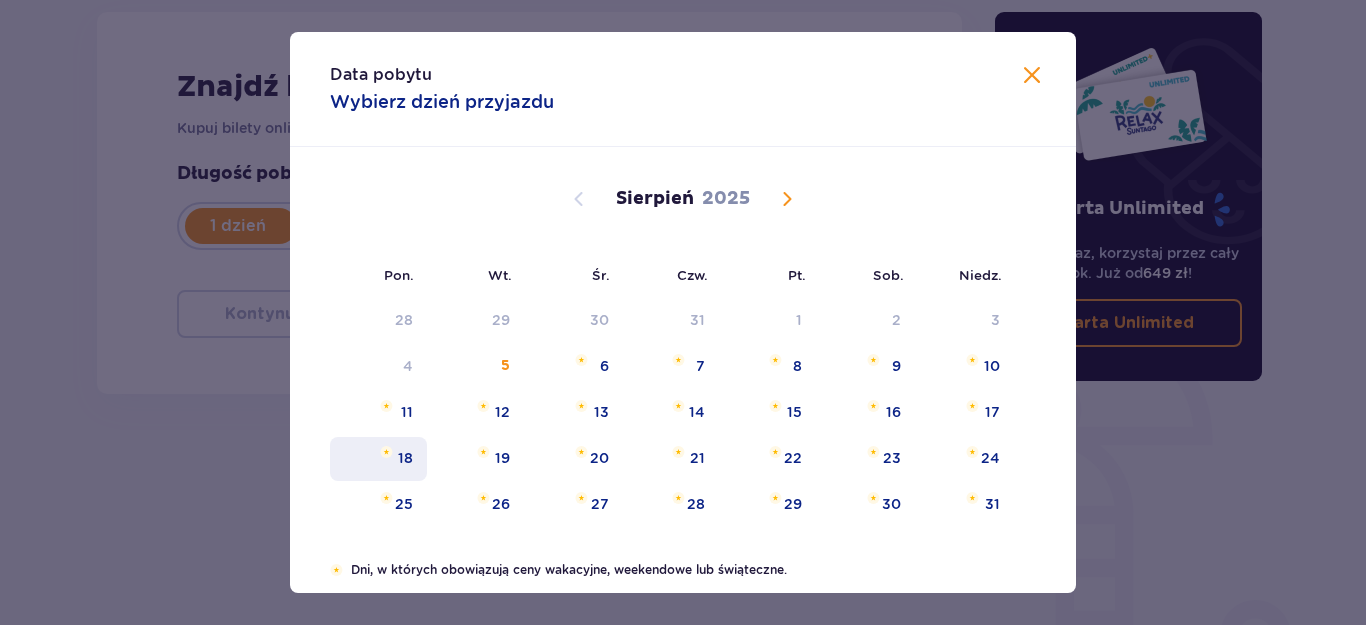 click on "18" at bounding box center [405, 458] 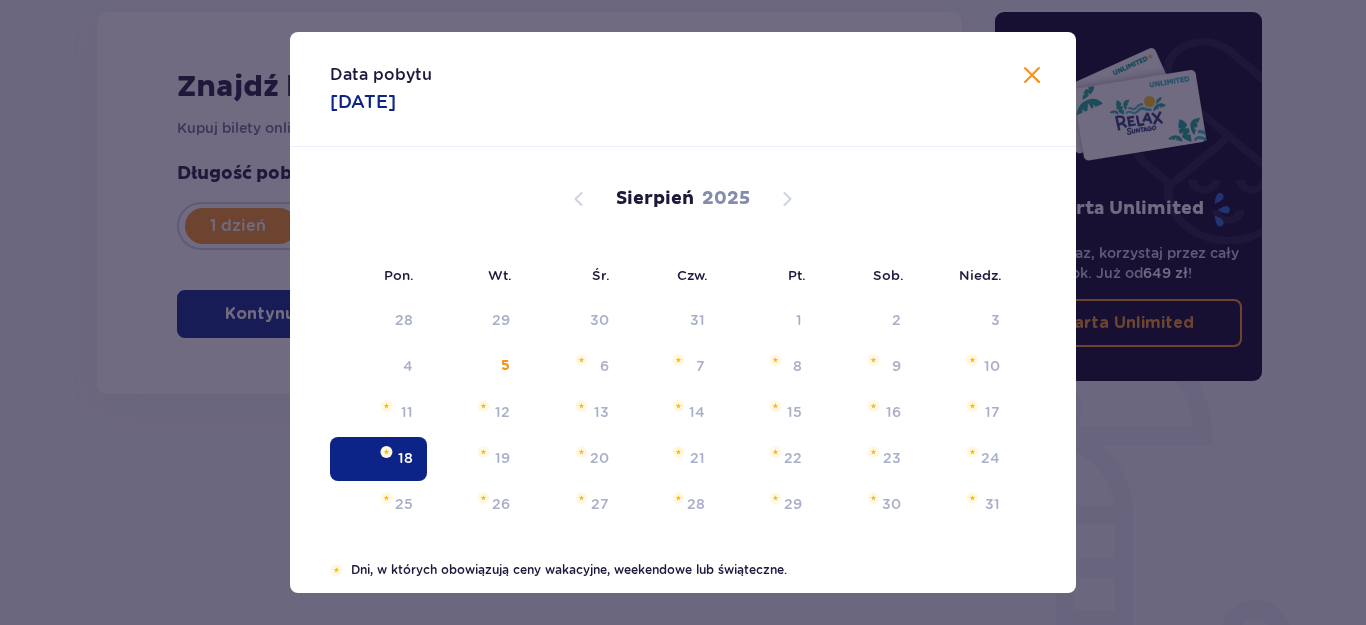 type on "18.08.25" 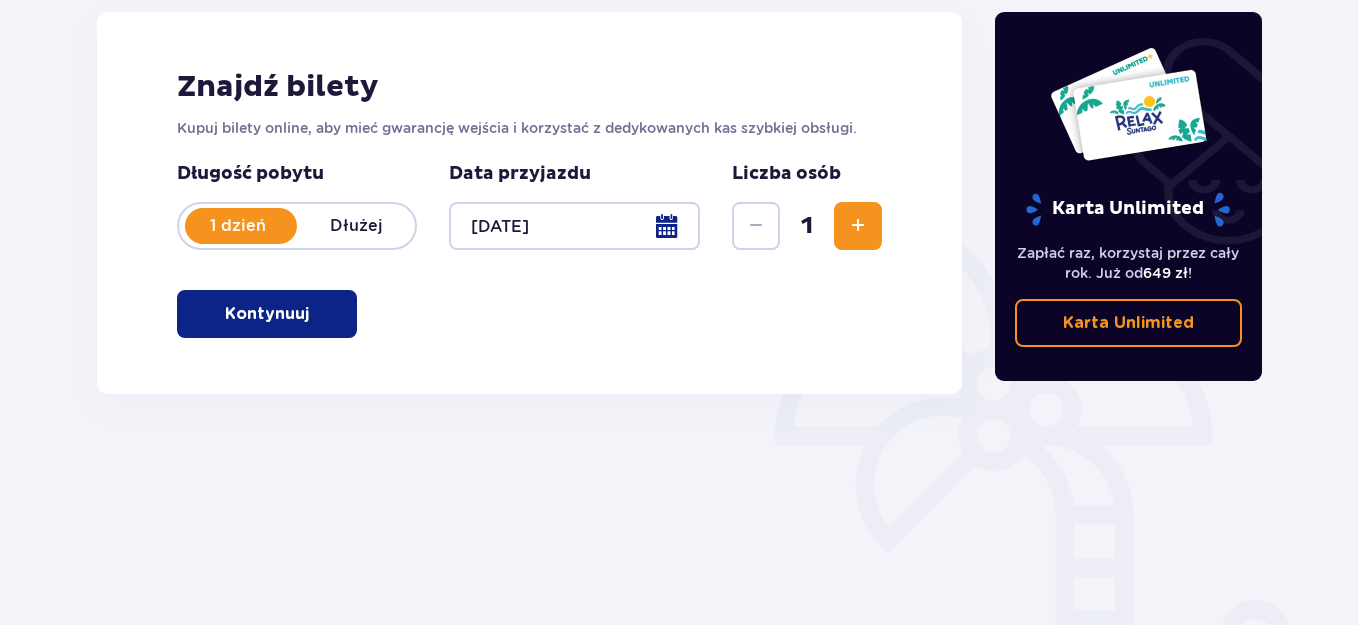 click on "Kontynuuj" at bounding box center [267, 314] 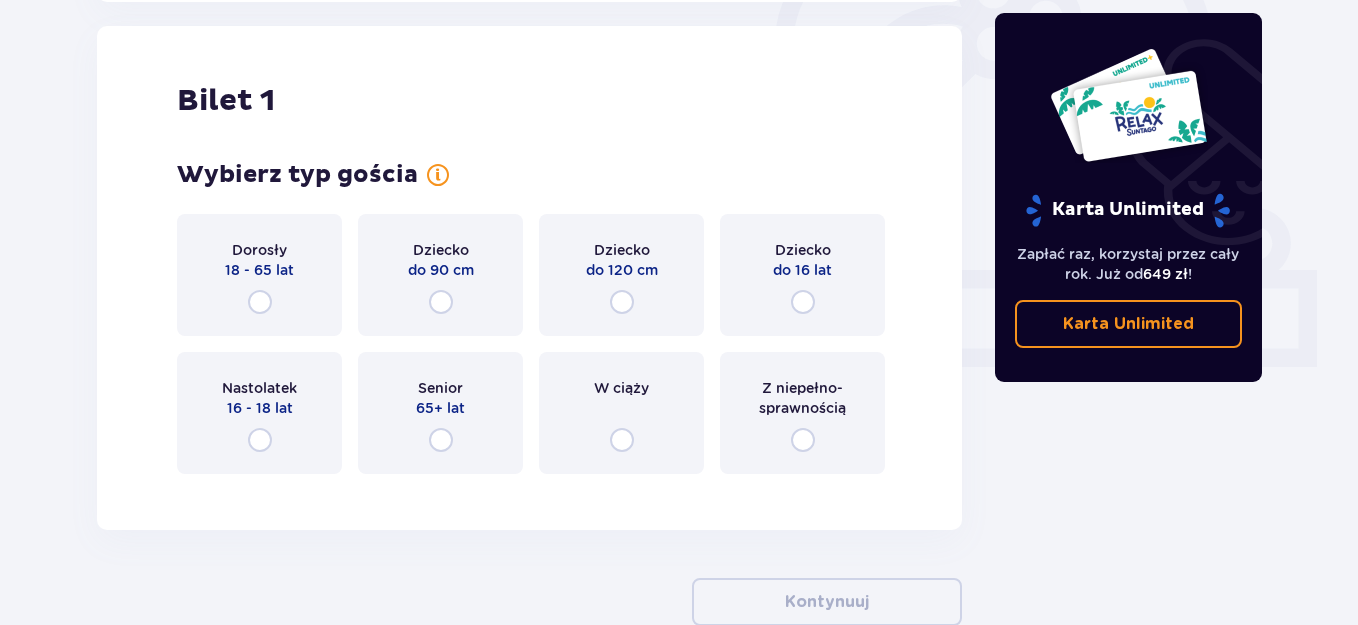scroll, scrollTop: 668, scrollLeft: 0, axis: vertical 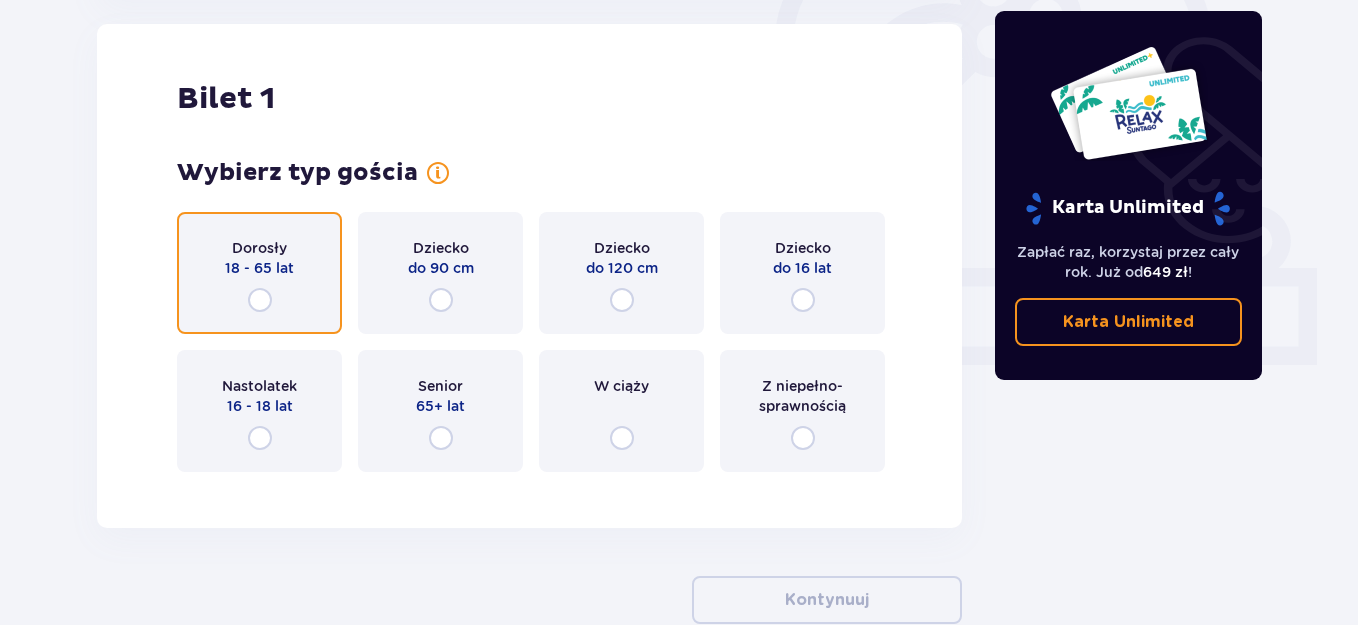click at bounding box center [260, 300] 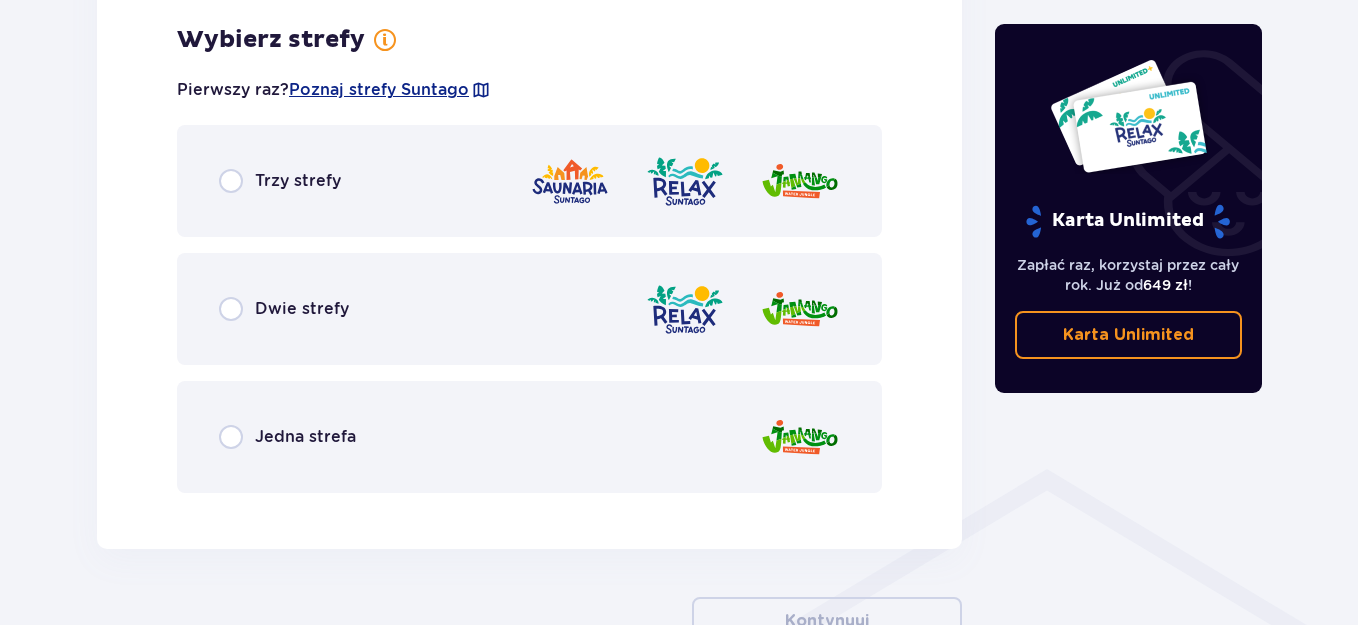 scroll, scrollTop: 1210, scrollLeft: 0, axis: vertical 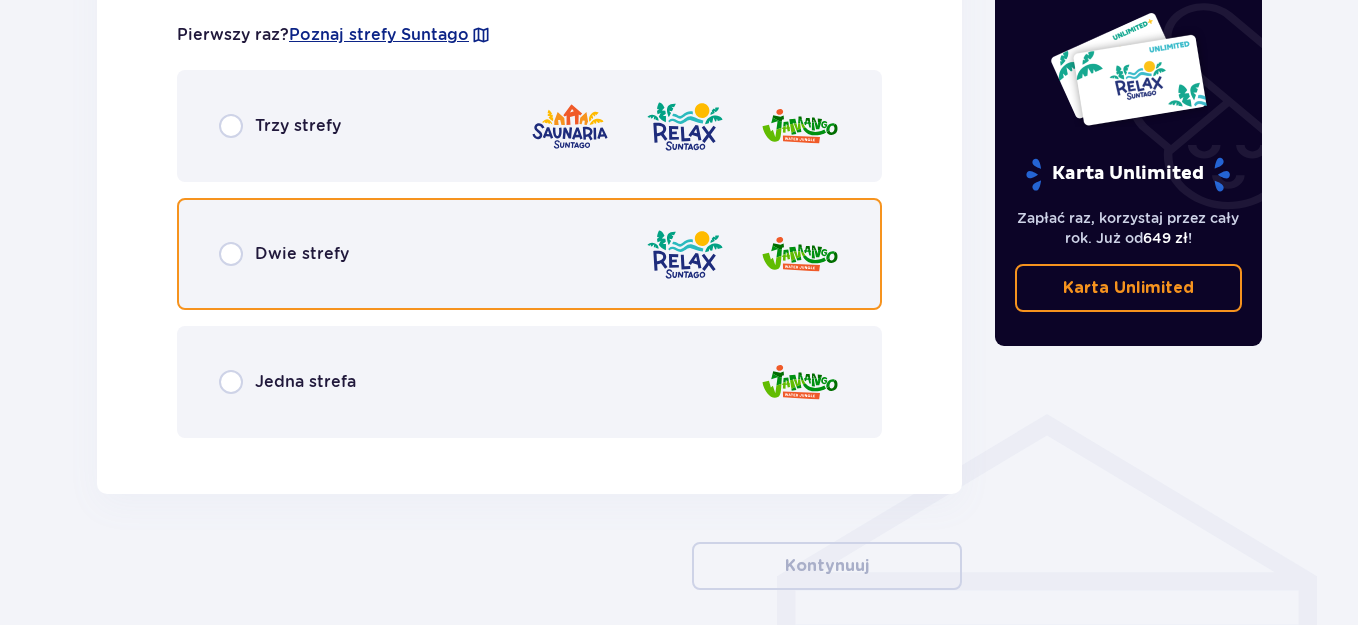 click at bounding box center [231, 254] 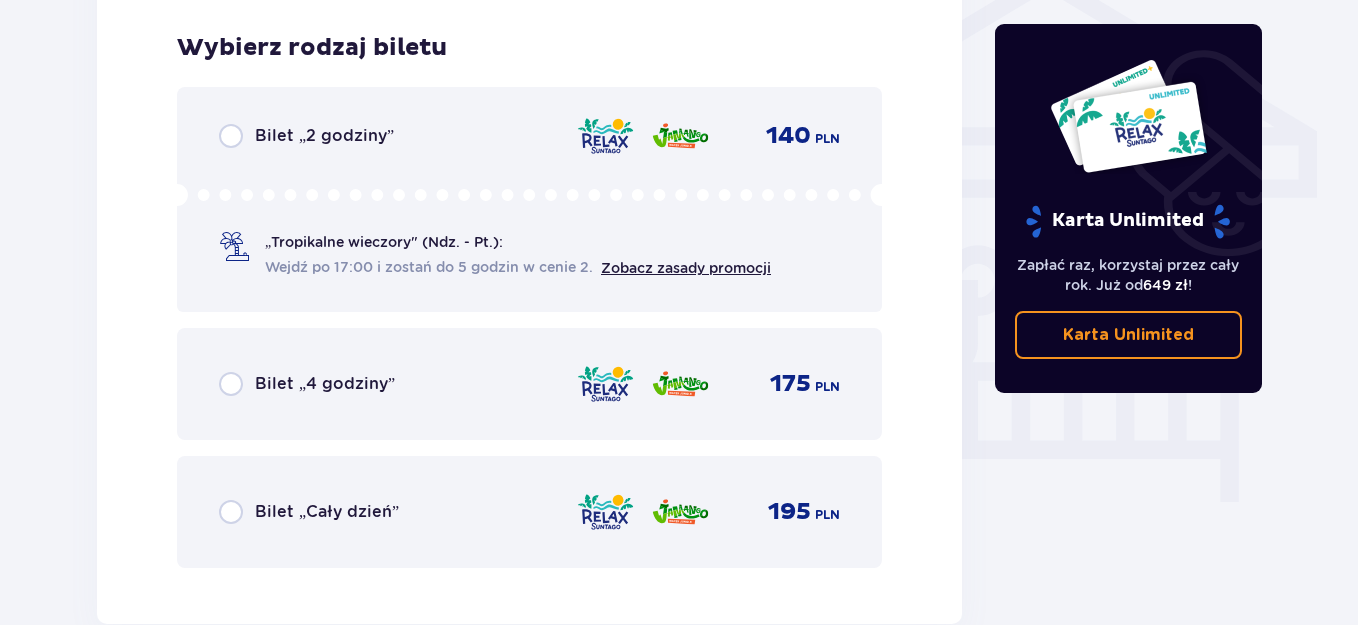 scroll, scrollTop: 1664, scrollLeft: 0, axis: vertical 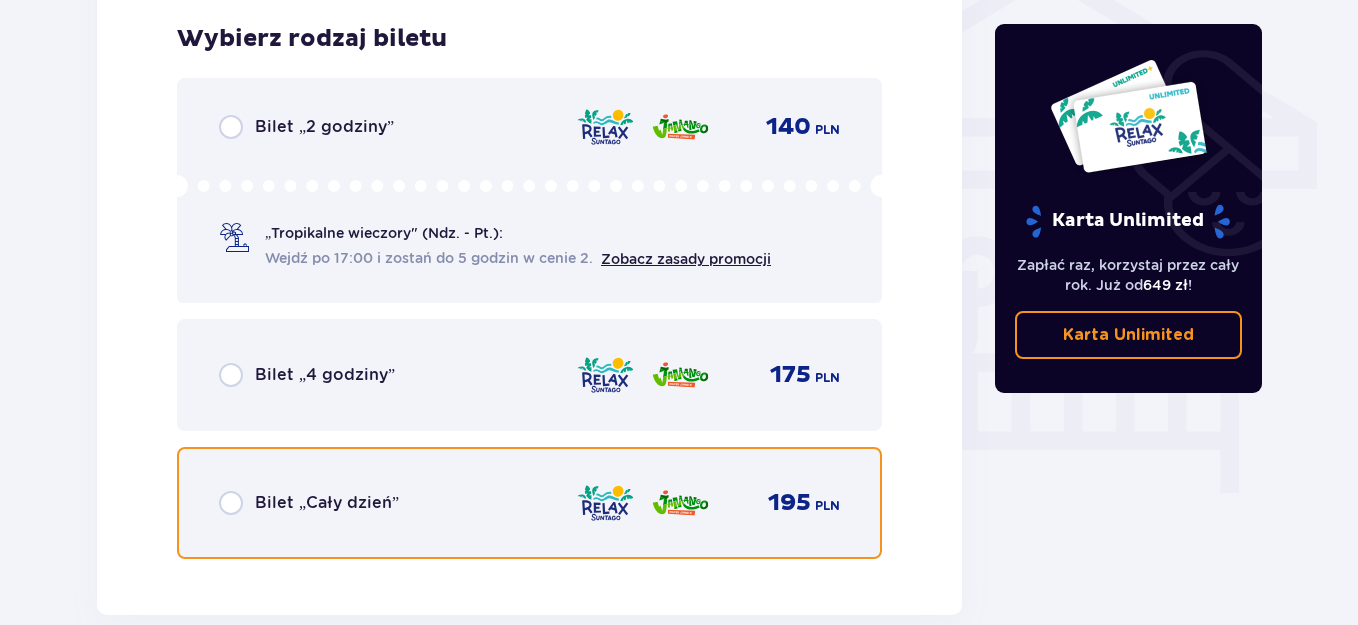 click at bounding box center (231, 503) 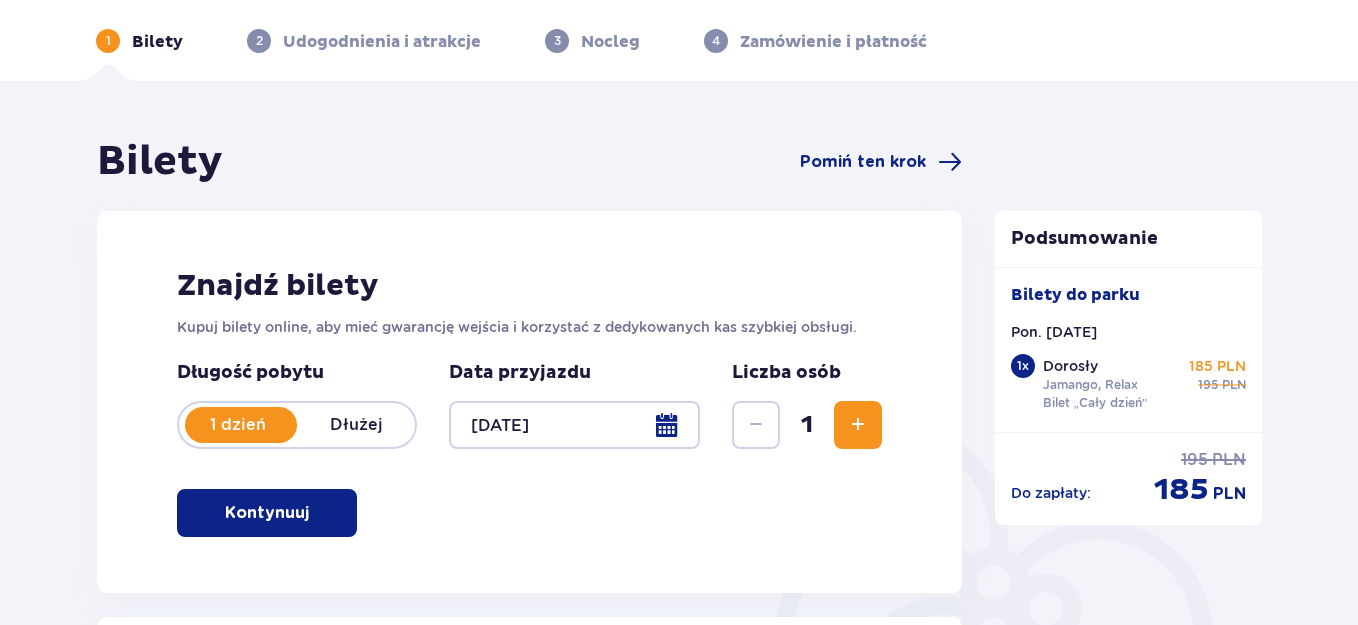 scroll, scrollTop: 74, scrollLeft: 0, axis: vertical 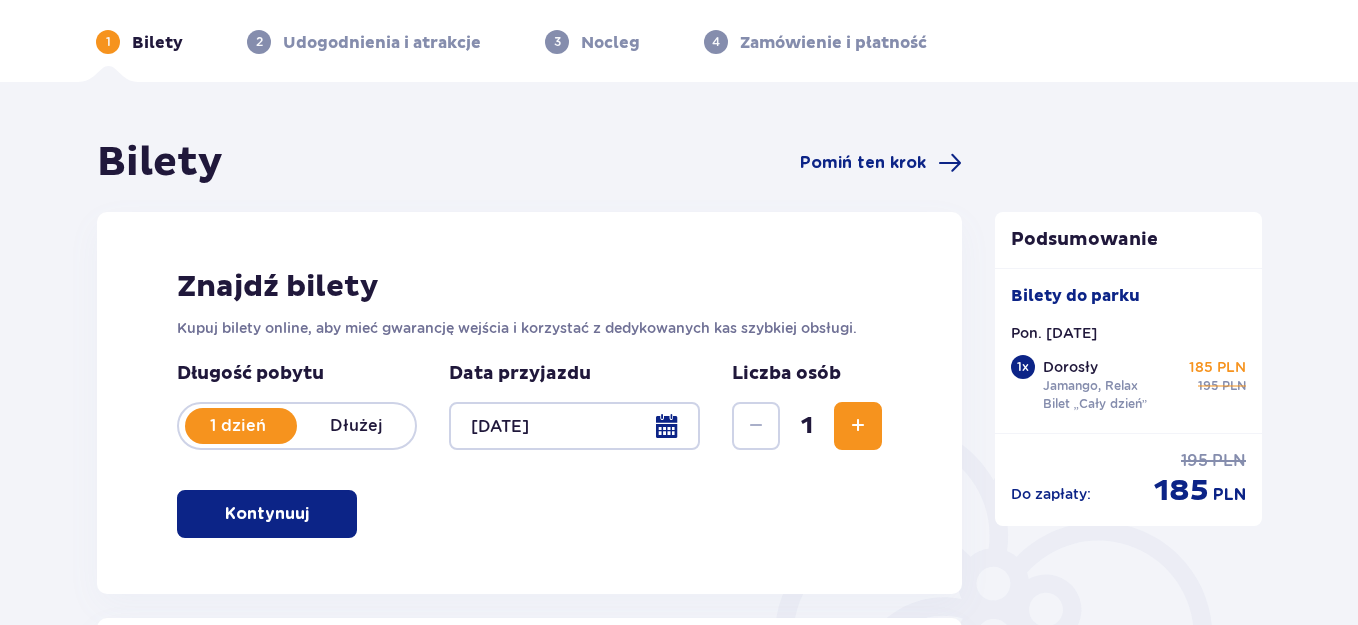 click at bounding box center (574, 426) 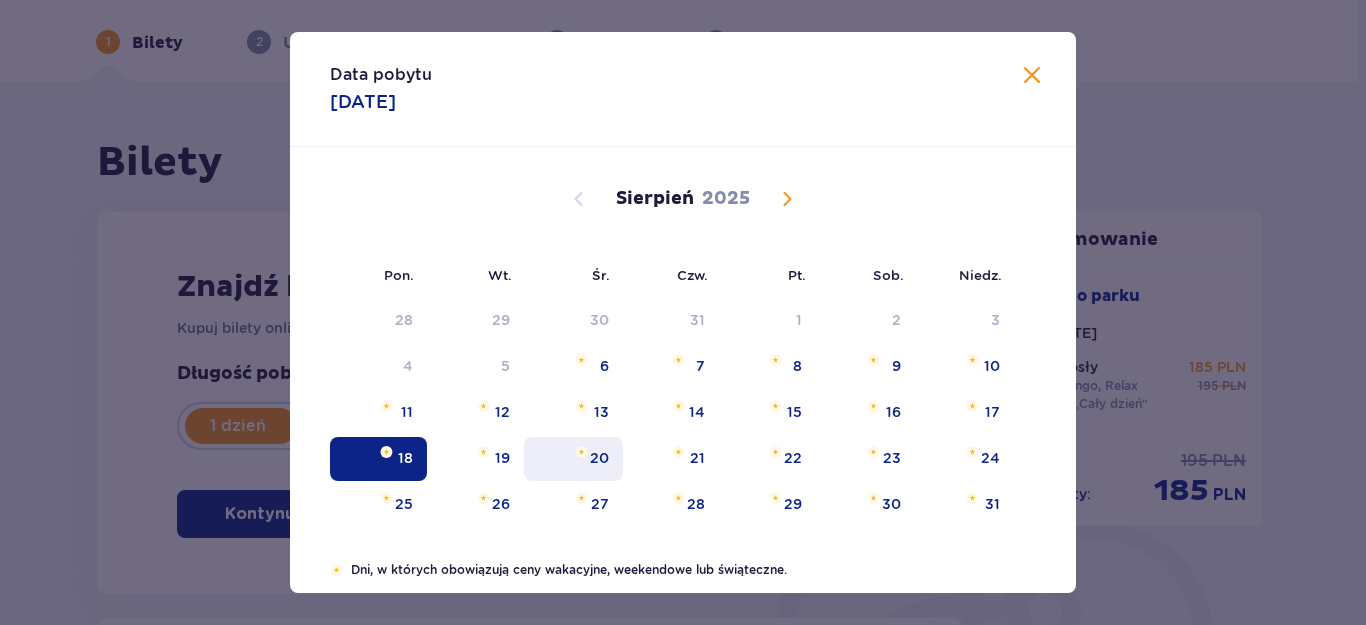 click on "20" at bounding box center (573, 459) 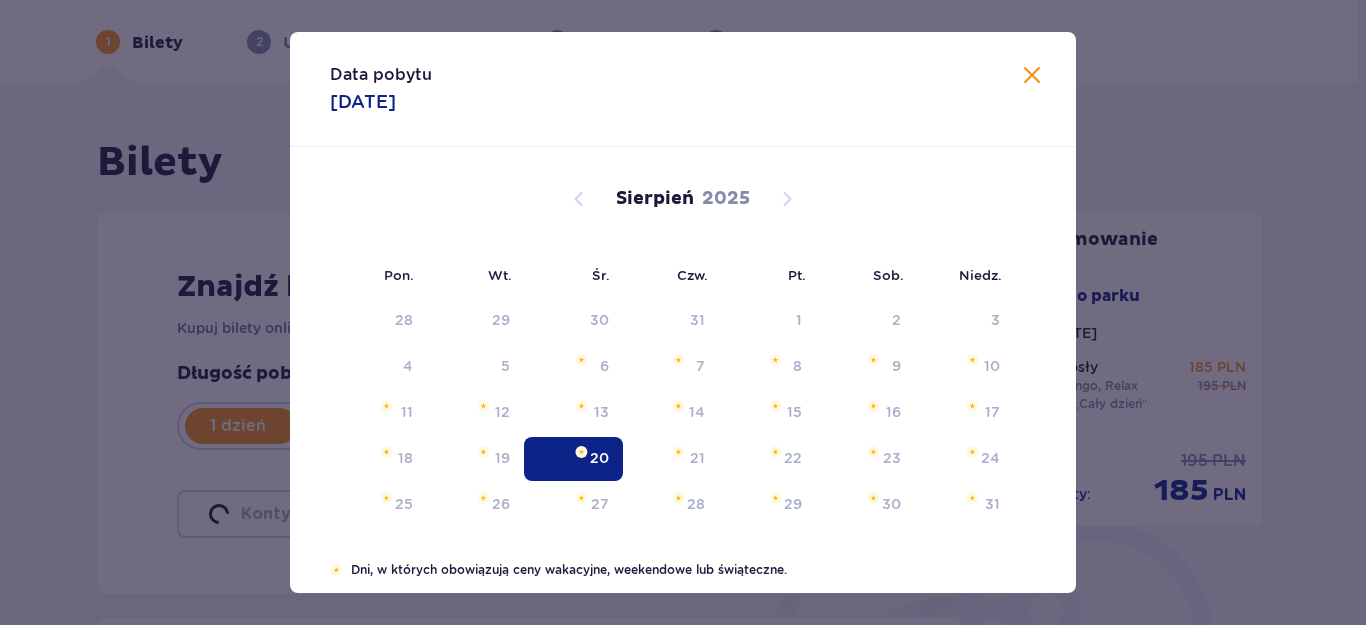 type on "20.08.25" 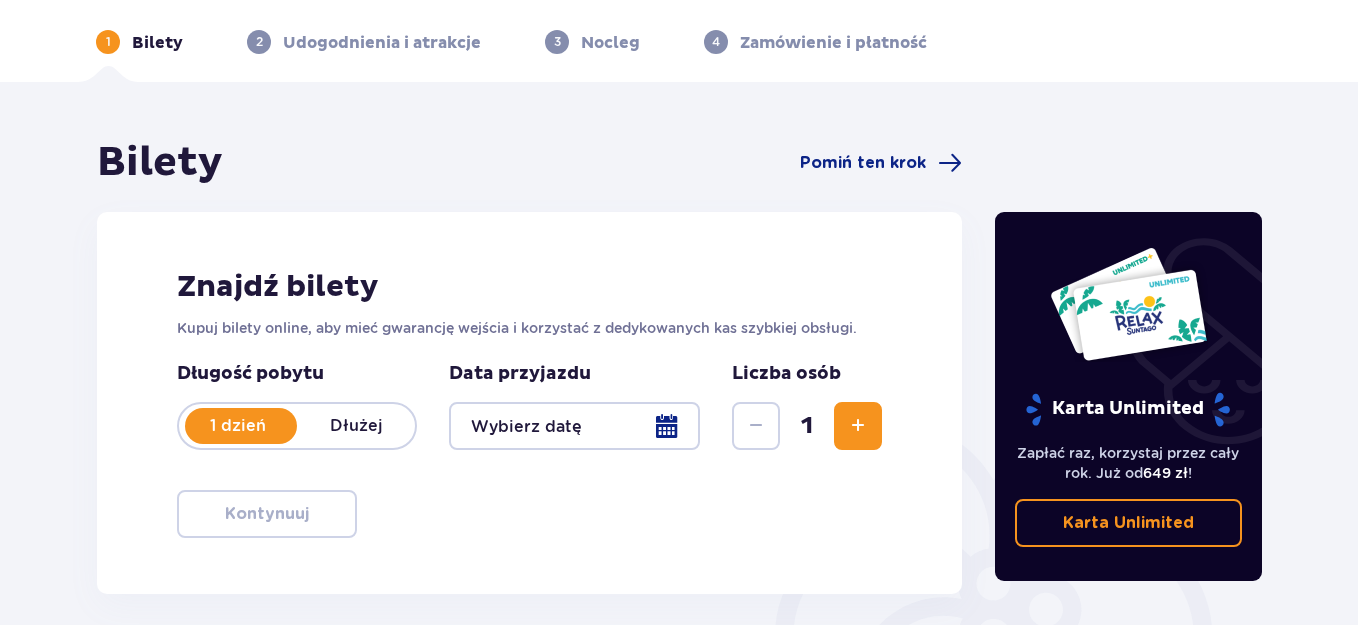 click at bounding box center [574, 426] 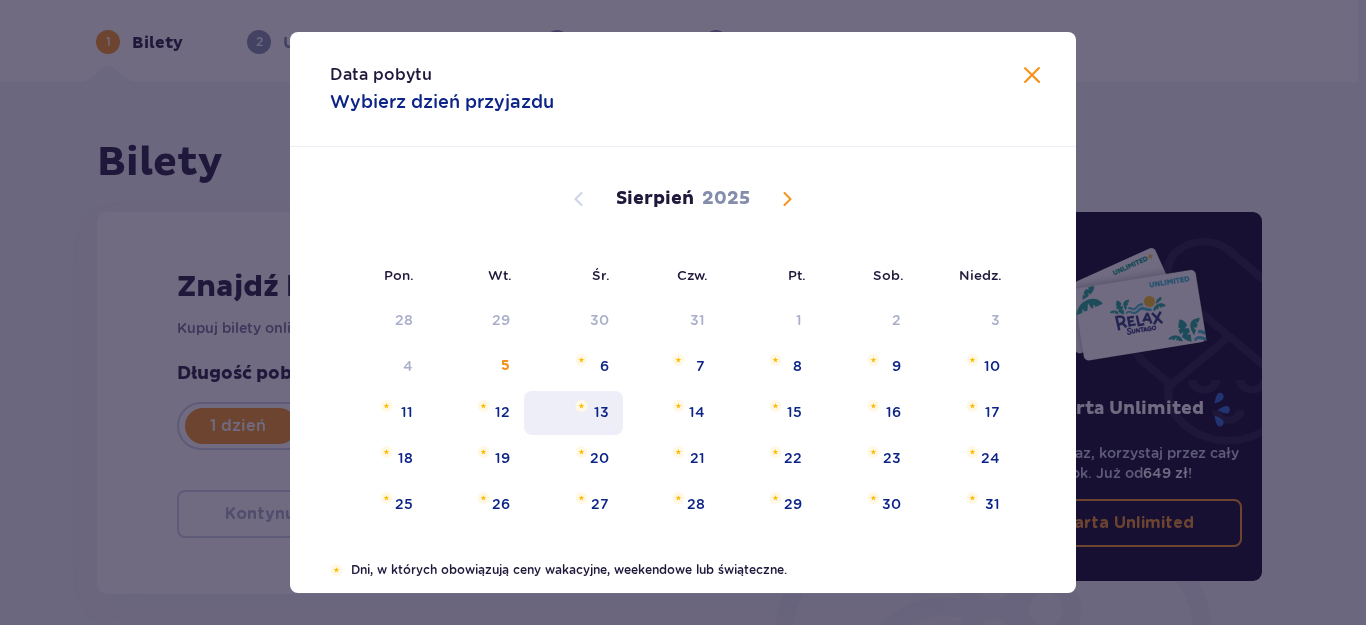 click on "13" at bounding box center (573, 413) 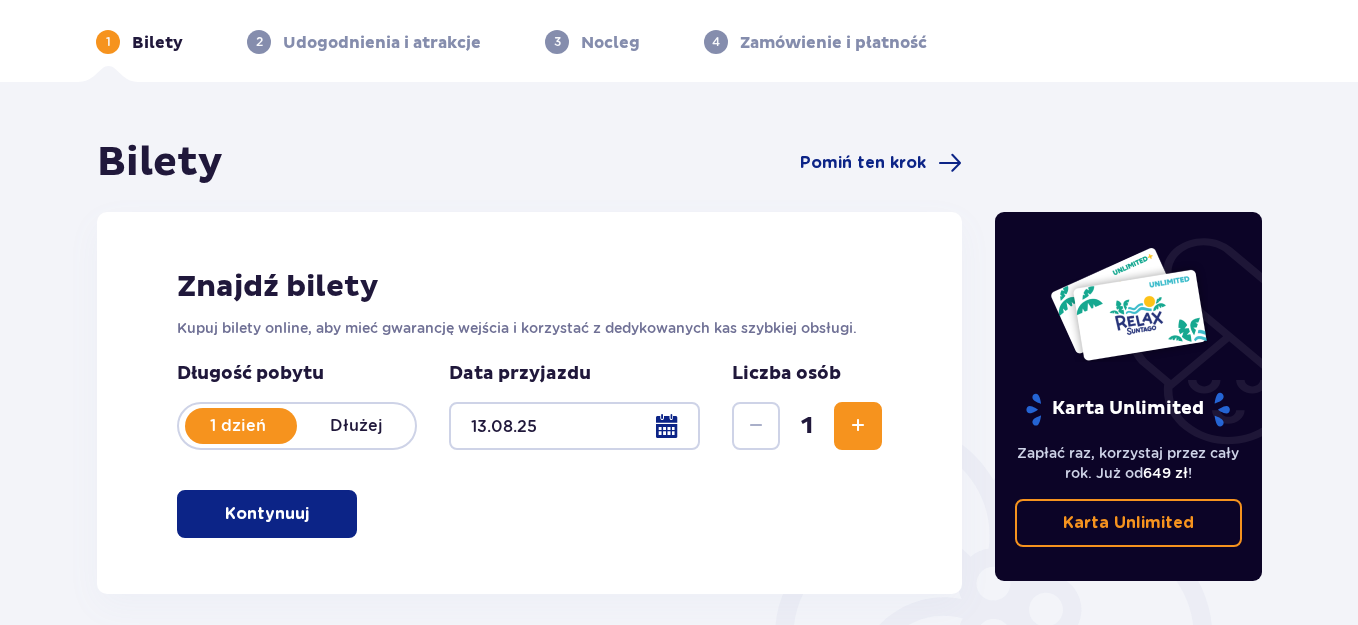 click on "Kontynuuj" at bounding box center (267, 514) 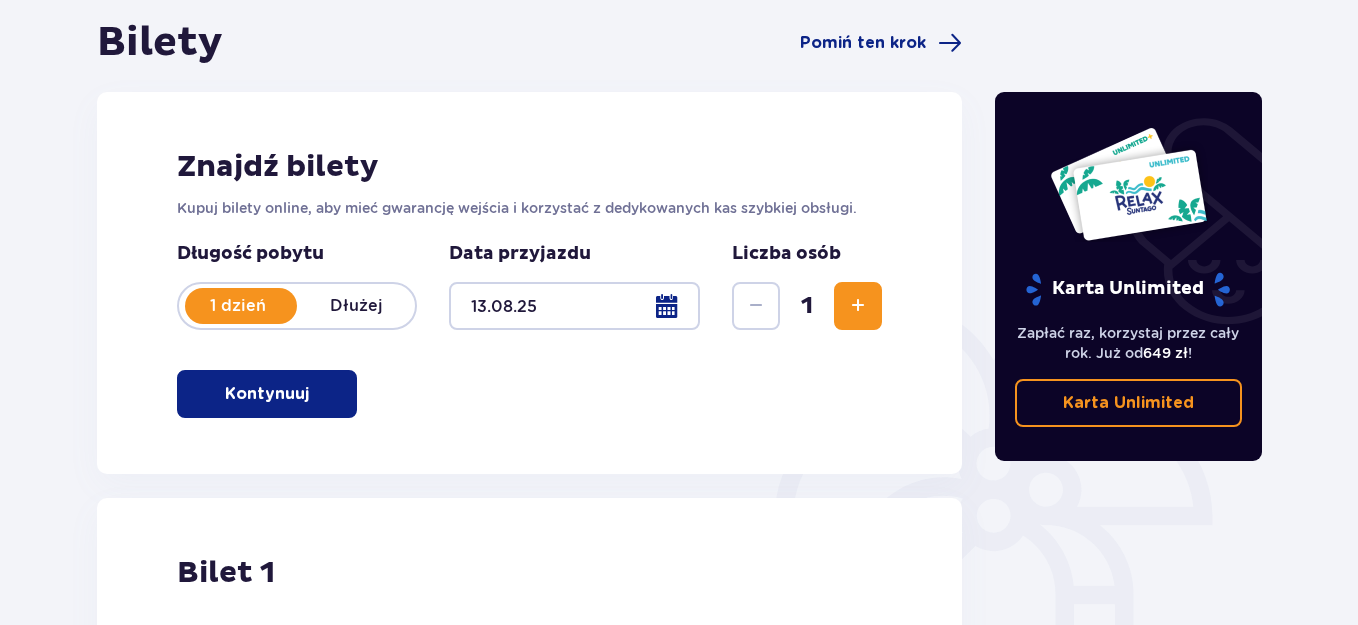 scroll, scrollTop: 168, scrollLeft: 0, axis: vertical 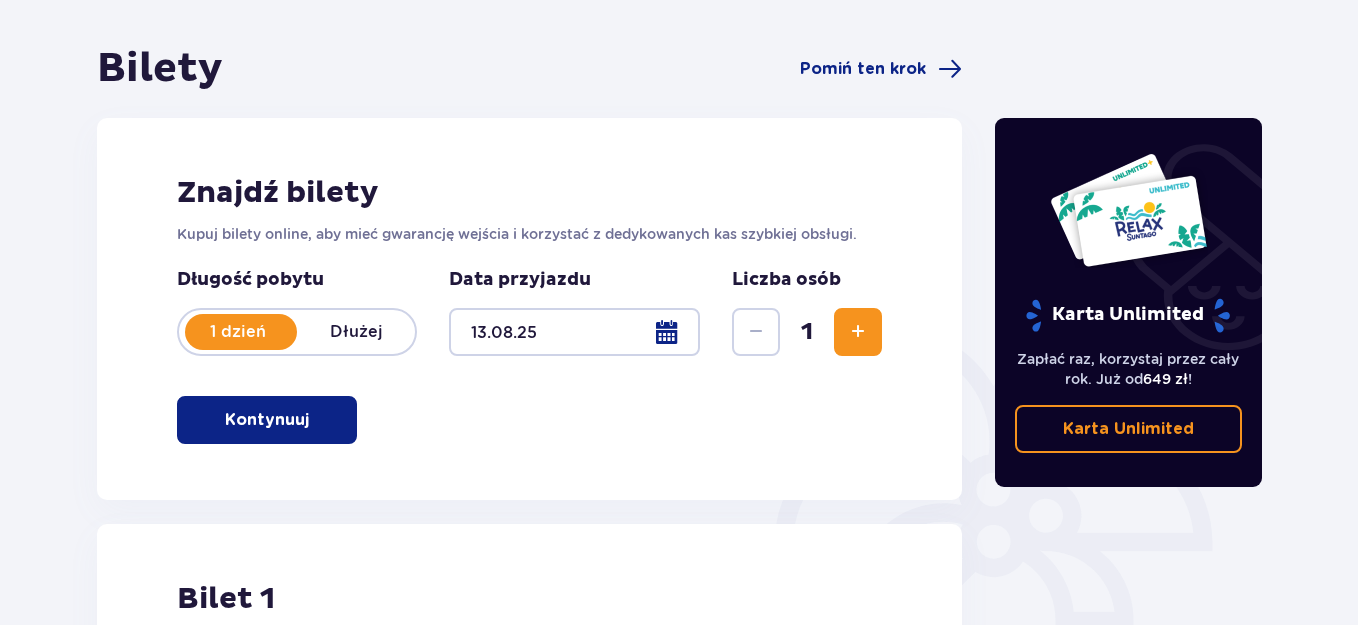 click at bounding box center [574, 332] 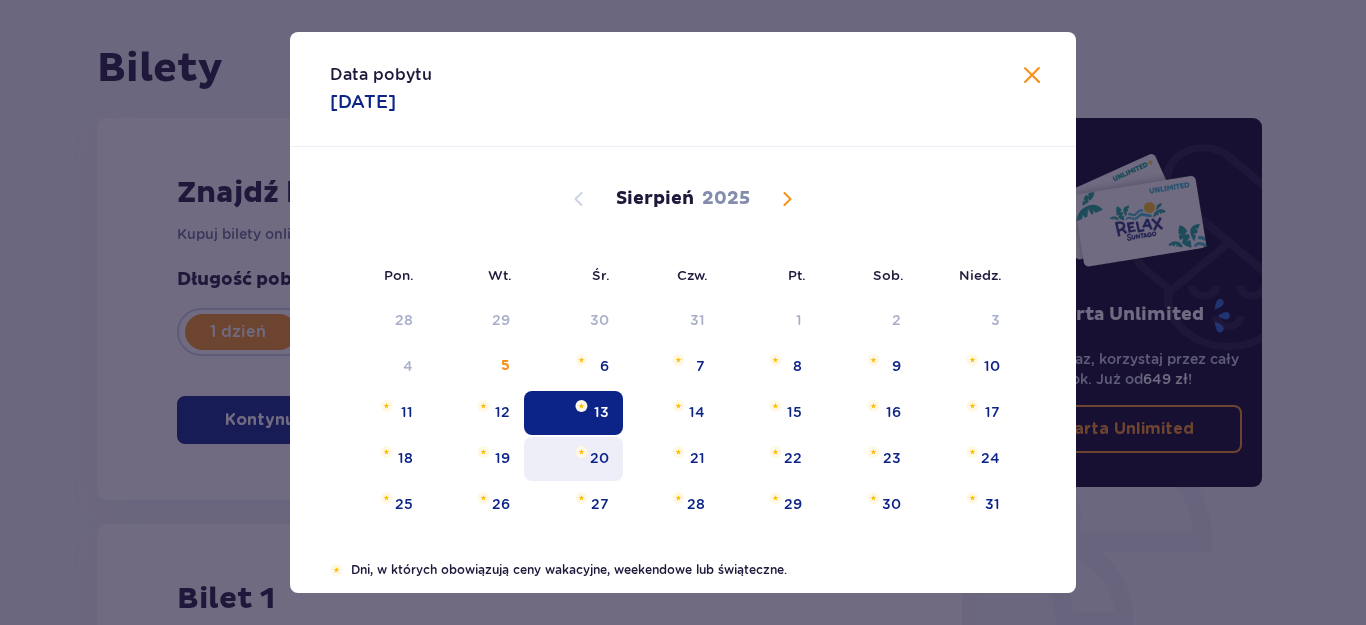 click on "20" at bounding box center (599, 458) 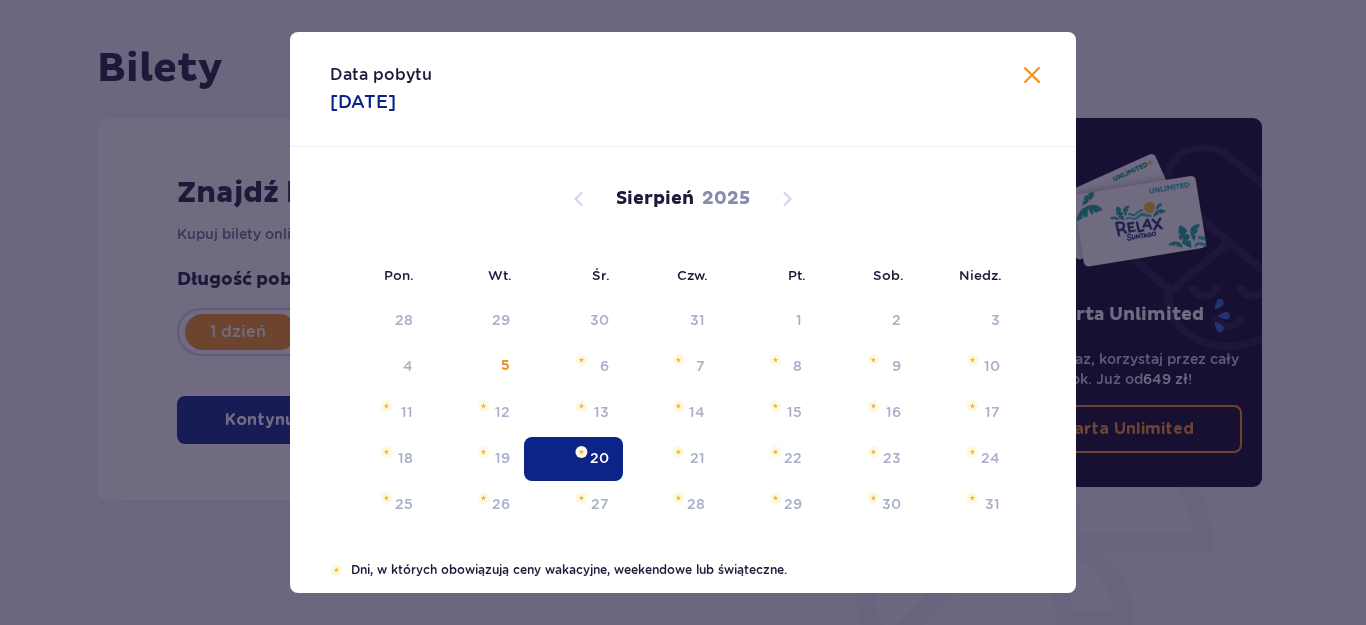type on "20.08.25" 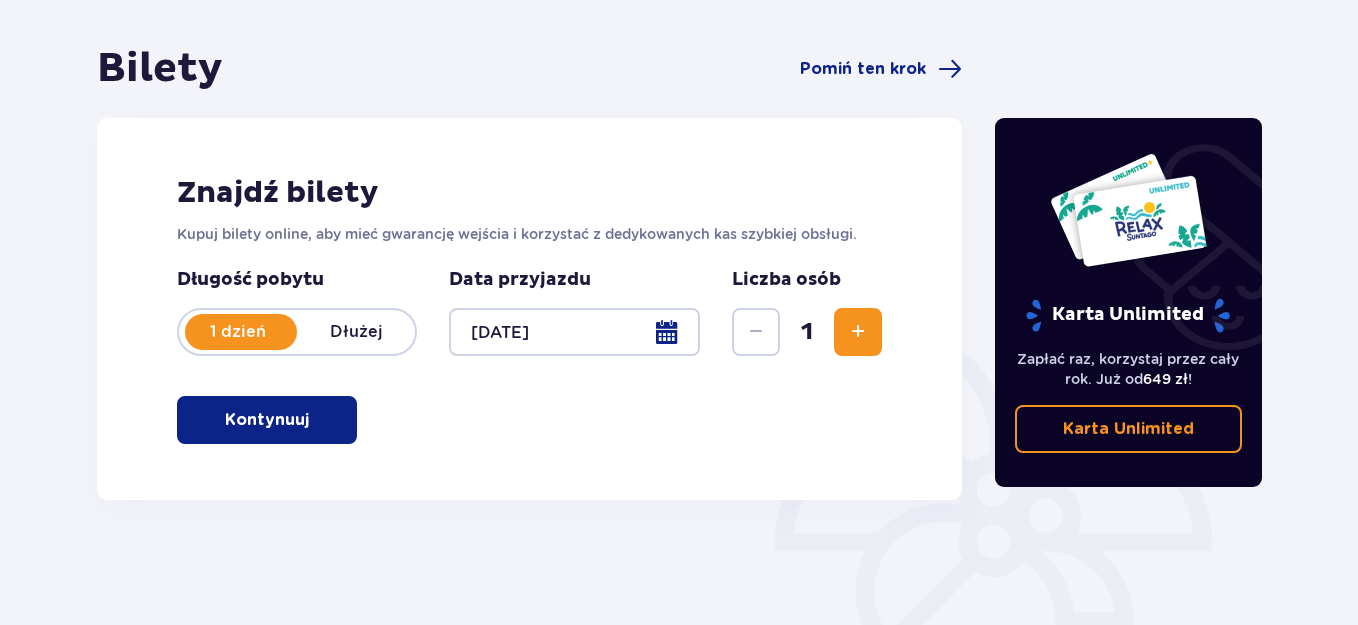 click on "Kontynuuj" at bounding box center (267, 420) 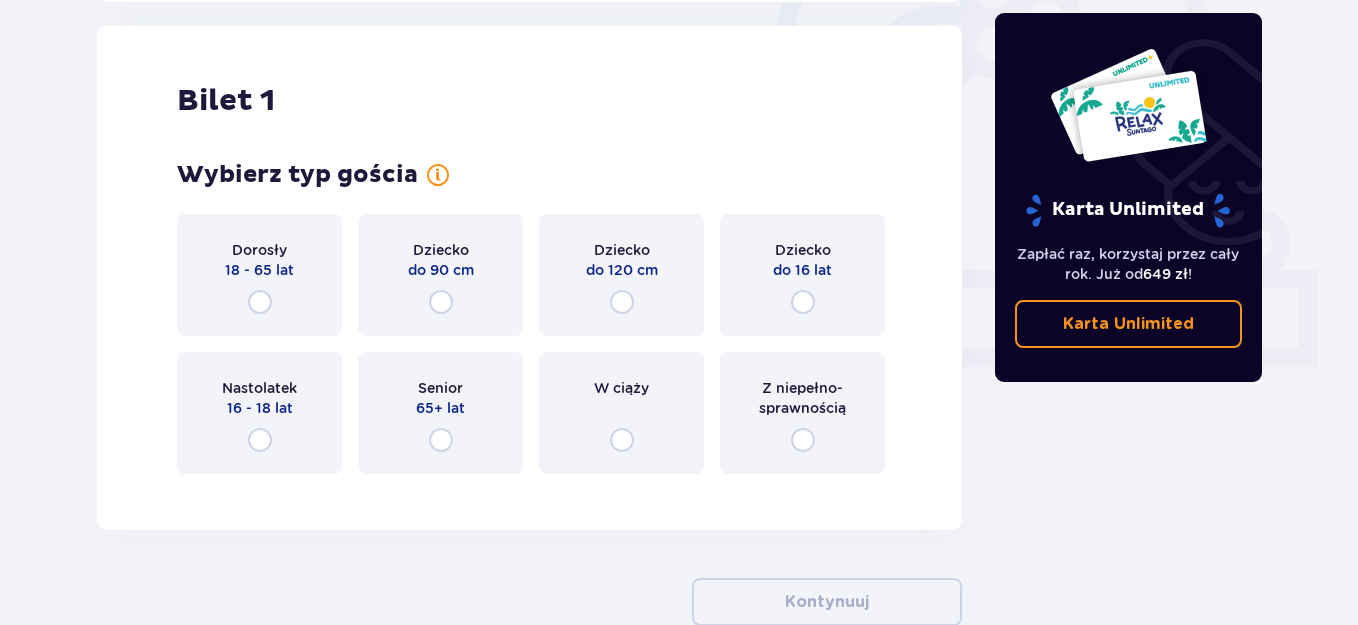 scroll, scrollTop: 668, scrollLeft: 0, axis: vertical 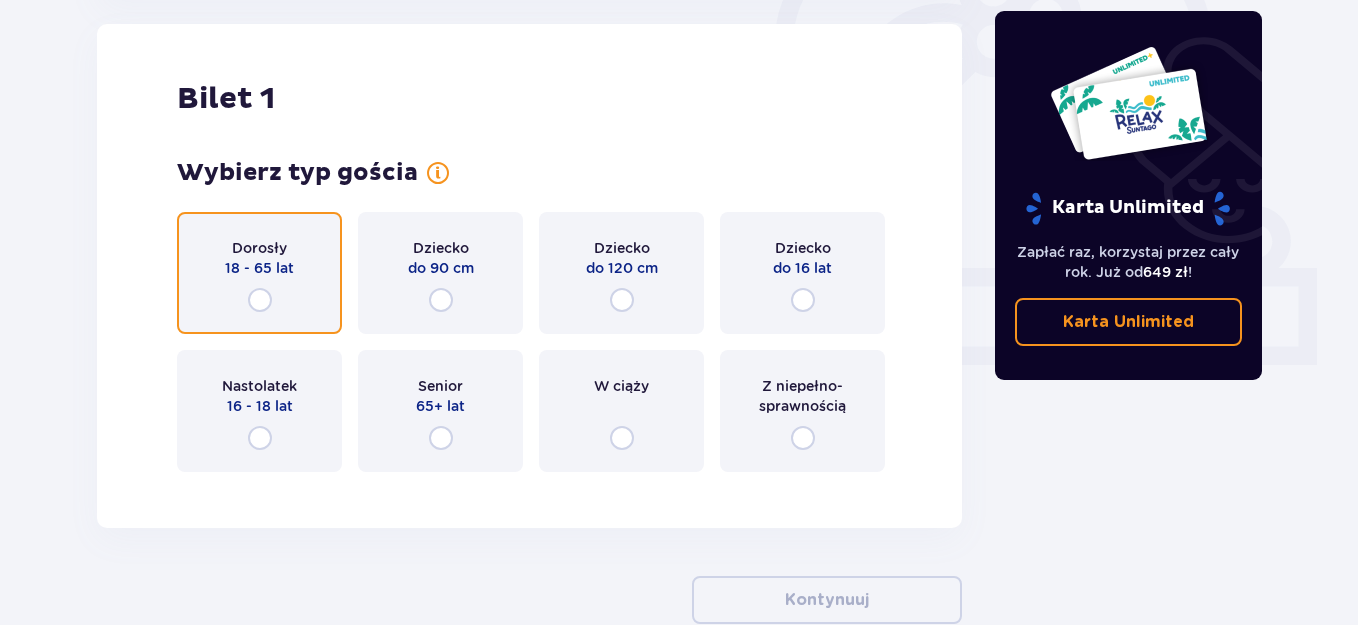 click at bounding box center [260, 300] 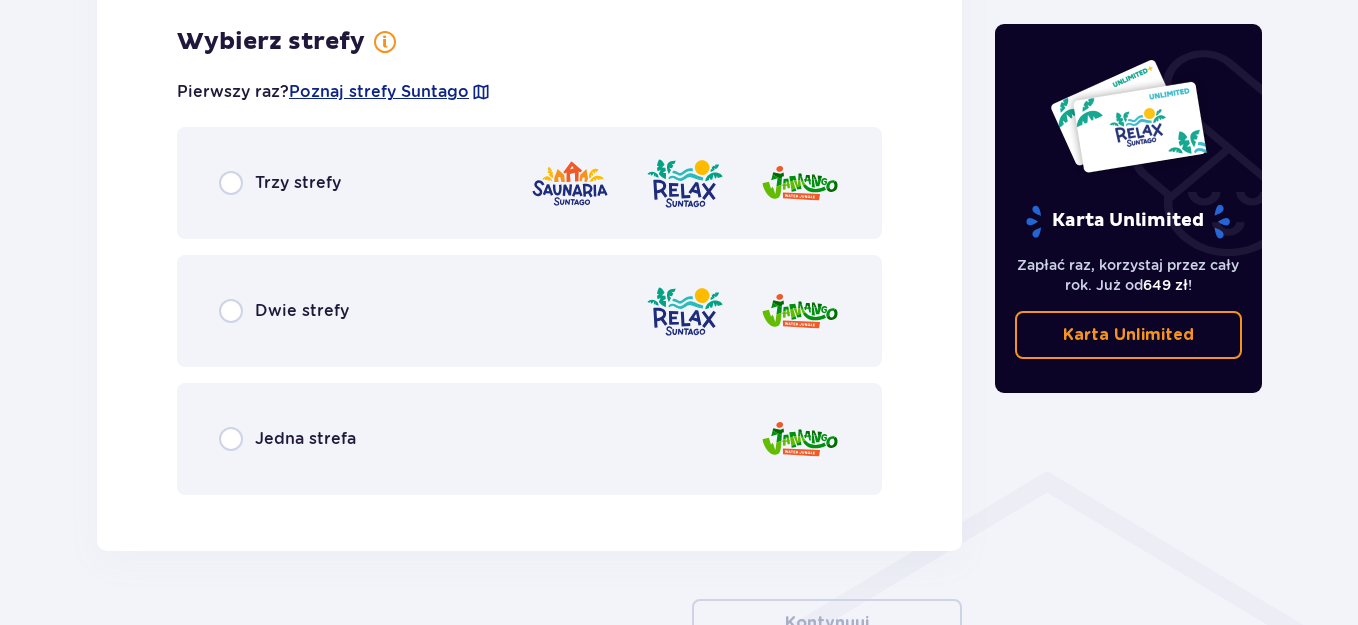 scroll, scrollTop: 1156, scrollLeft: 0, axis: vertical 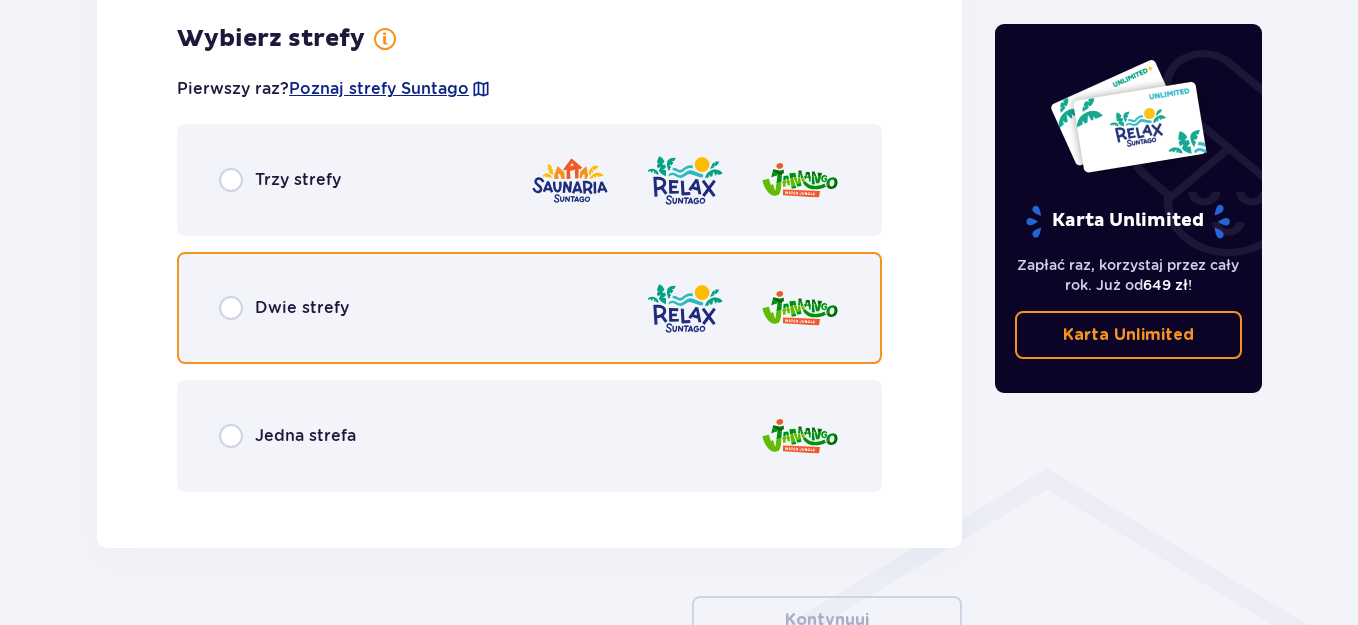 click at bounding box center (231, 308) 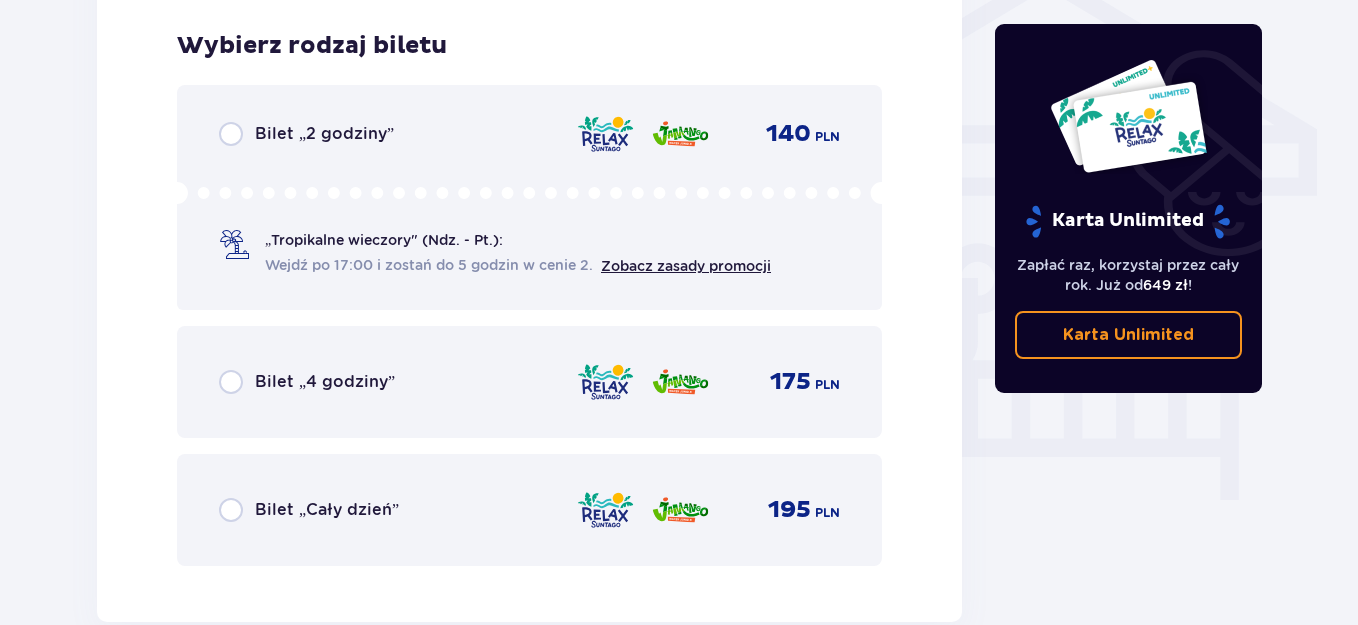scroll, scrollTop: 1664, scrollLeft: 0, axis: vertical 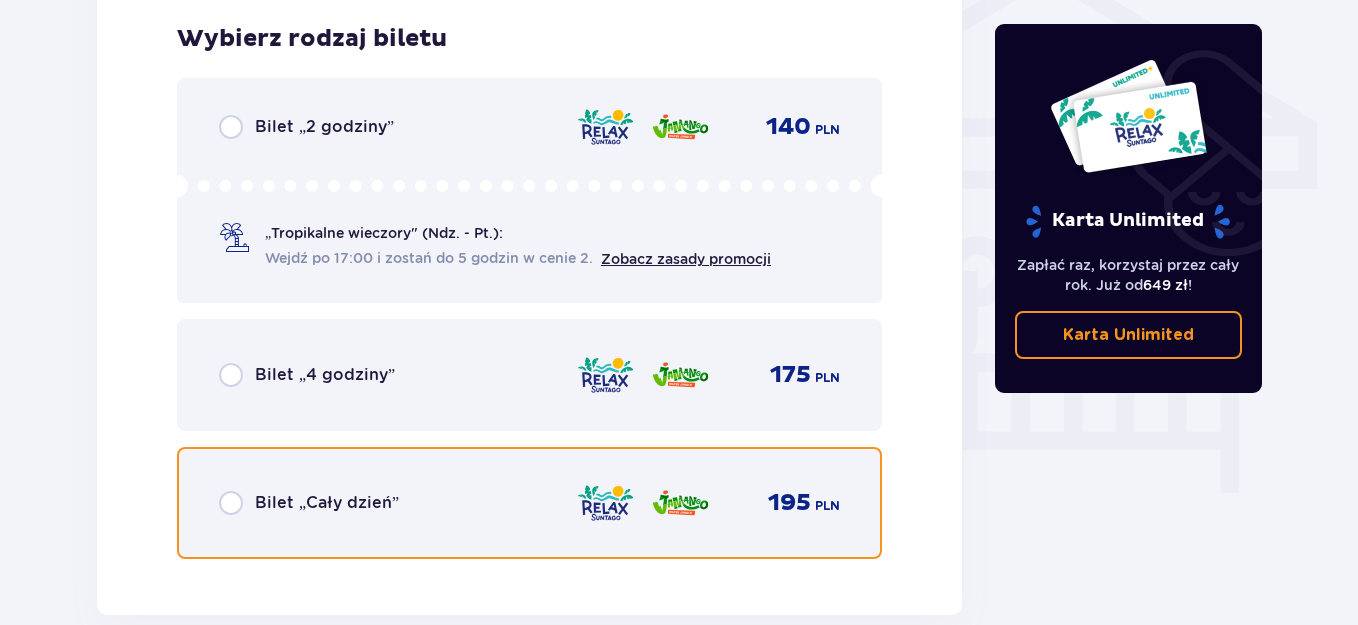 click at bounding box center (231, 503) 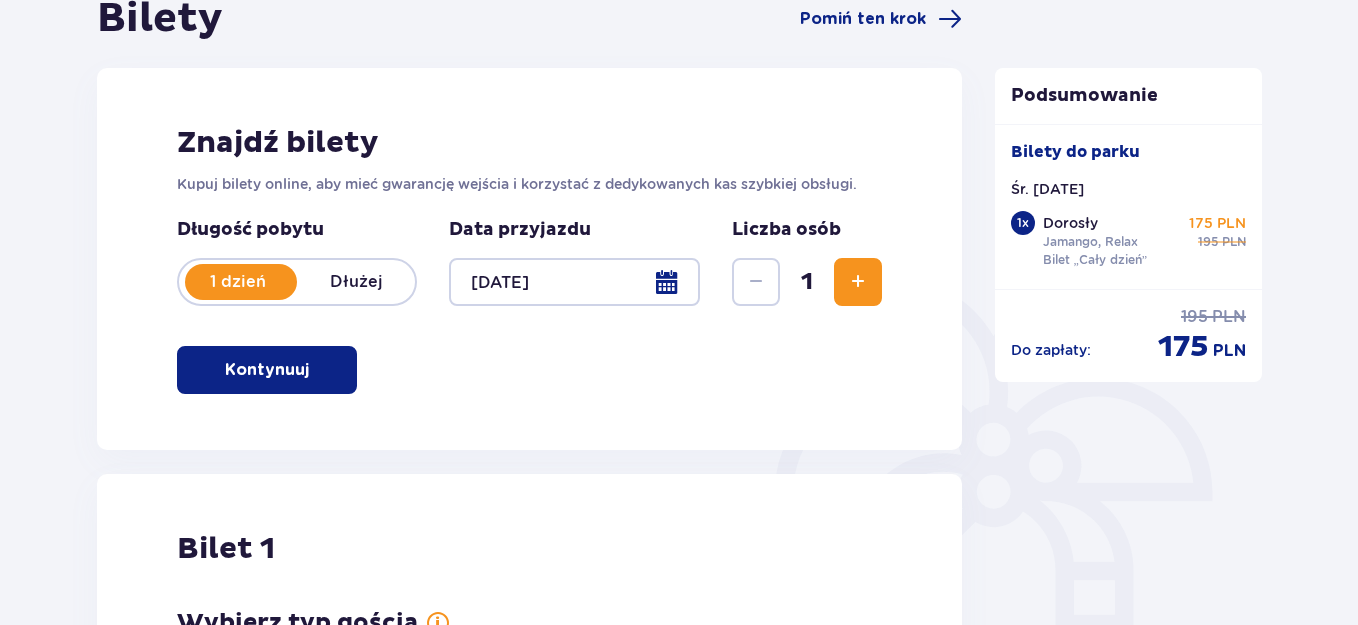 scroll, scrollTop: 0, scrollLeft: 0, axis: both 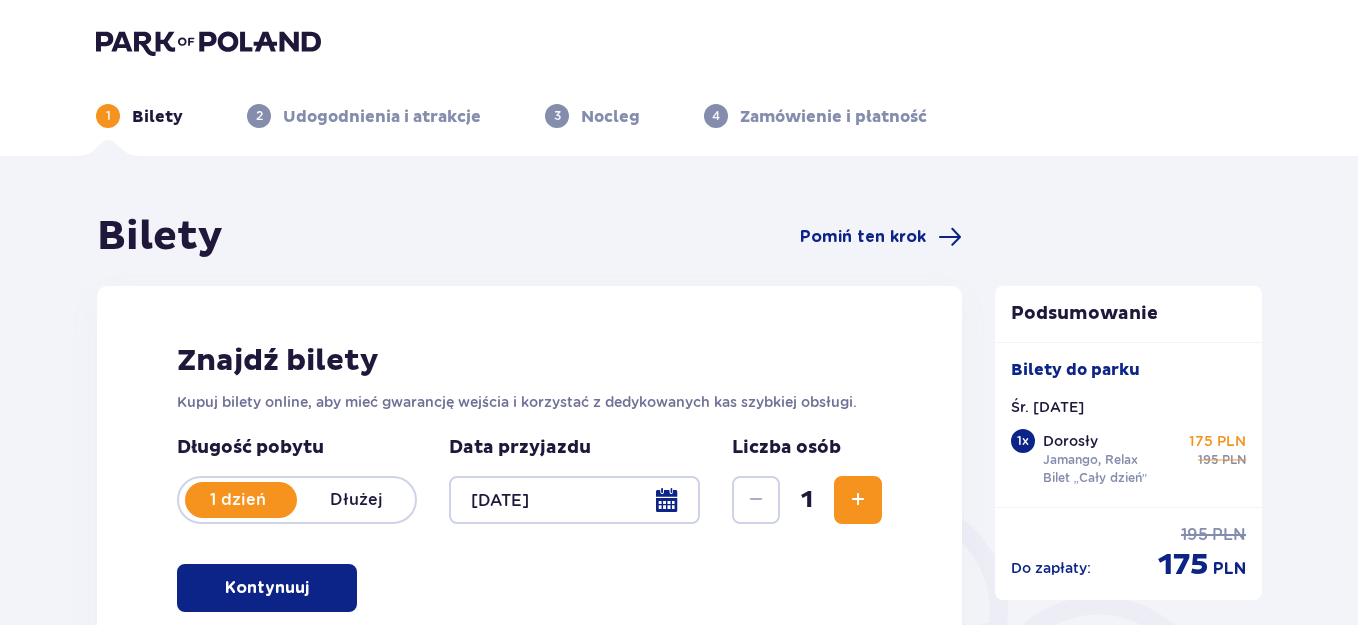 click at bounding box center (574, 500) 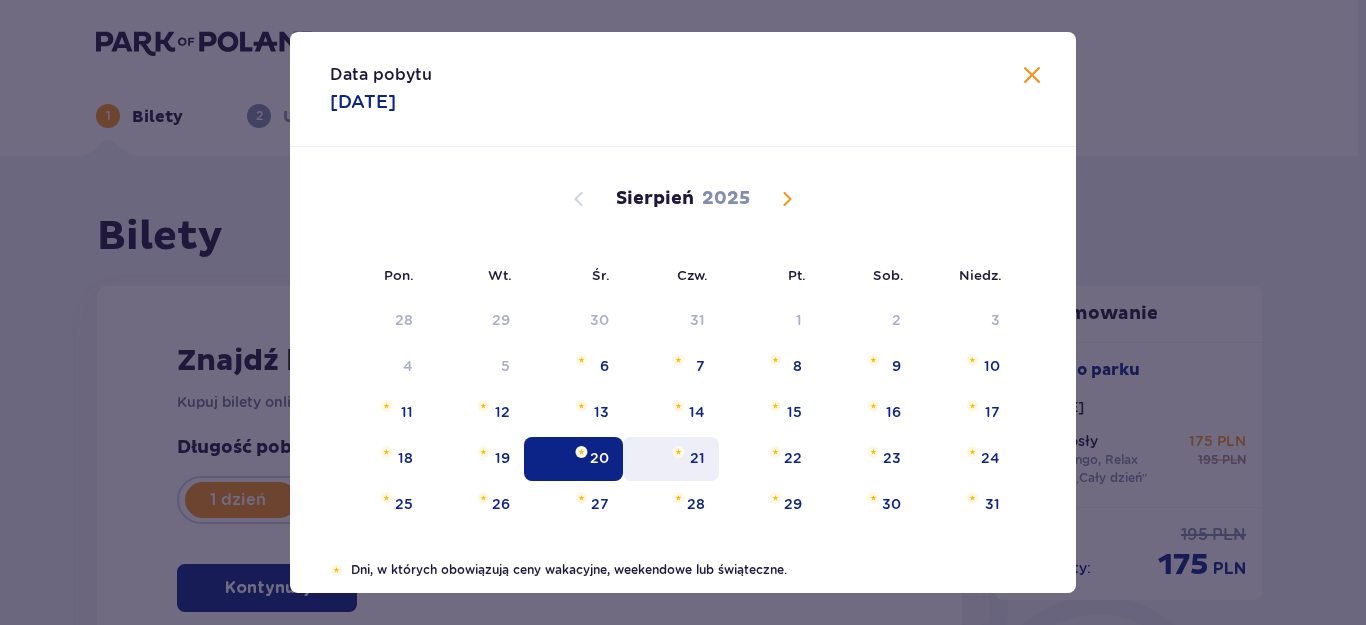 click on "21" at bounding box center [671, 459] 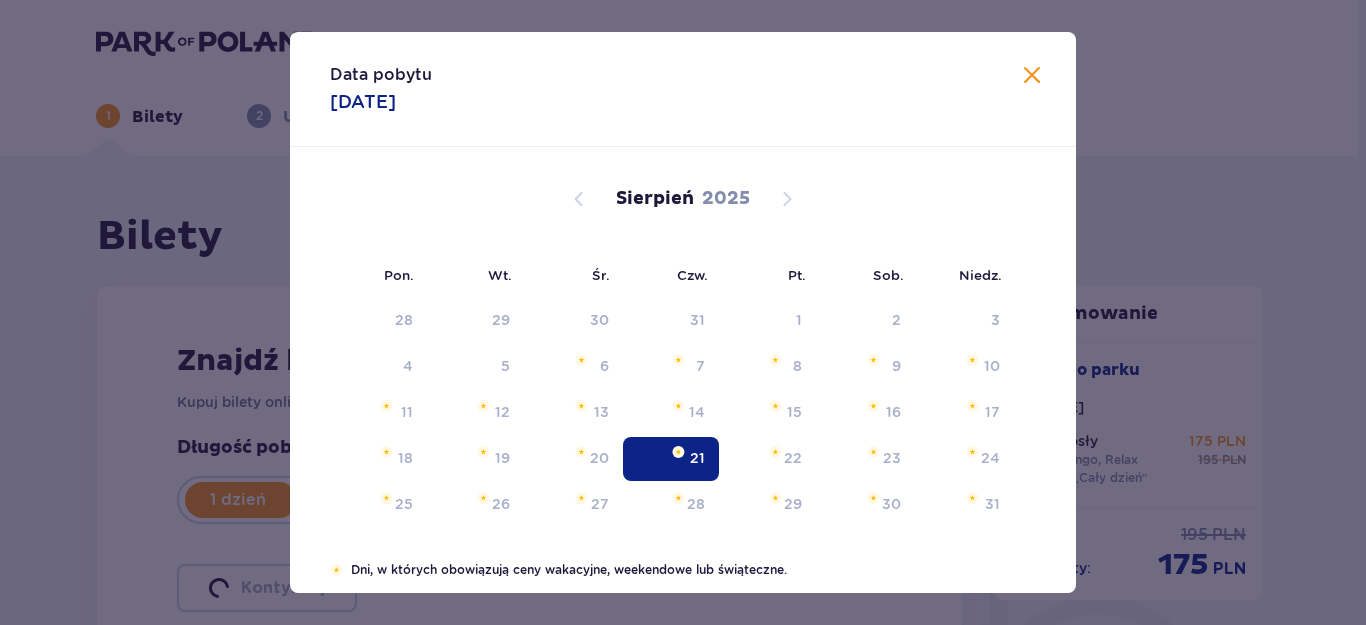 type on "21.08.25" 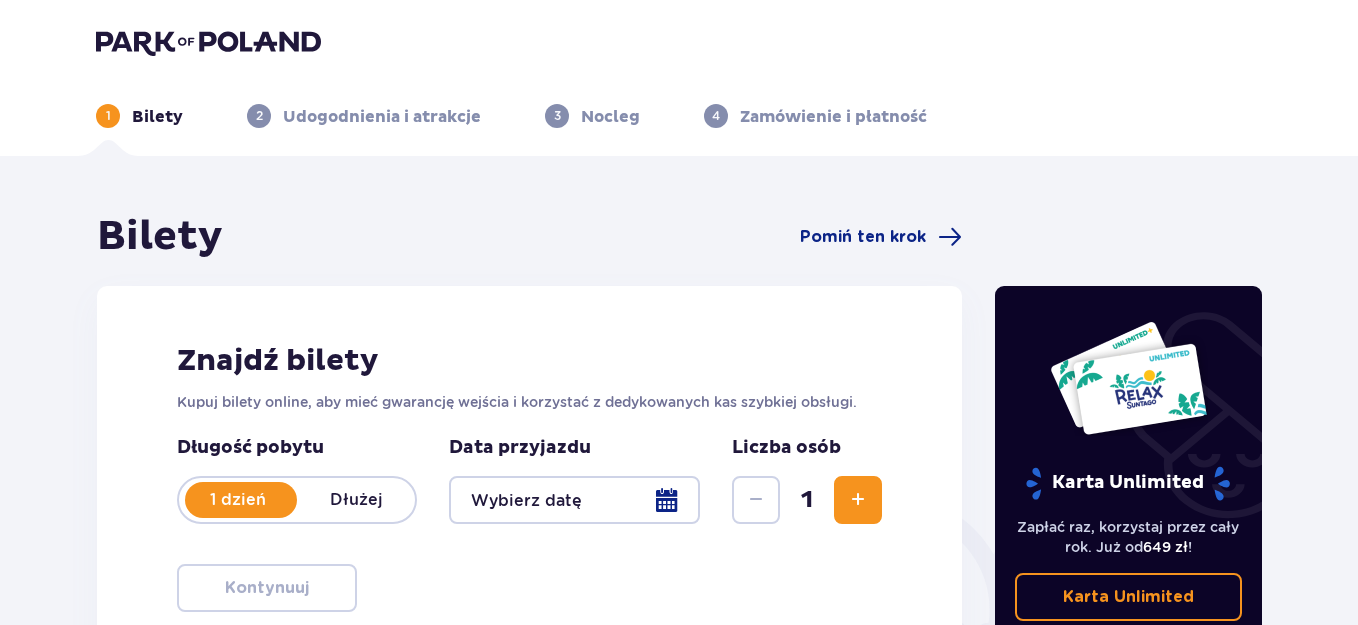 scroll, scrollTop: 200, scrollLeft: 0, axis: vertical 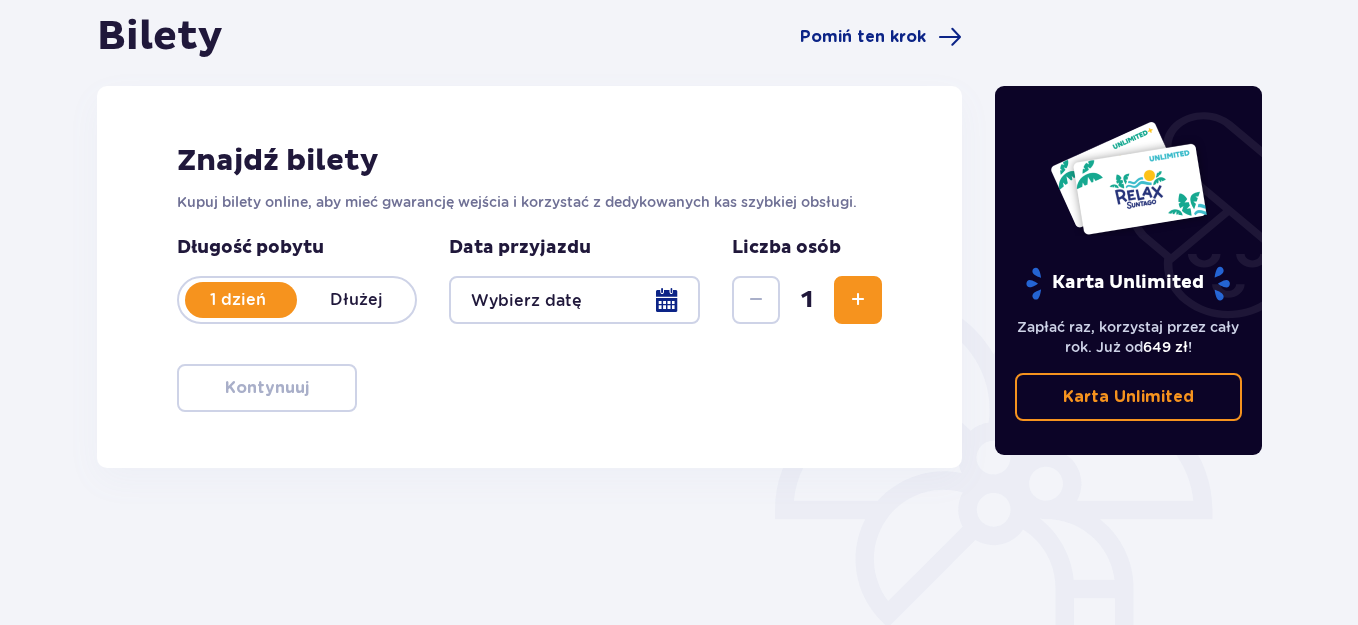 click at bounding box center [574, 300] 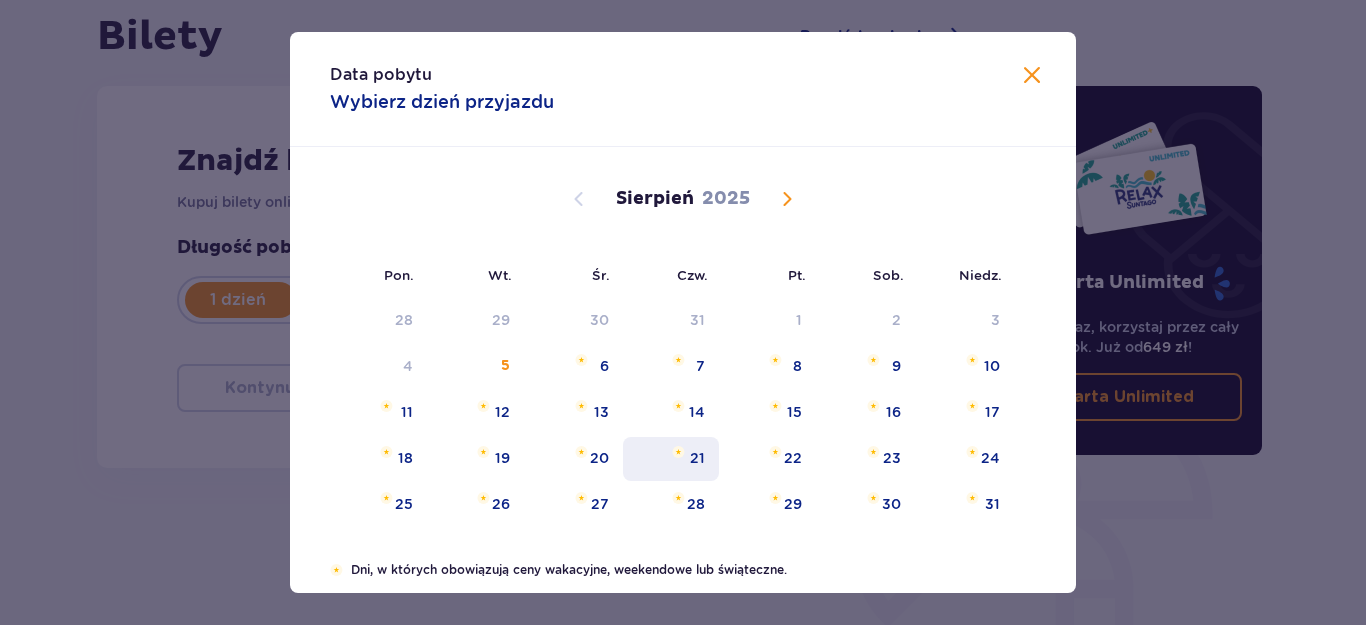 click on "21" at bounding box center [697, 458] 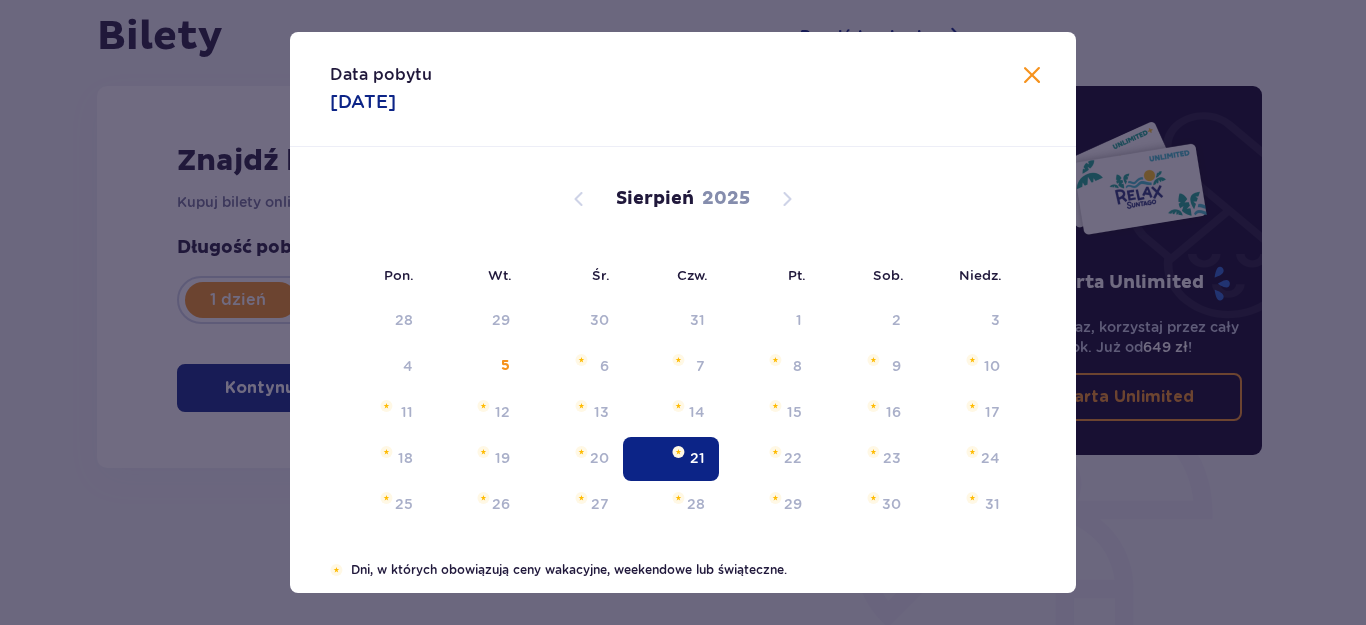 type on "21.08.25" 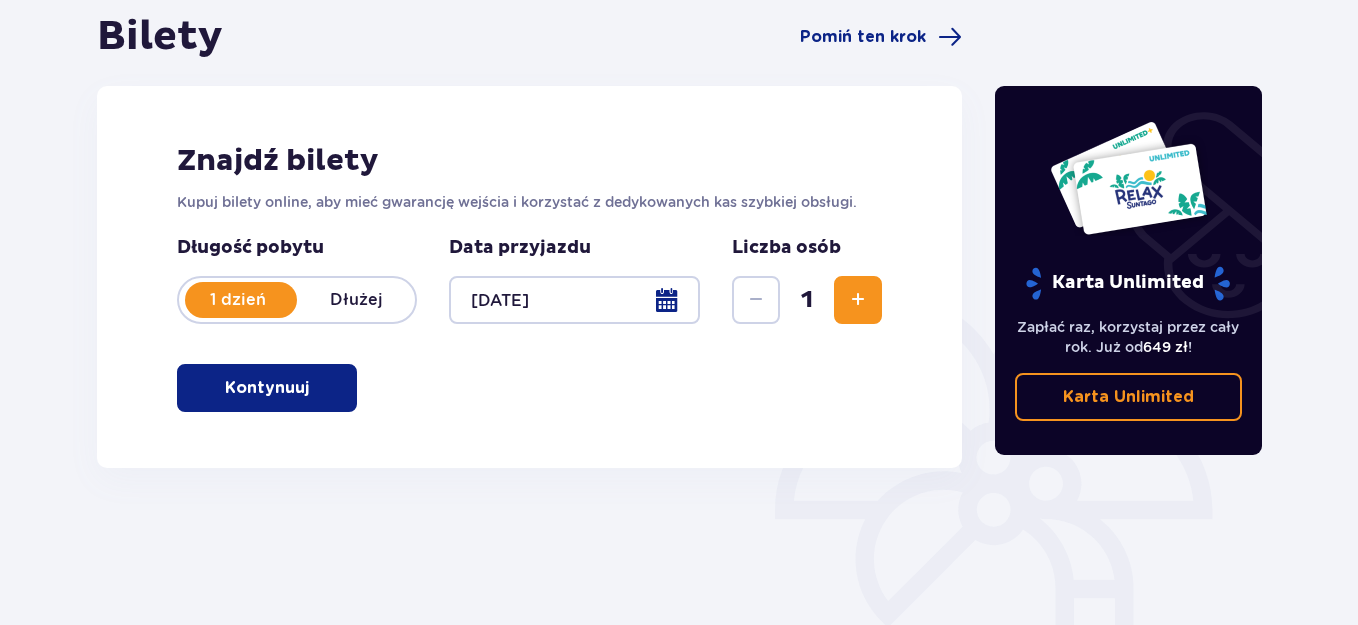 click on "Kontynuuj" at bounding box center (267, 388) 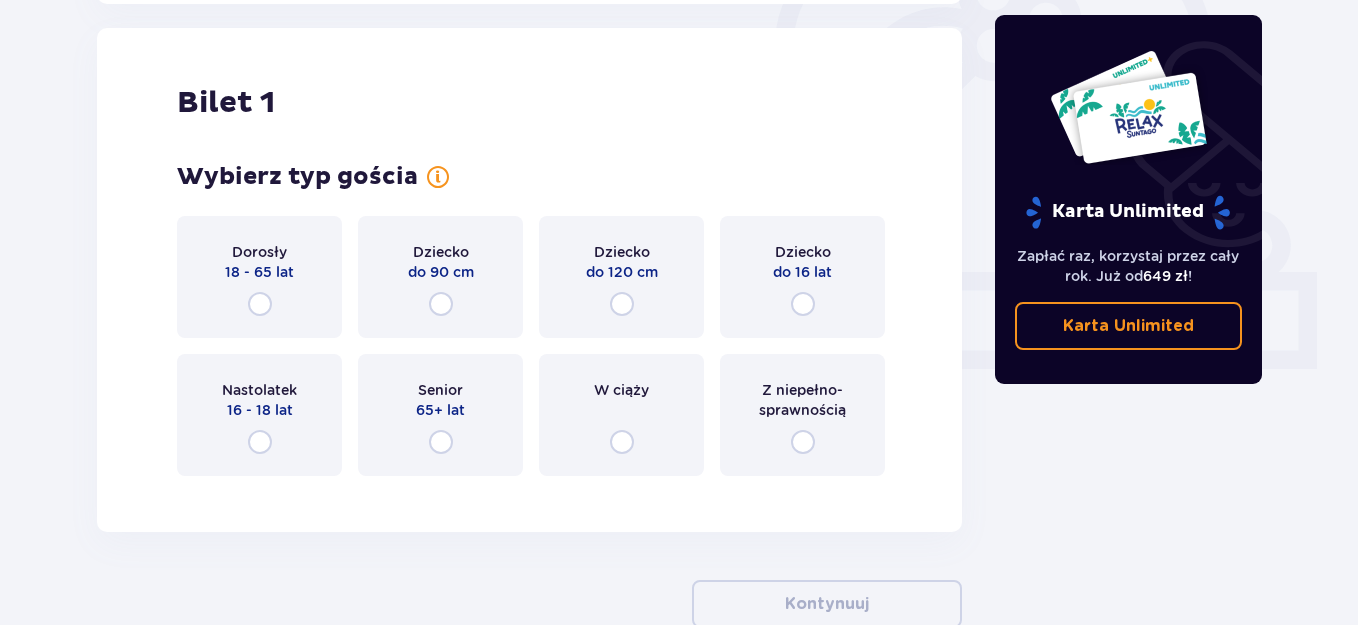 scroll, scrollTop: 668, scrollLeft: 0, axis: vertical 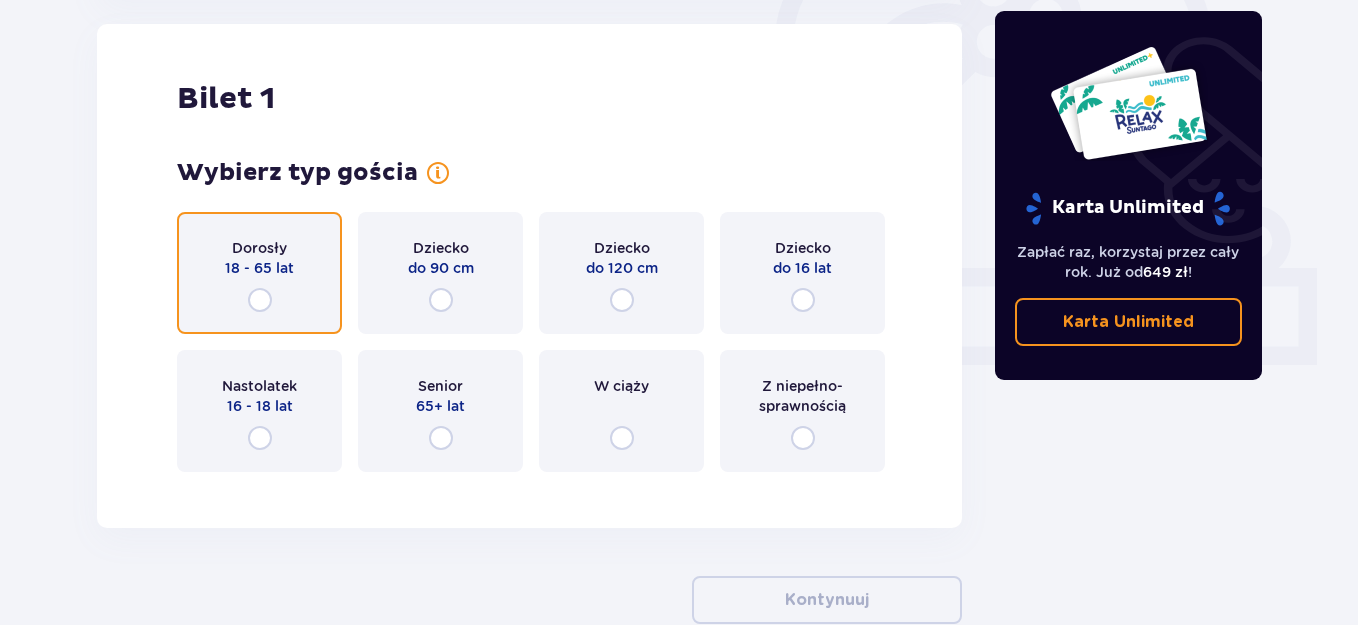 click at bounding box center (260, 300) 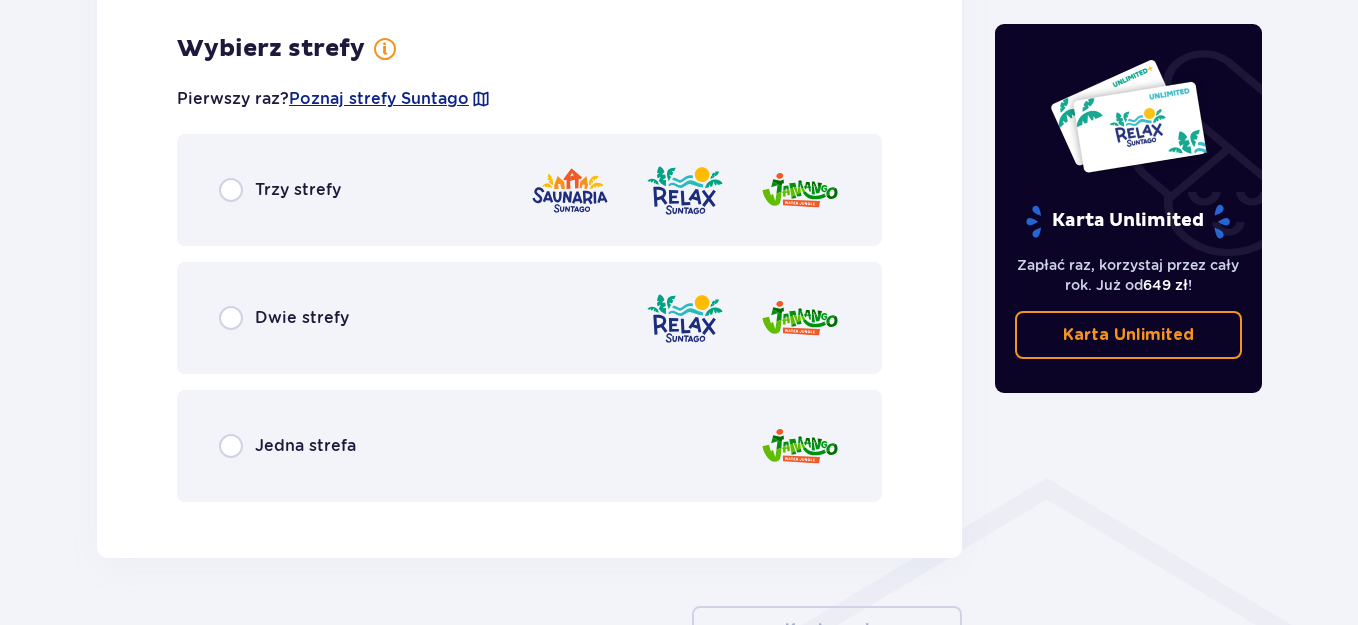 scroll, scrollTop: 1156, scrollLeft: 0, axis: vertical 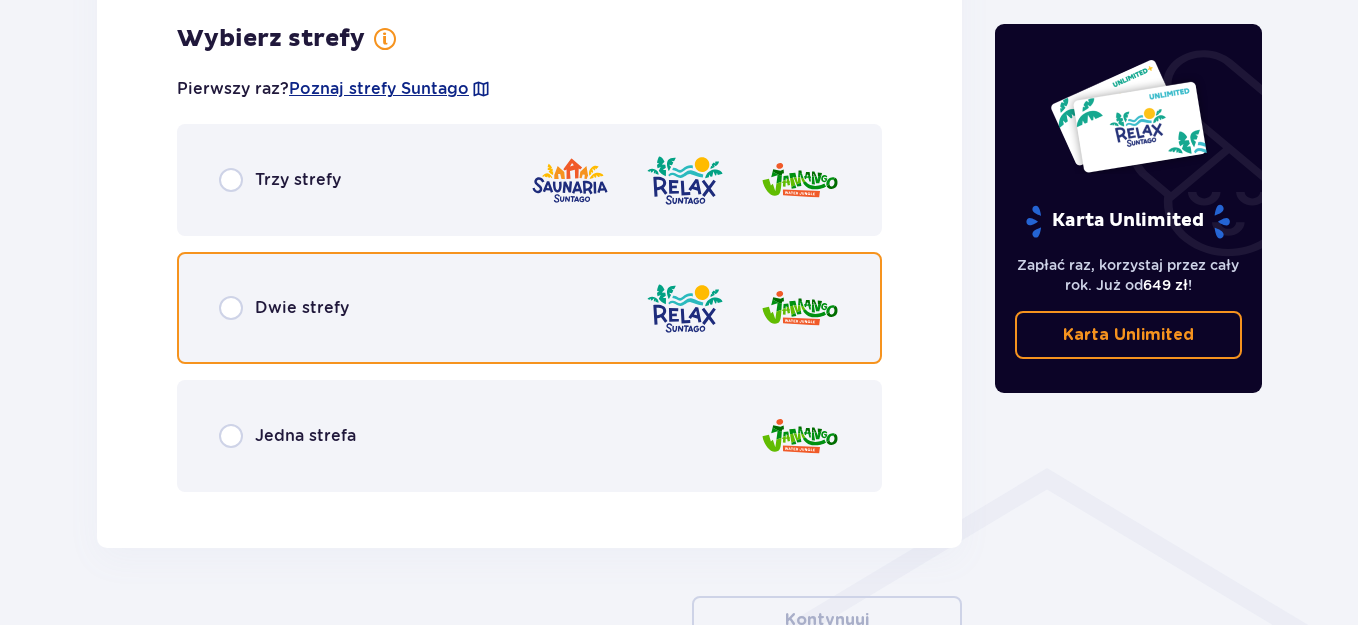 click at bounding box center [231, 308] 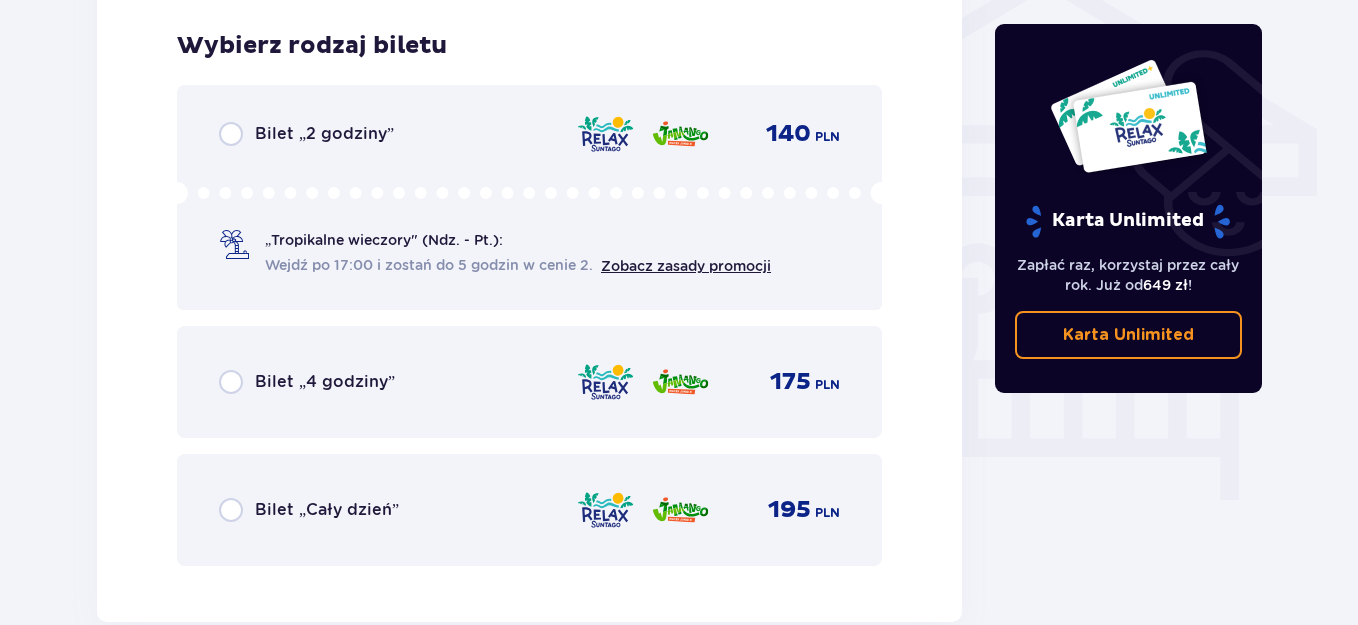 scroll, scrollTop: 1664, scrollLeft: 0, axis: vertical 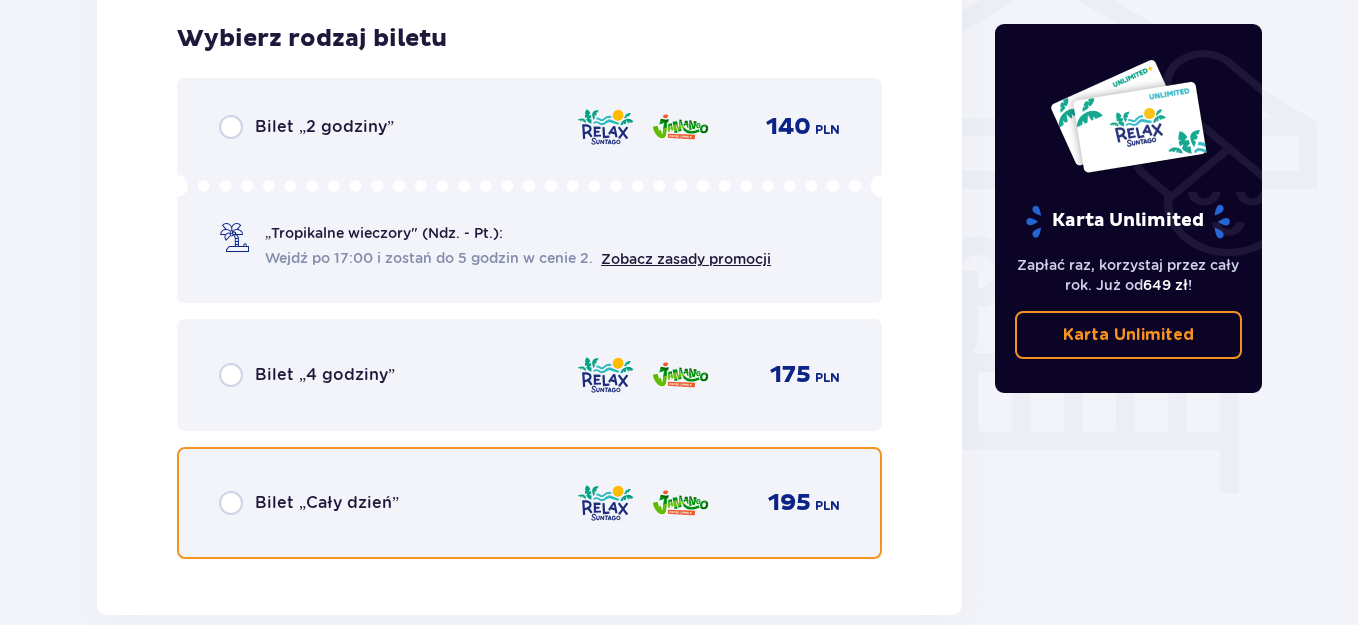 click at bounding box center [231, 503] 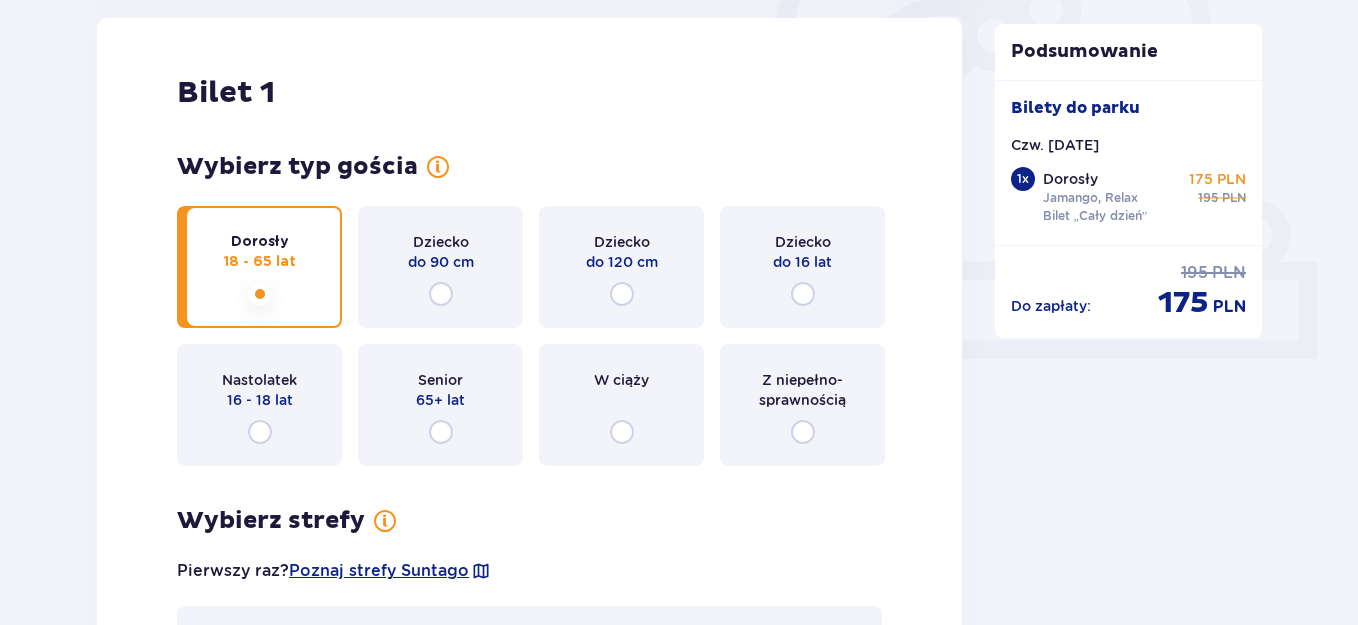 scroll, scrollTop: 0, scrollLeft: 0, axis: both 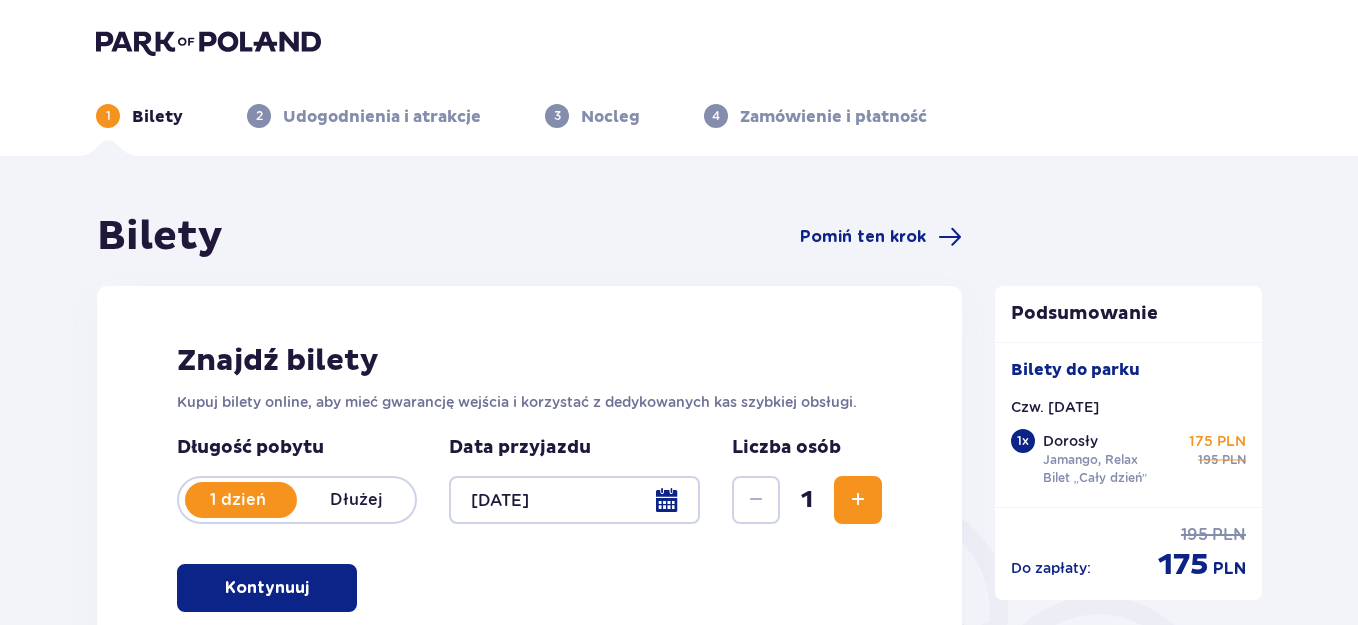 click on "Nocleg" at bounding box center (610, 117) 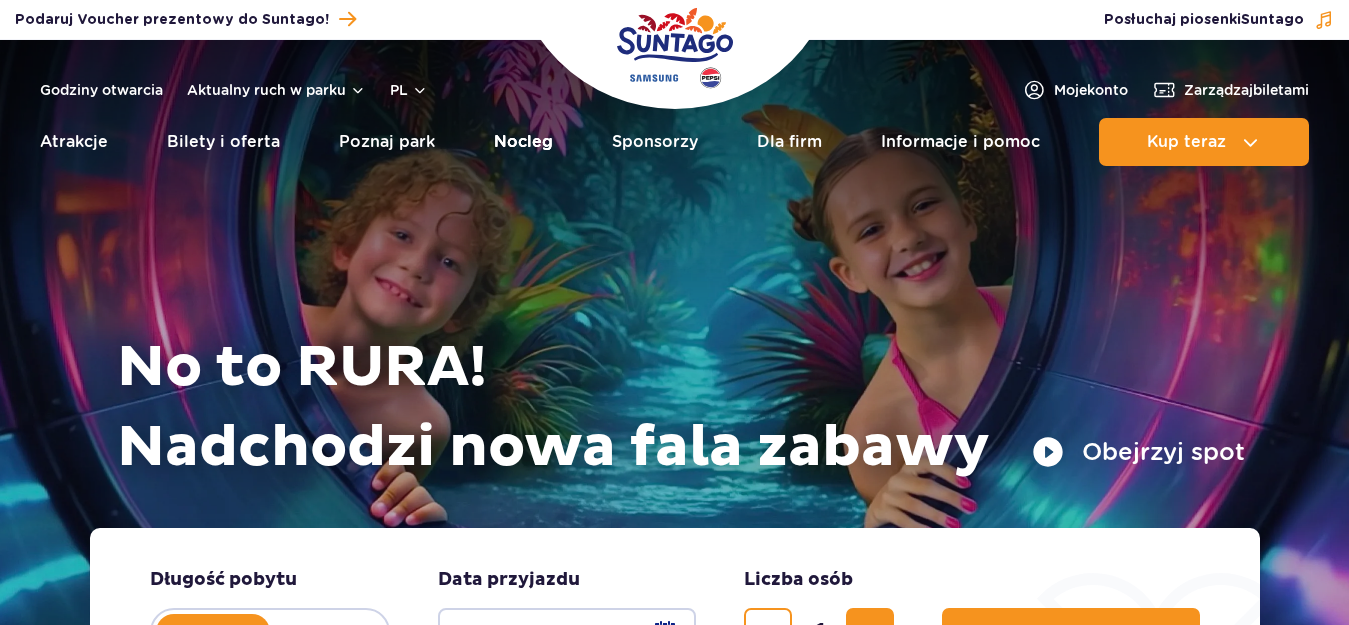 click on "Nocleg" at bounding box center (523, 142) 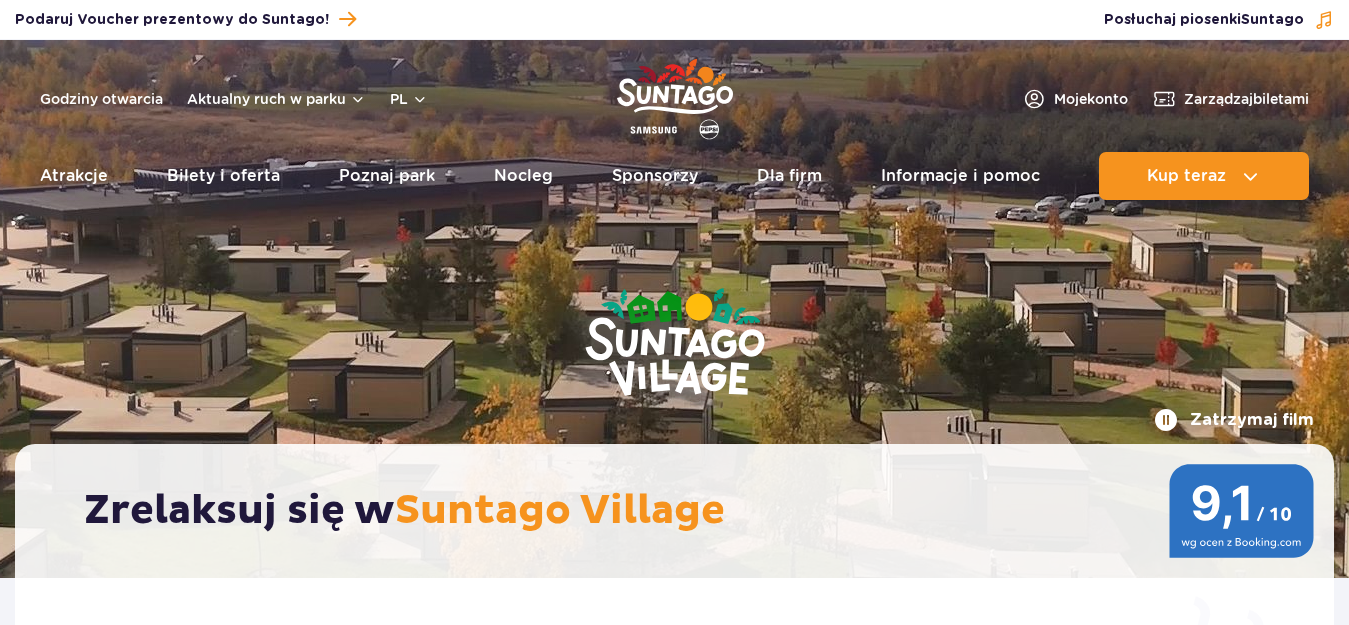 scroll, scrollTop: 0, scrollLeft: 0, axis: both 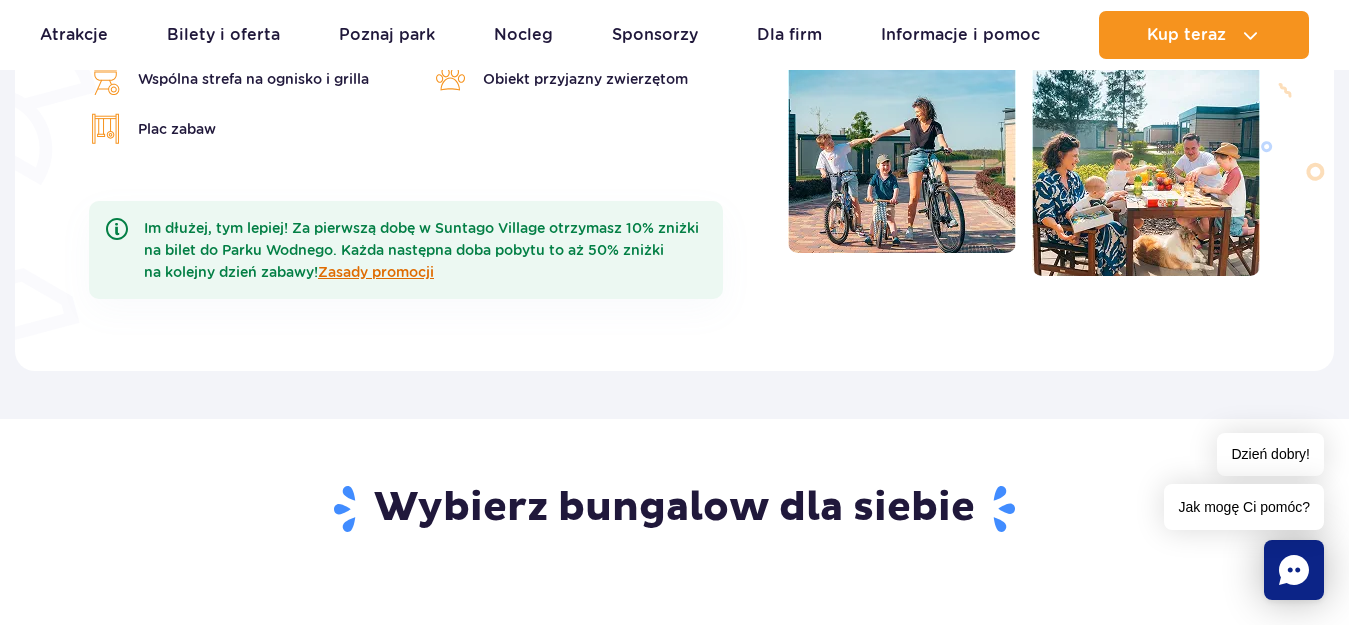 click on "Zasady promocji" at bounding box center (376, 272) 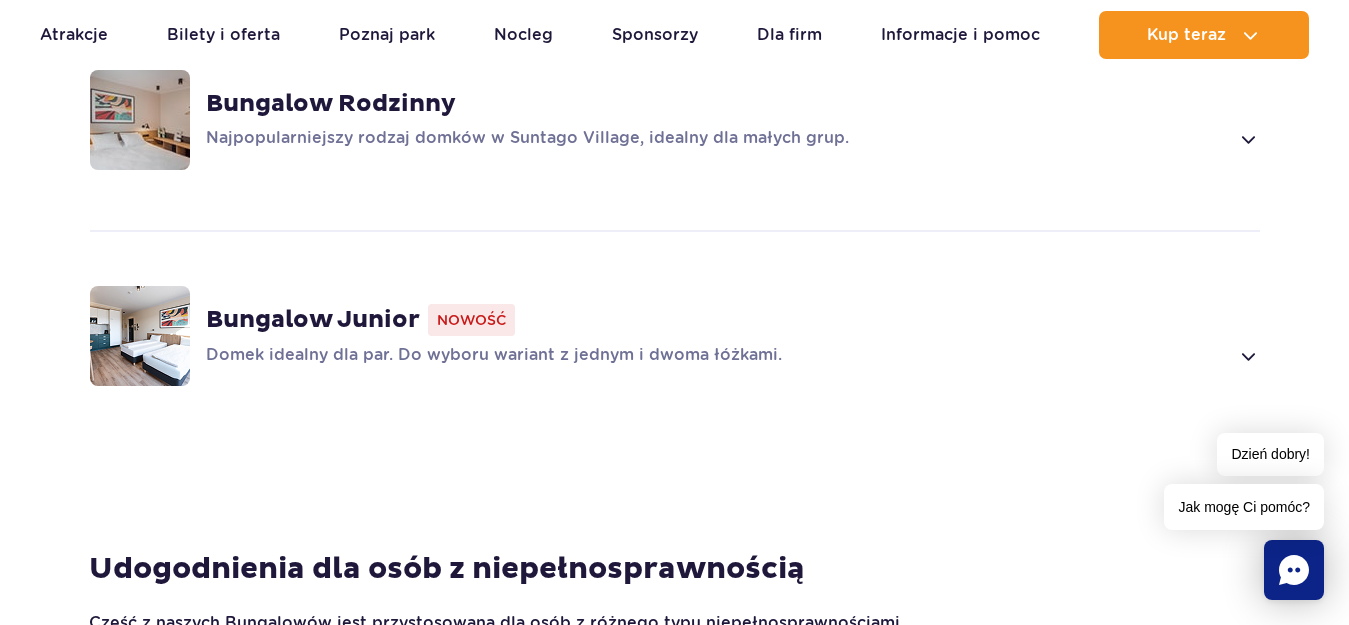 scroll, scrollTop: 1700, scrollLeft: 0, axis: vertical 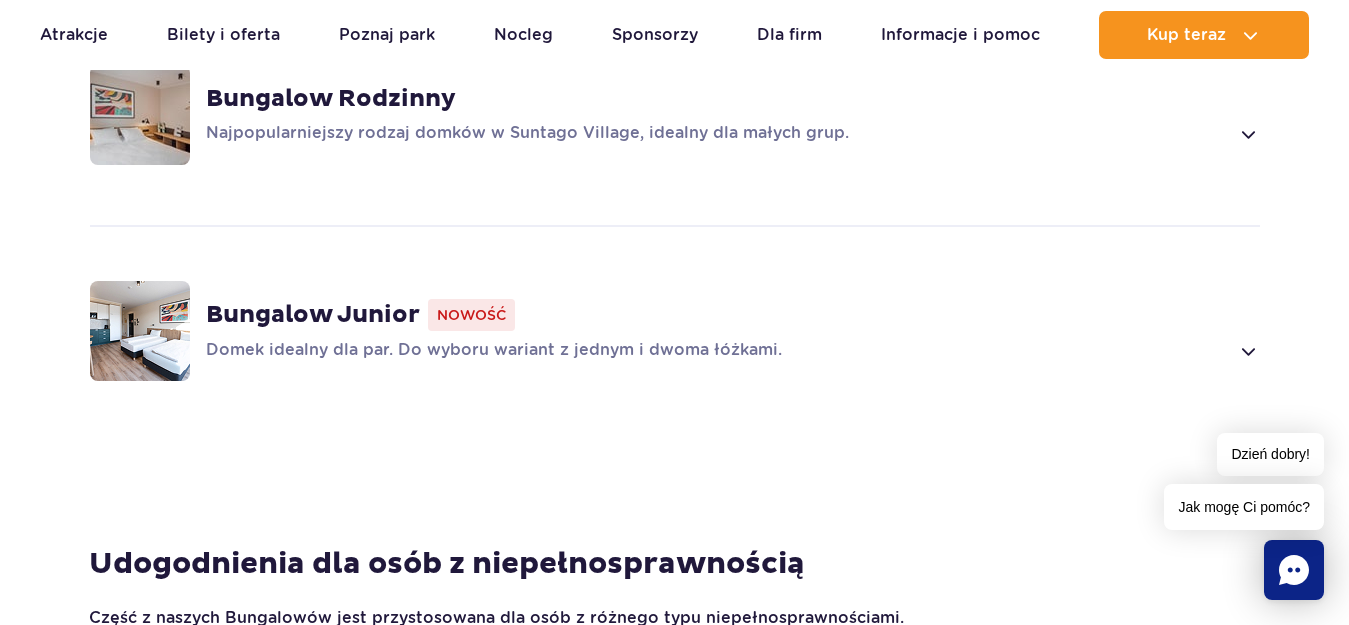 click at bounding box center [140, 331] 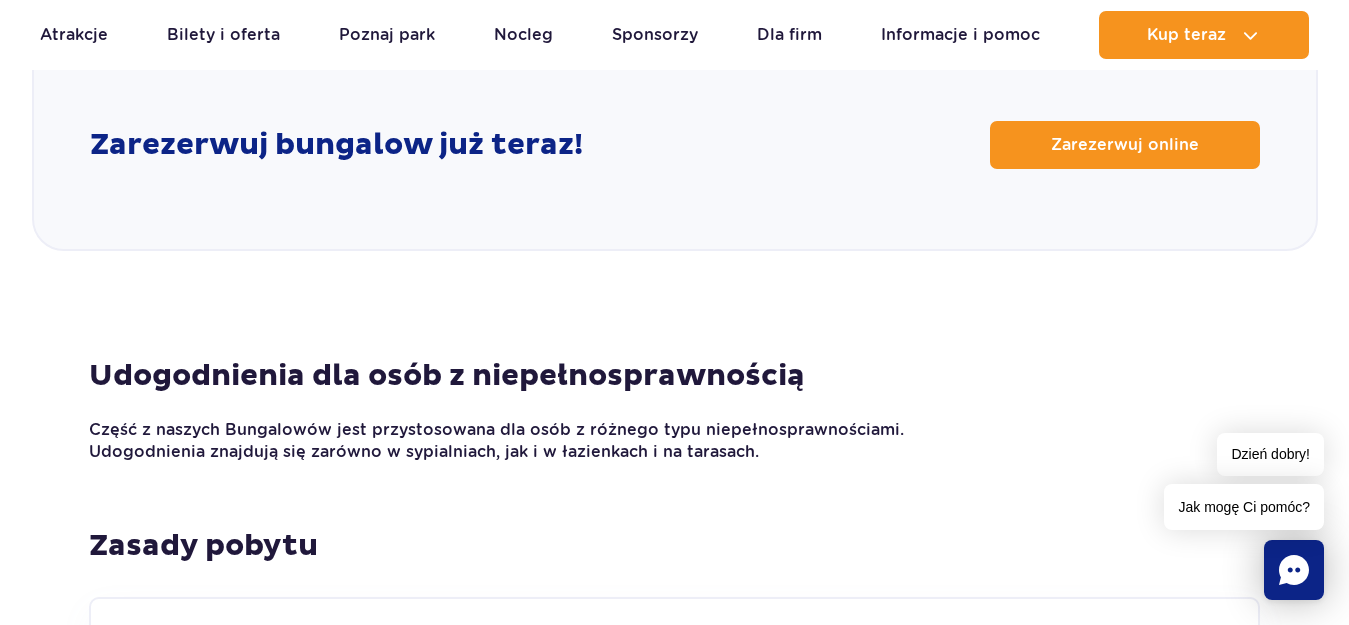 scroll, scrollTop: 2933, scrollLeft: 0, axis: vertical 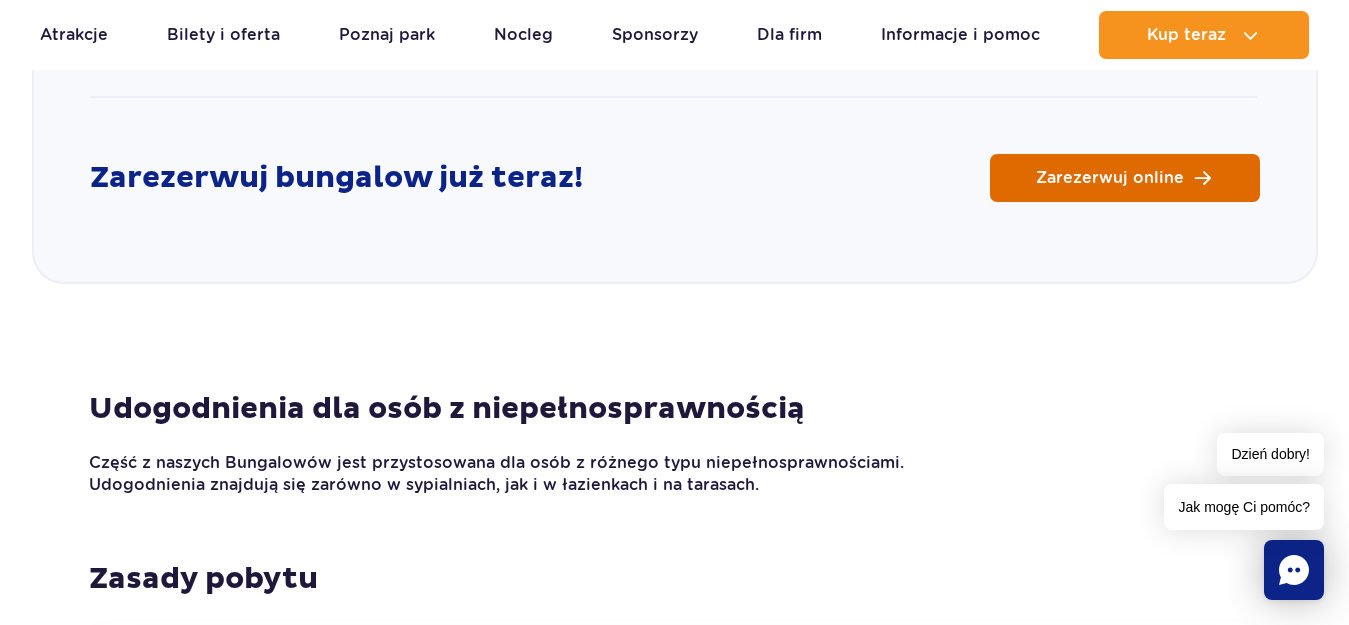 click on "Zarezerwuj online" at bounding box center [1110, 178] 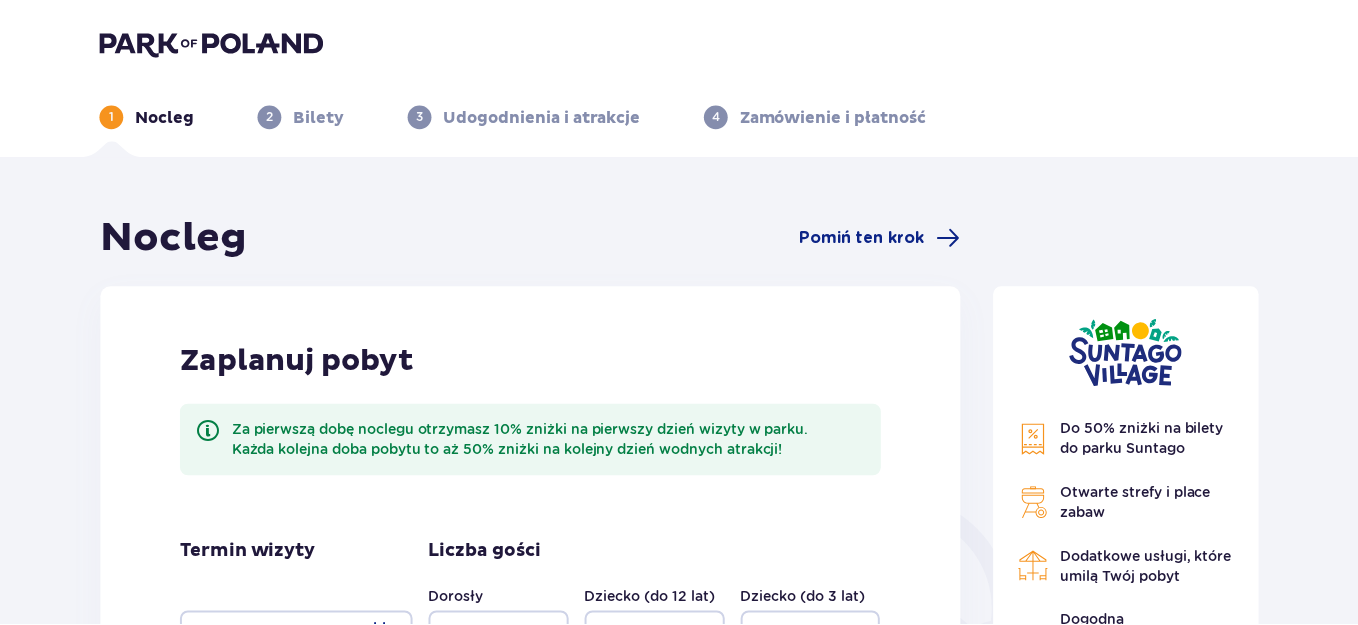 scroll, scrollTop: 0, scrollLeft: 0, axis: both 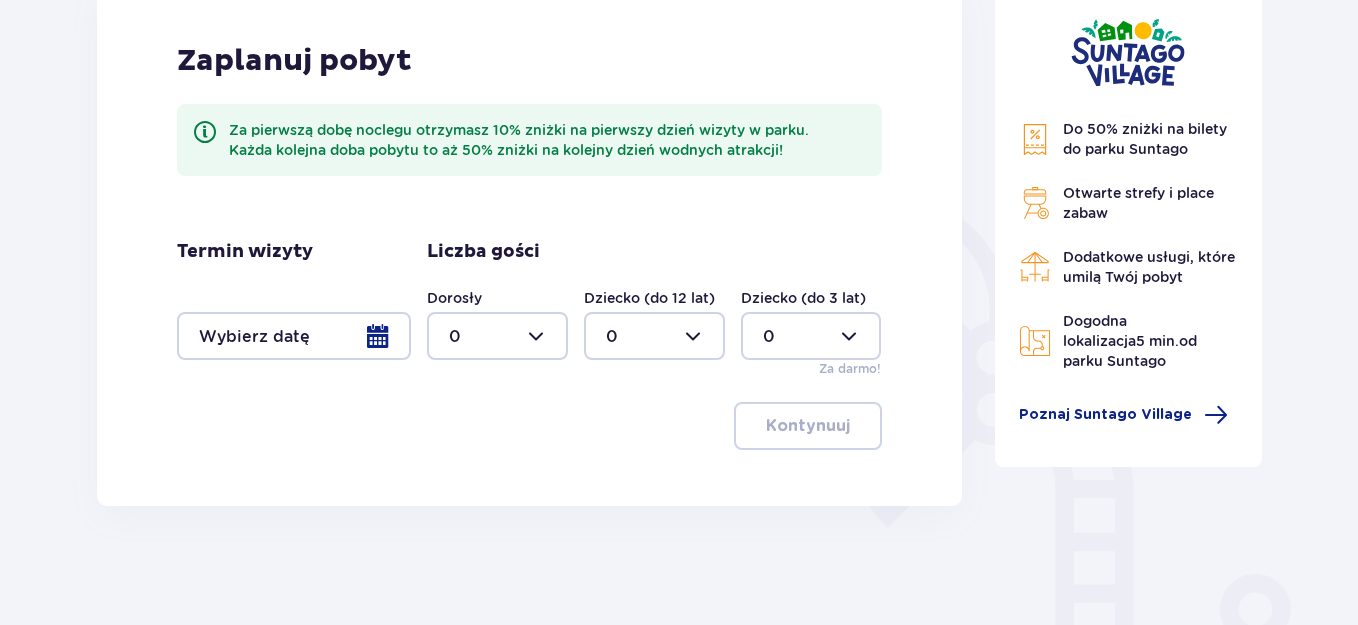 click at bounding box center (294, 336) 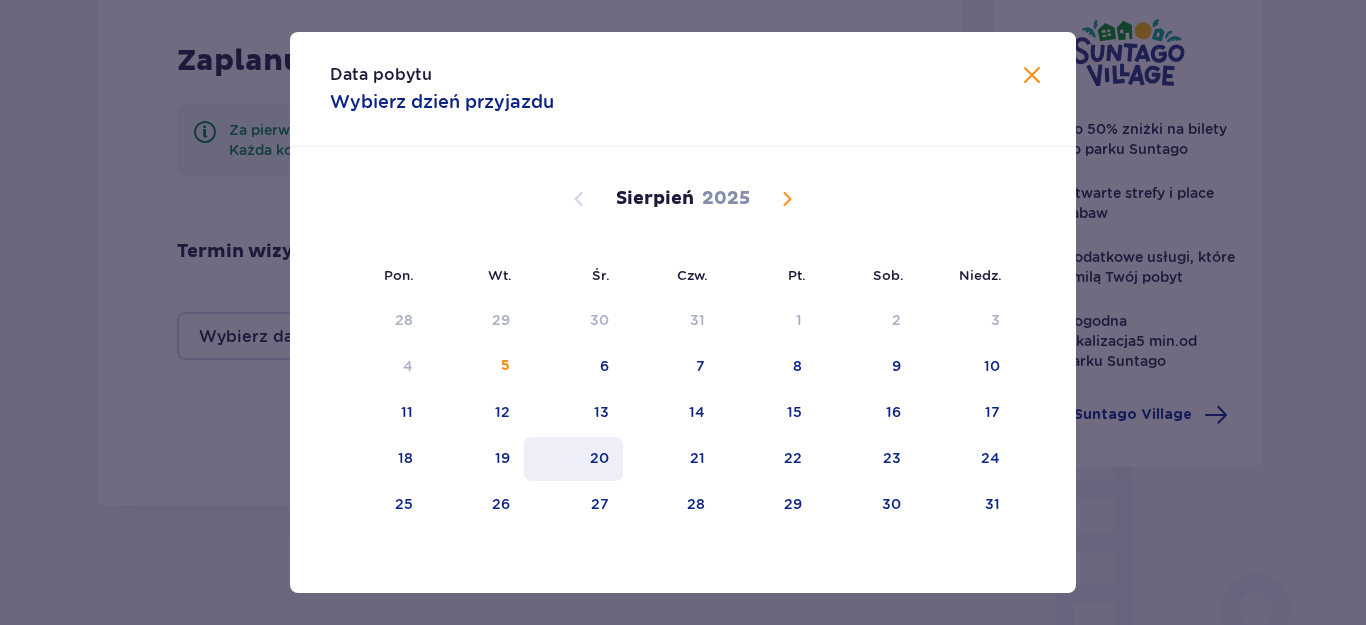 click on "20" at bounding box center [599, 458] 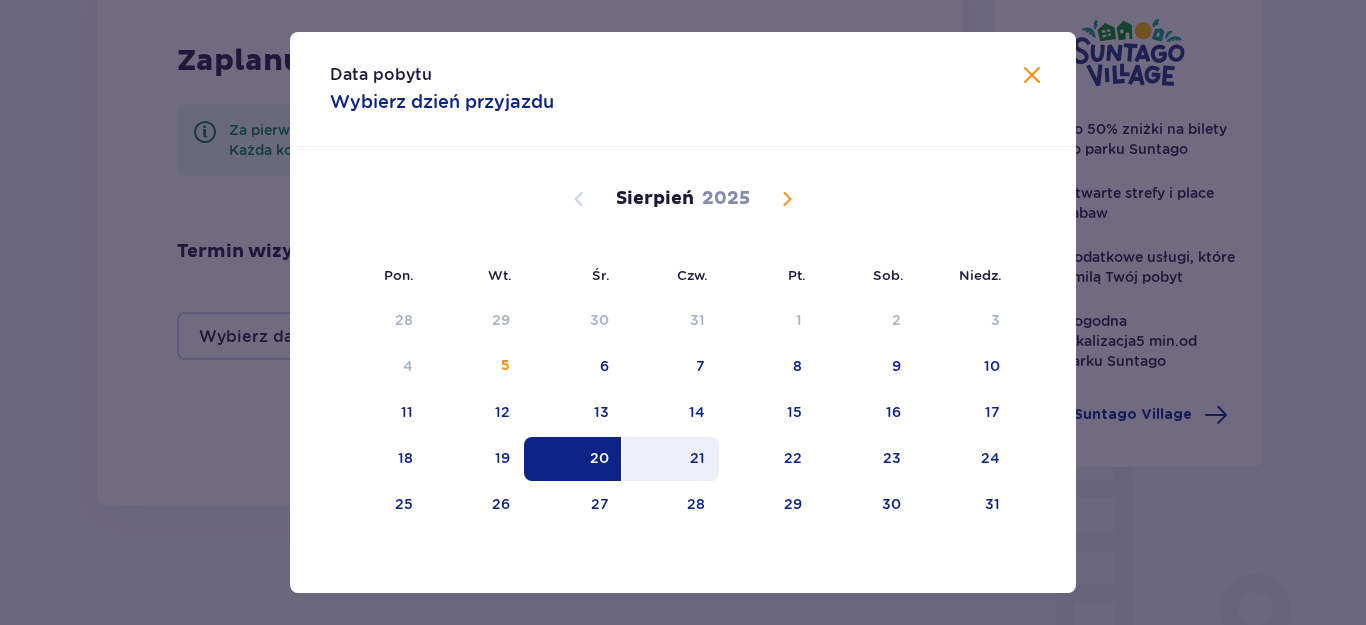 click on "21" at bounding box center [697, 458] 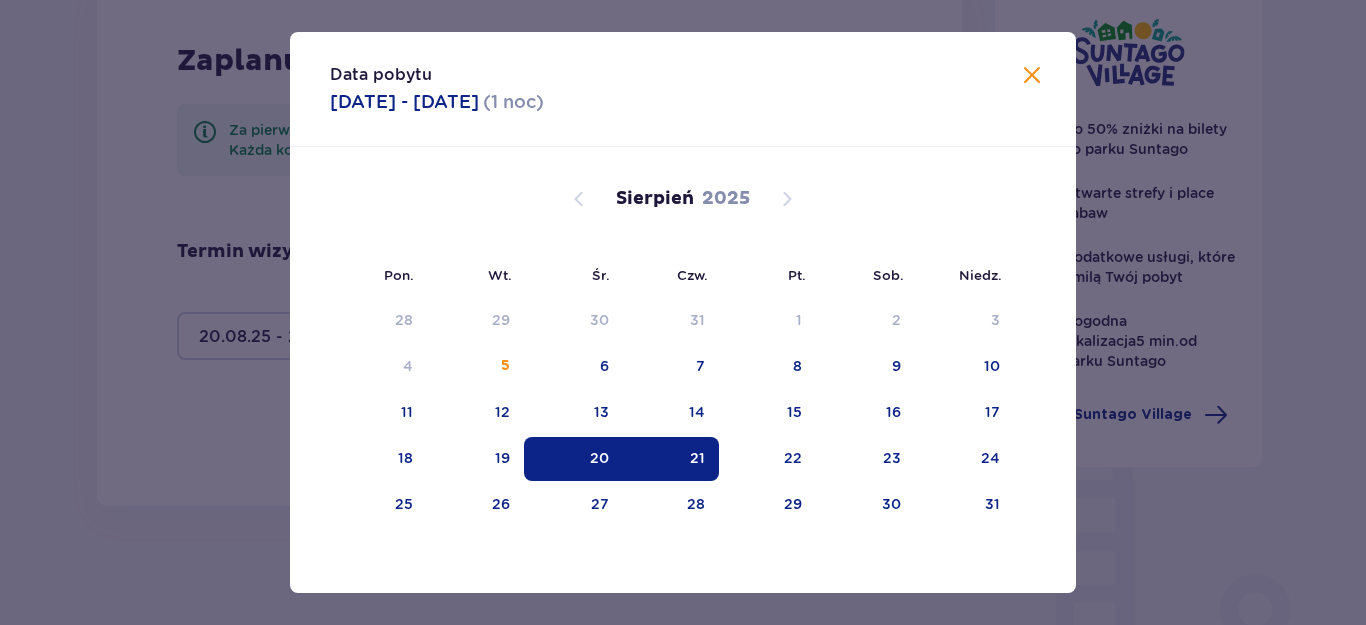type on "20.08.25 - 21.08.25" 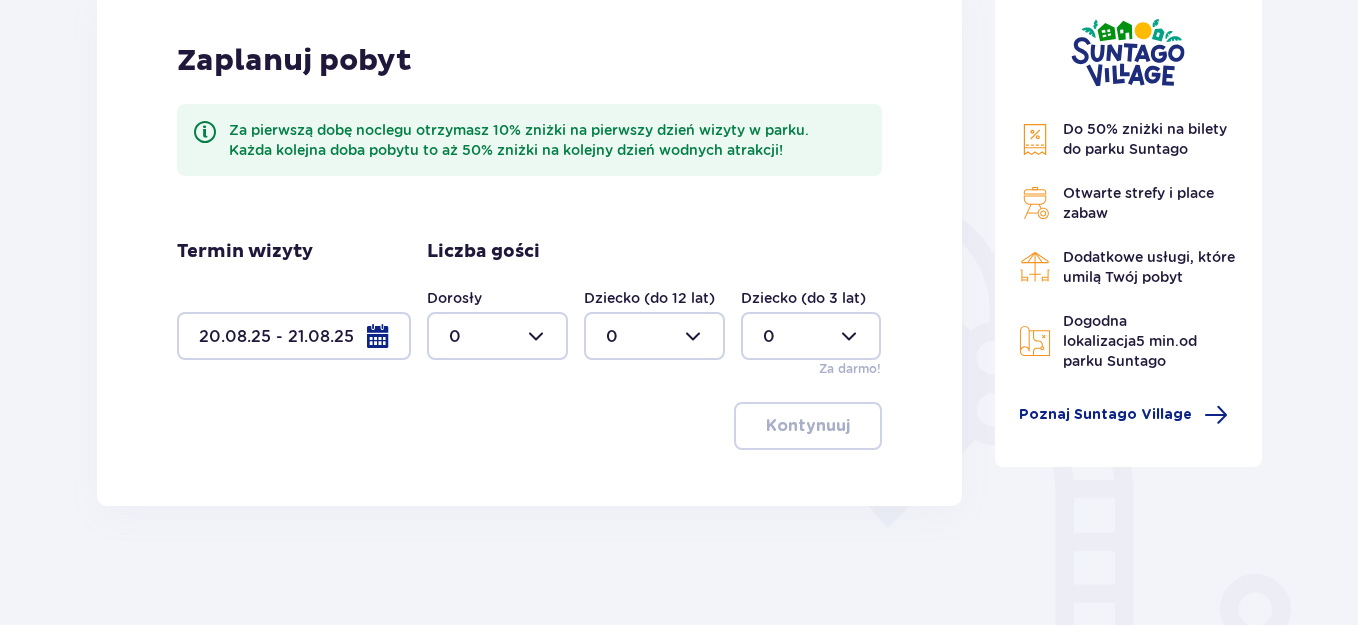 click at bounding box center (497, 336) 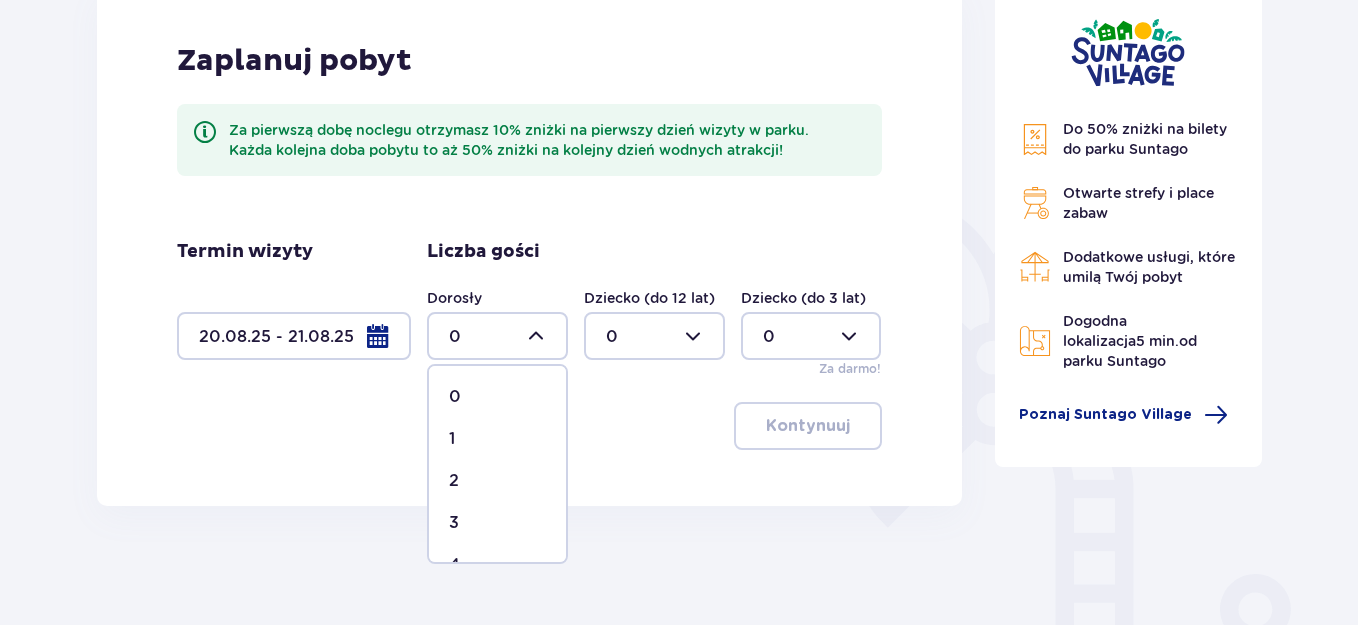 click on "2" at bounding box center [454, 481] 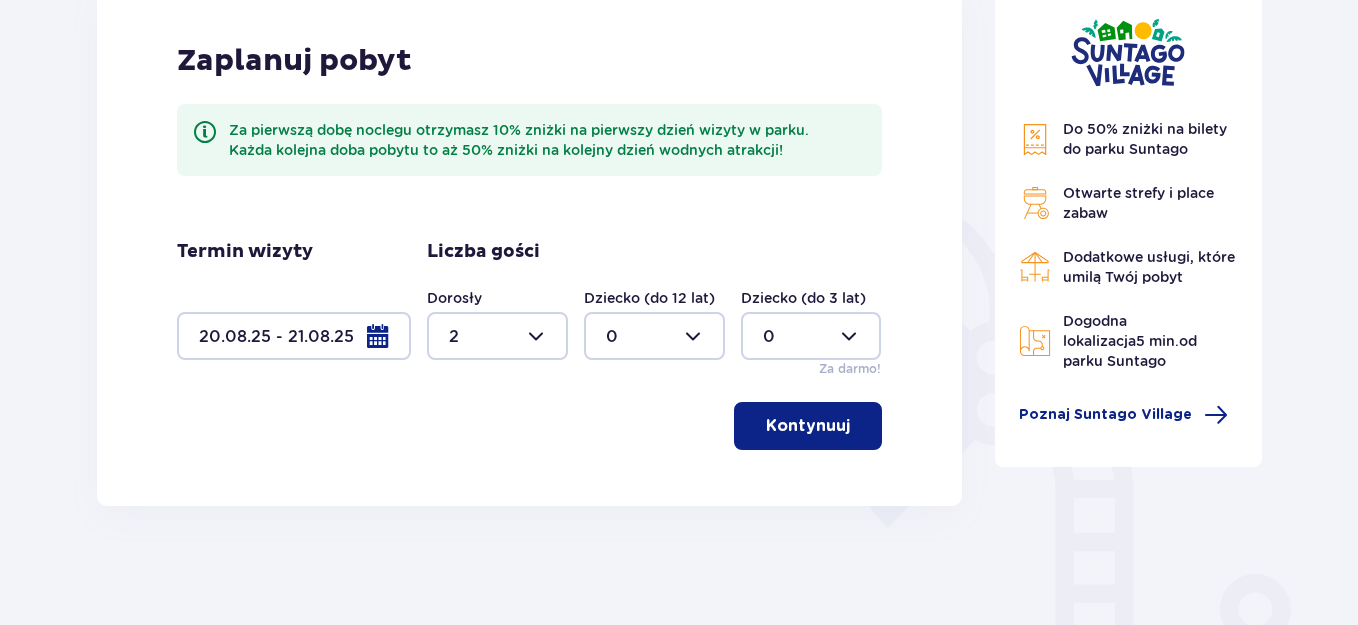 click on "Kontynuuj" at bounding box center (808, 426) 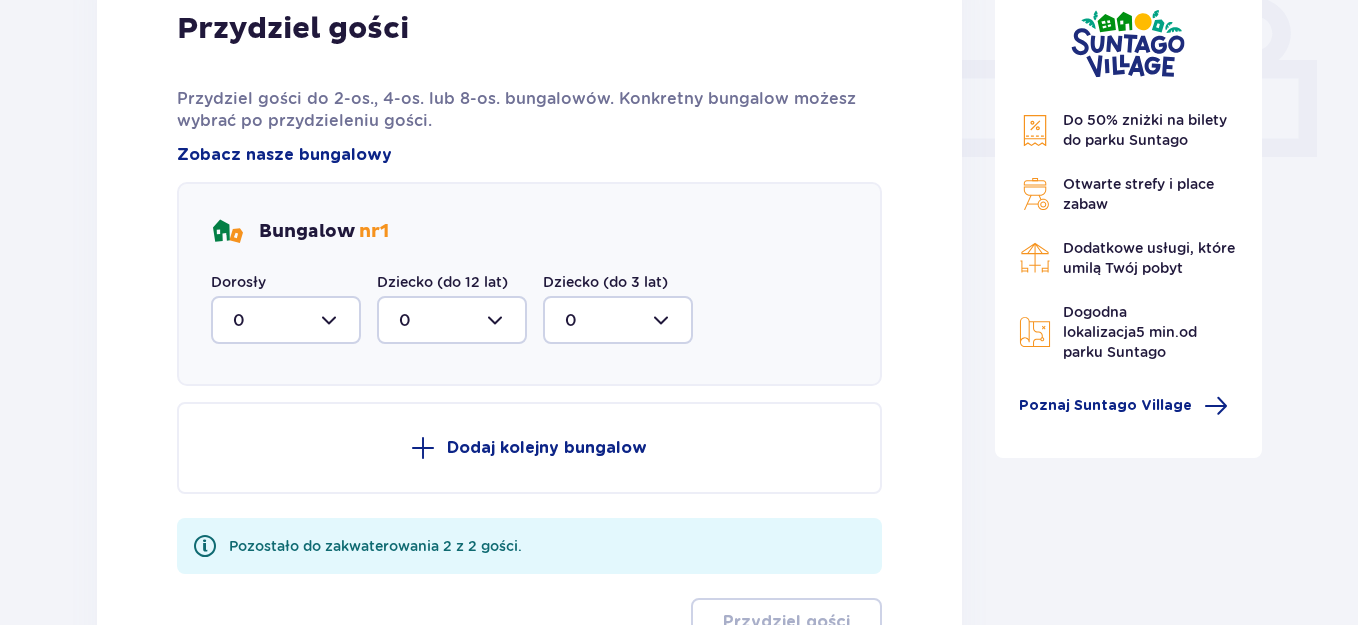 scroll, scrollTop: 873, scrollLeft: 0, axis: vertical 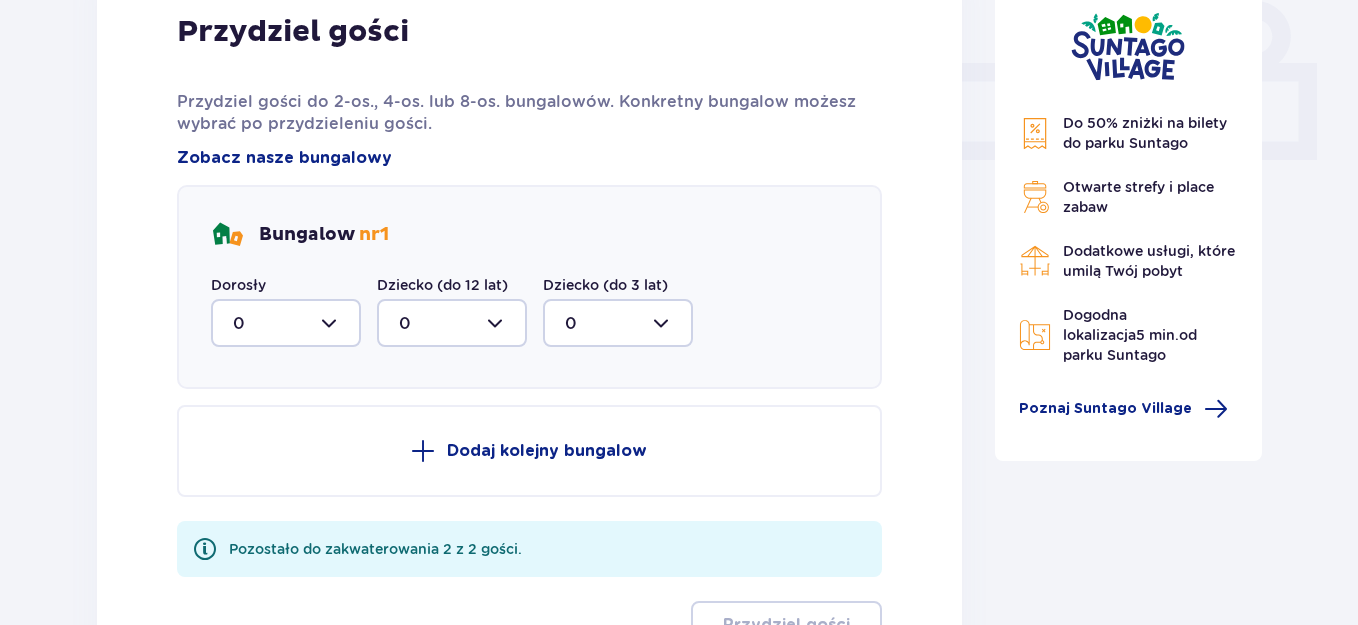 click at bounding box center [286, 323] 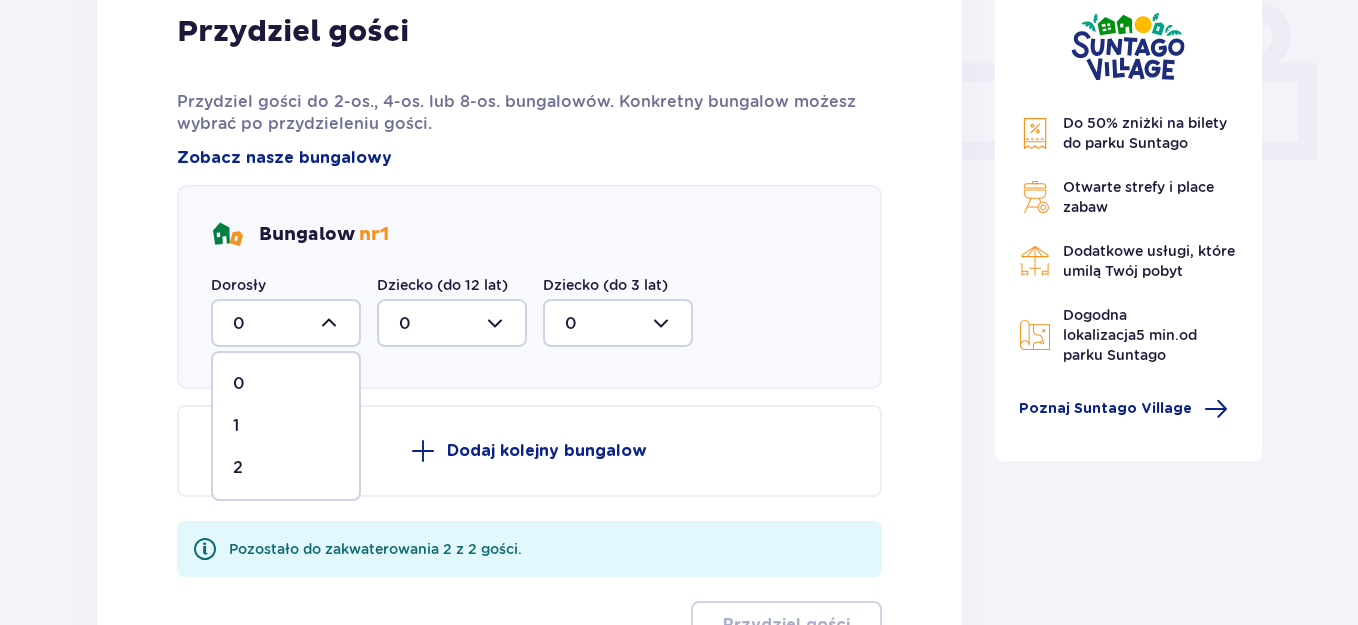 click on "2" at bounding box center [238, 468] 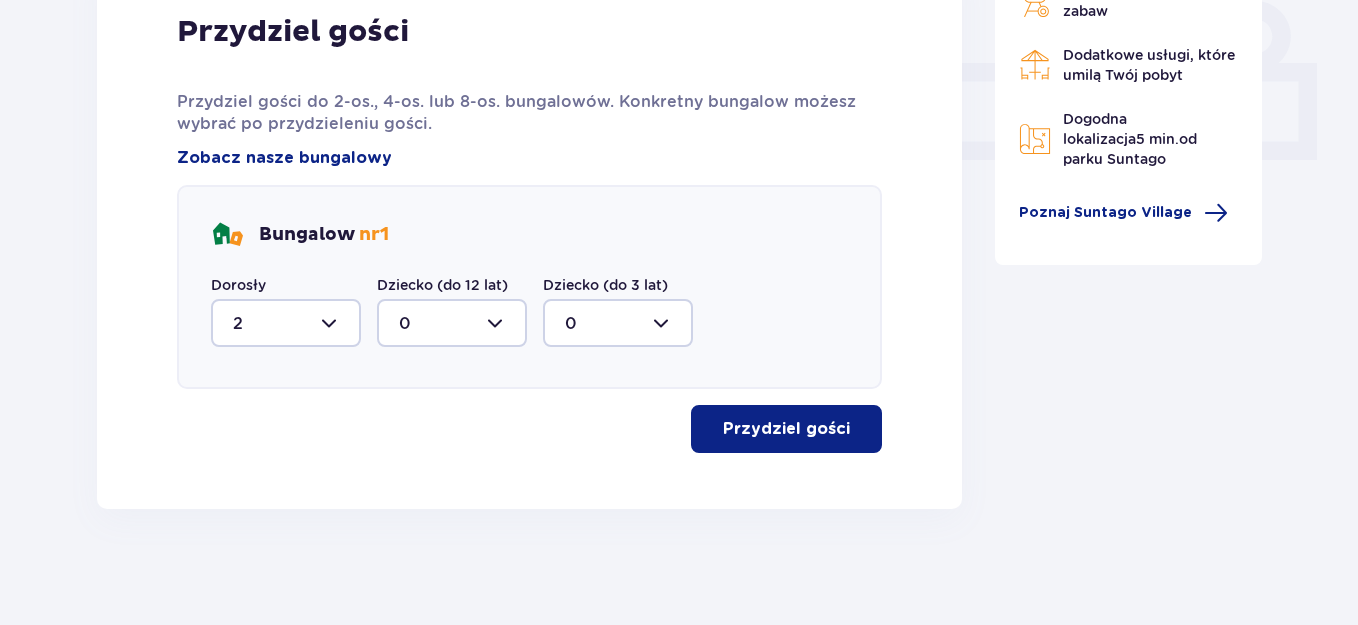 click on "Przydziel gości" at bounding box center [786, 429] 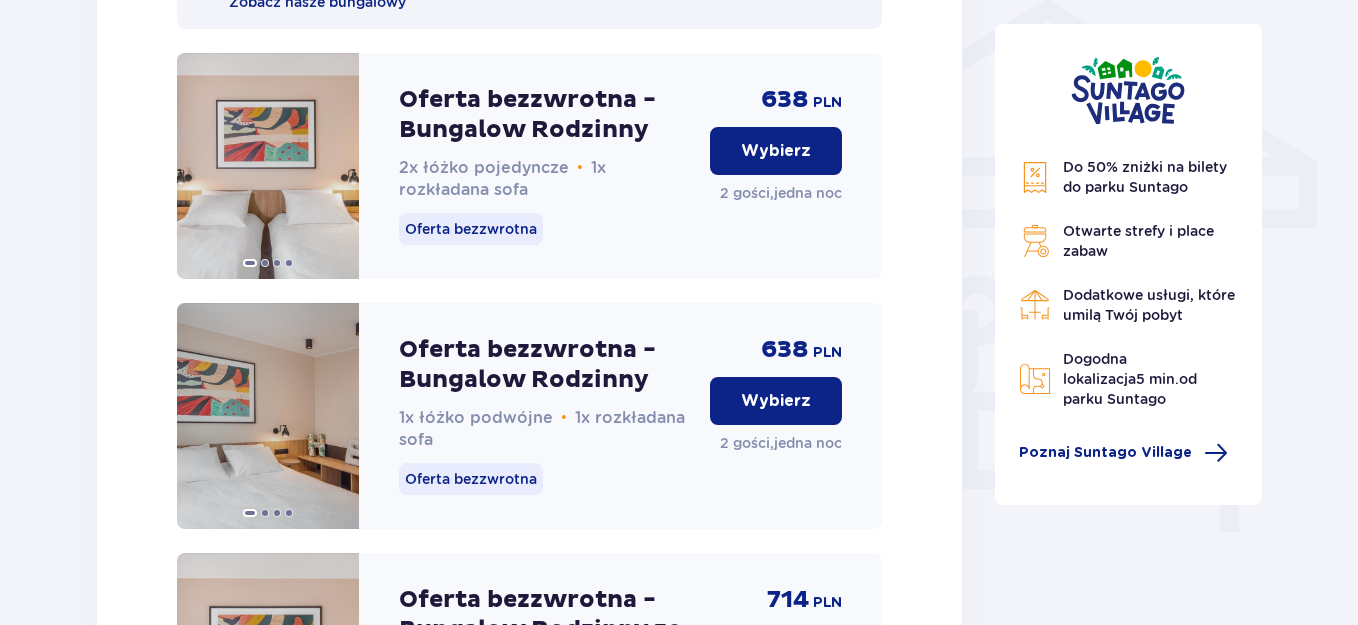 scroll, scrollTop: 1665, scrollLeft: 0, axis: vertical 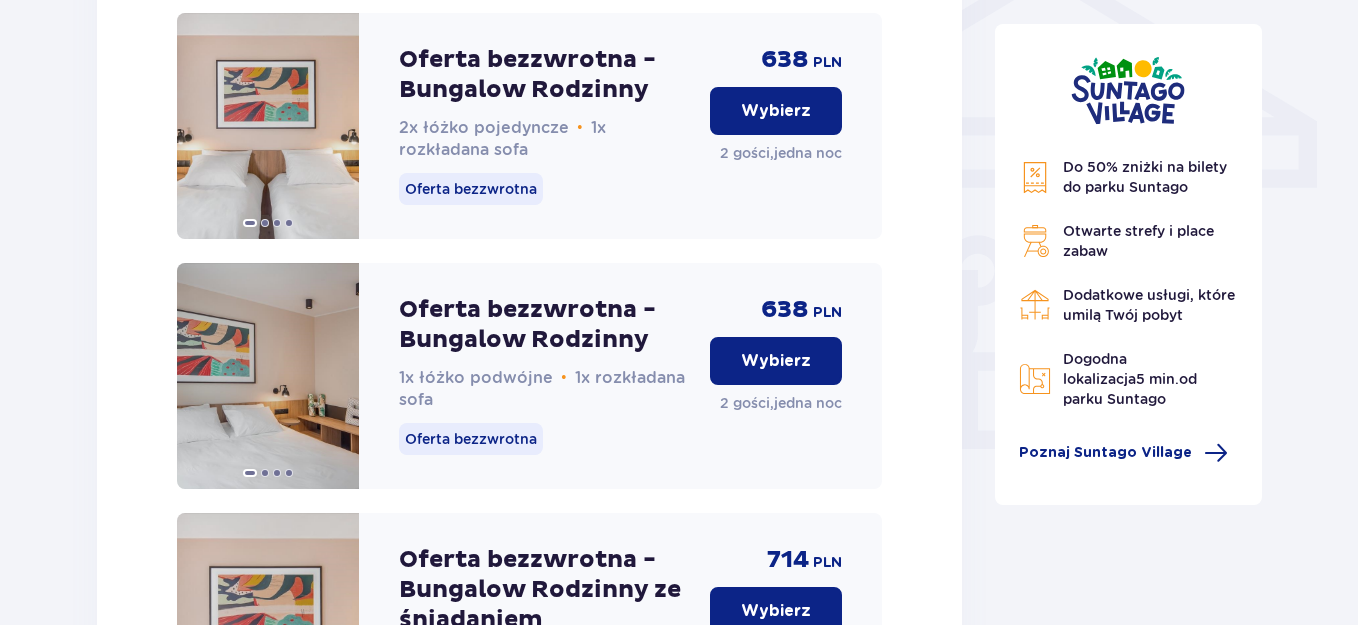click on "Wybierz" at bounding box center [776, 361] 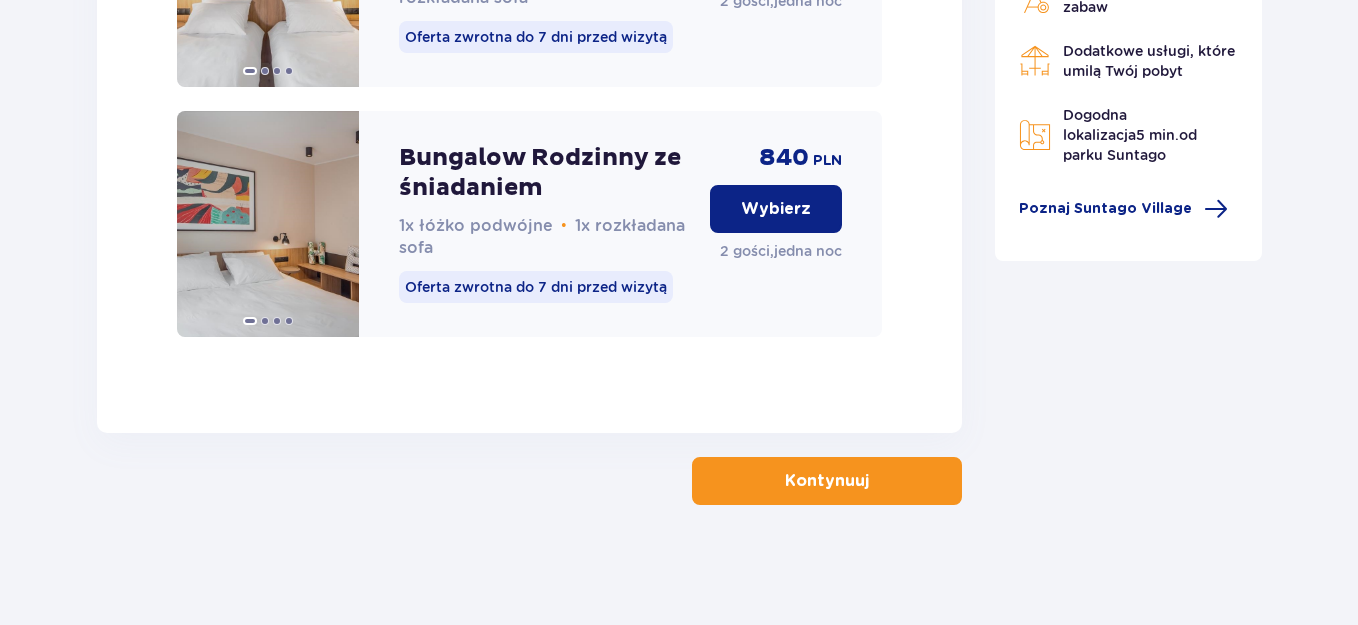 scroll, scrollTop: 3337, scrollLeft: 0, axis: vertical 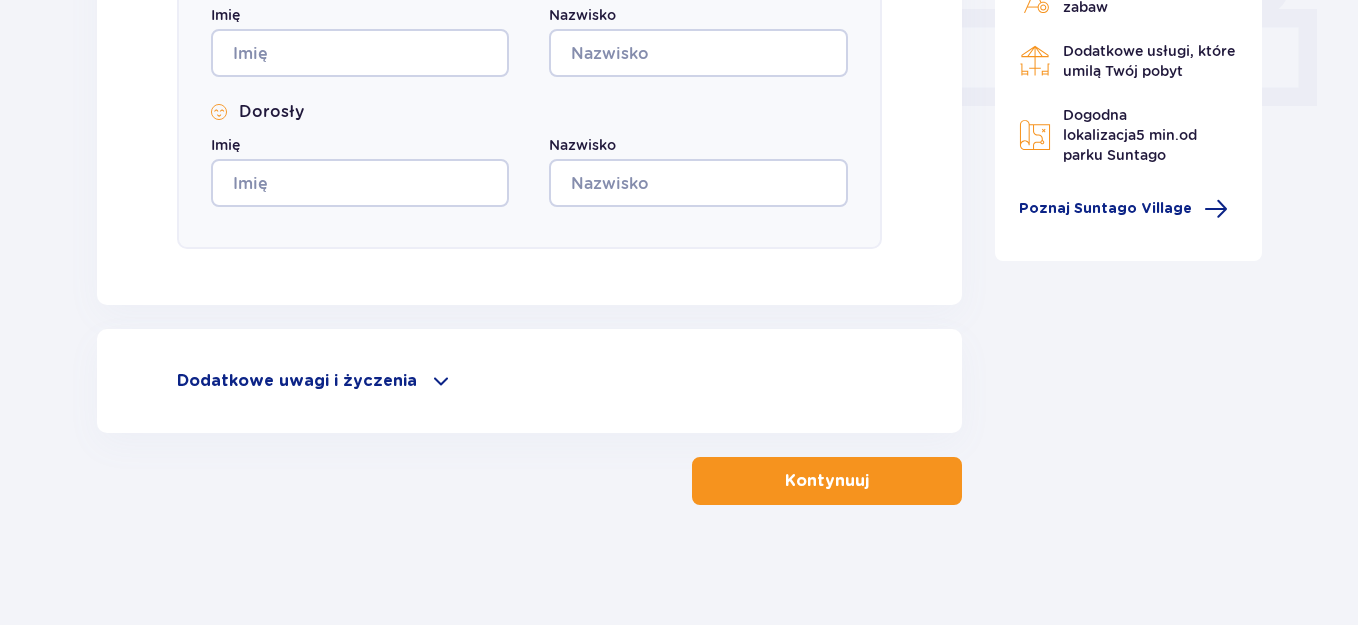 click on "Dodatkowe uwagi i życzenia" at bounding box center [297, 381] 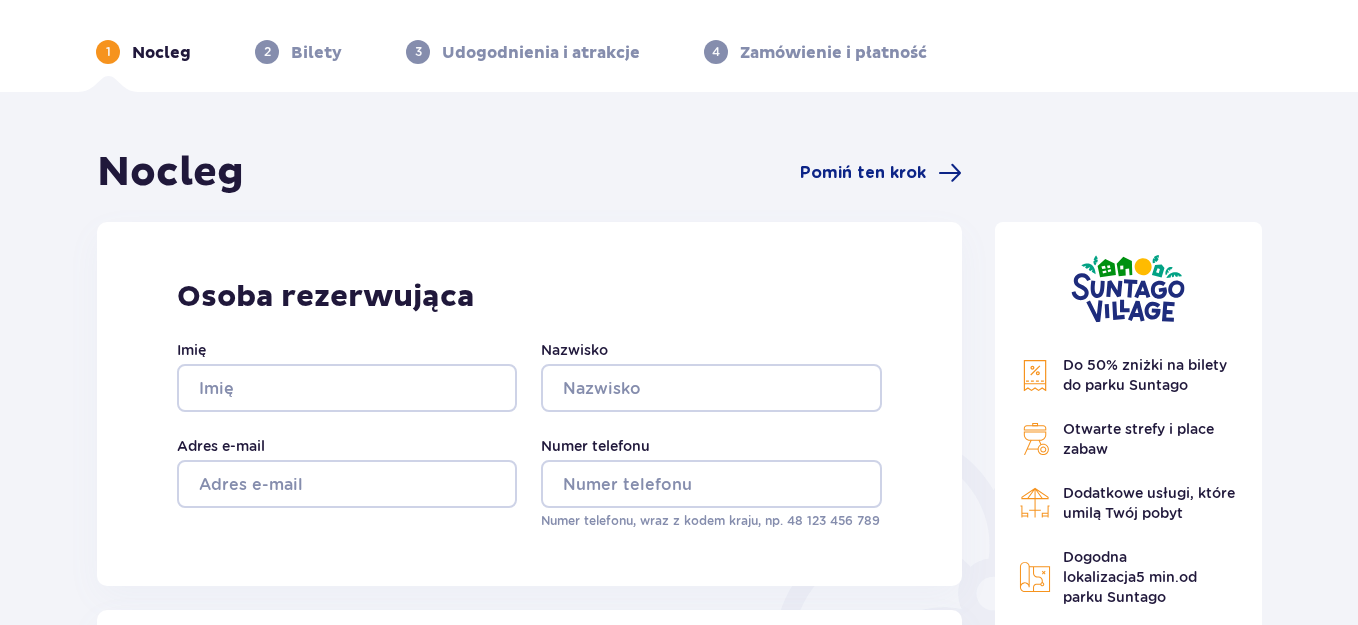 scroll, scrollTop: 100, scrollLeft: 0, axis: vertical 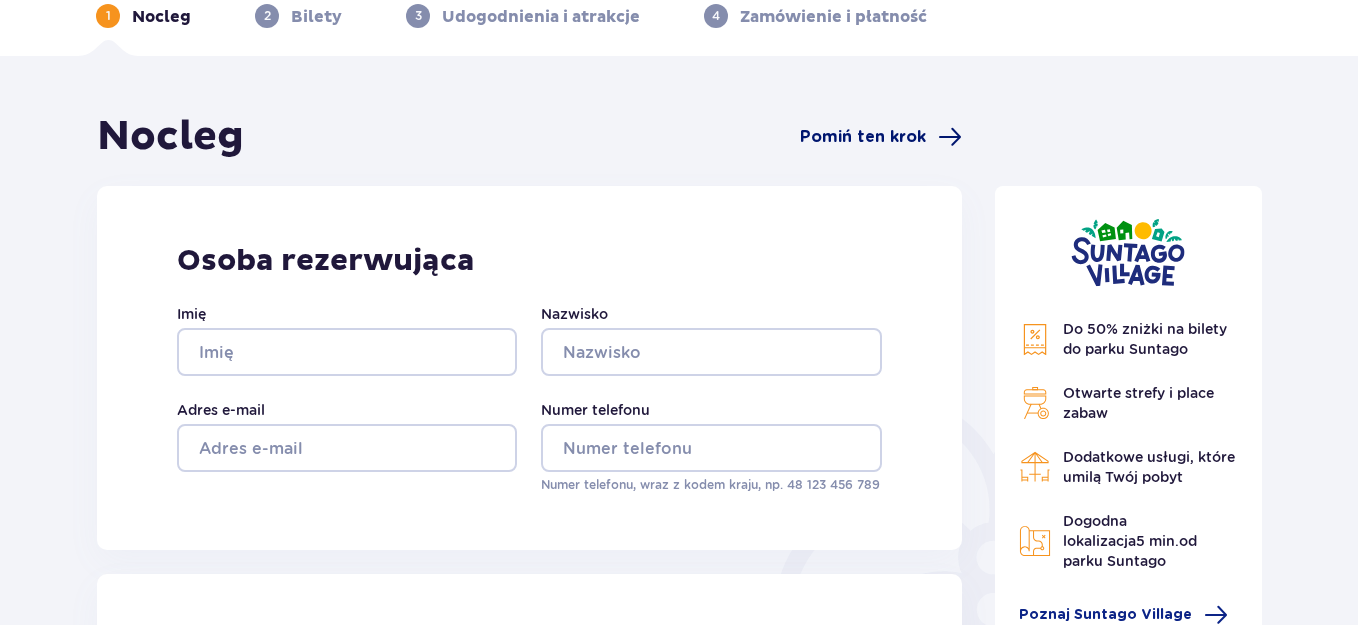 click on "Pomiń ten krok" at bounding box center [863, 137] 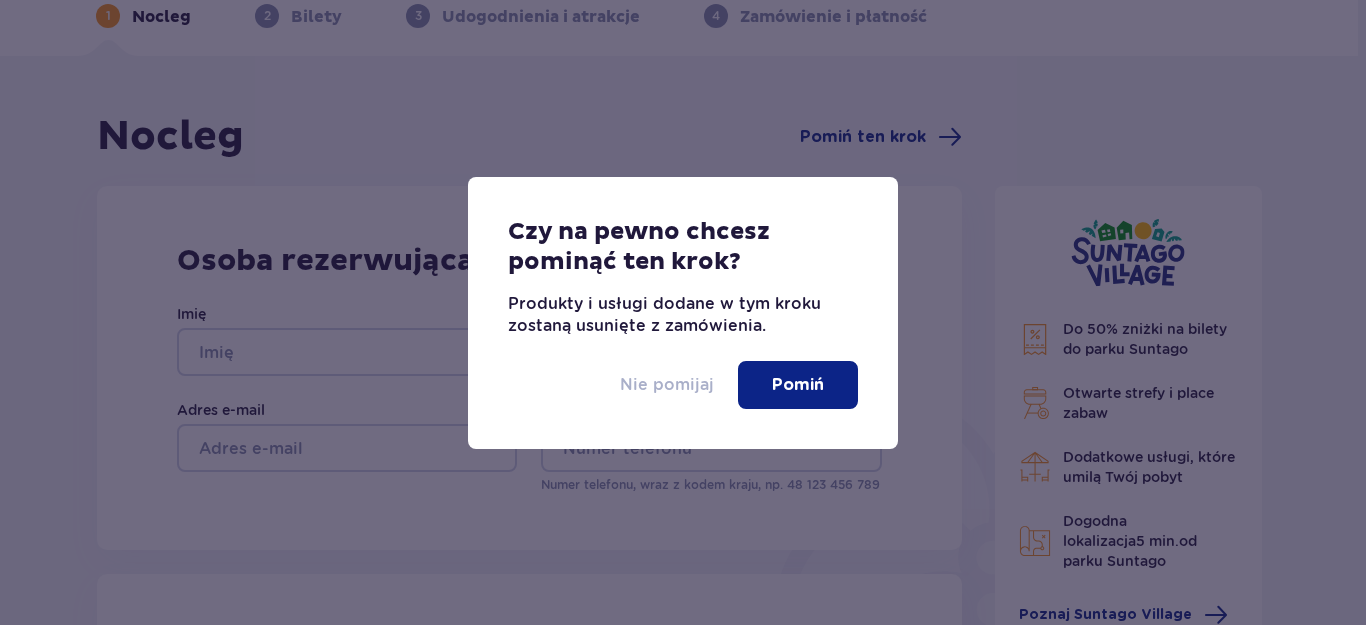 click on "Nie pomijaj" at bounding box center [667, 385] 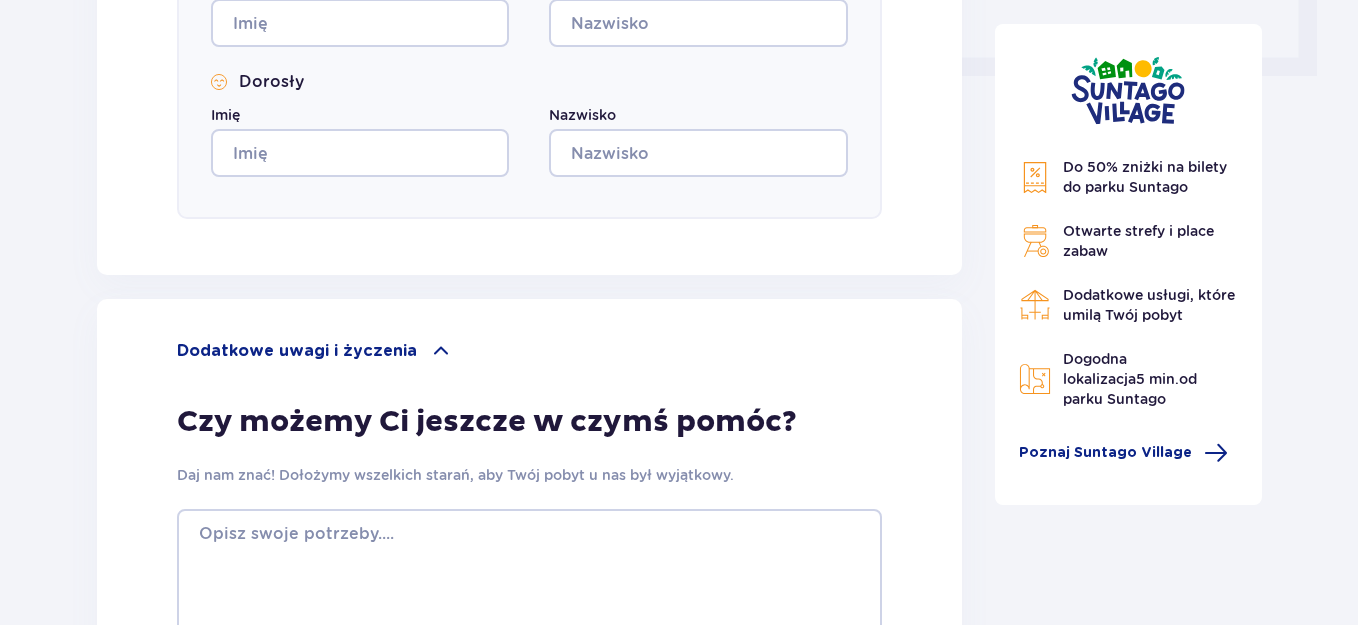 scroll, scrollTop: 1257, scrollLeft: 0, axis: vertical 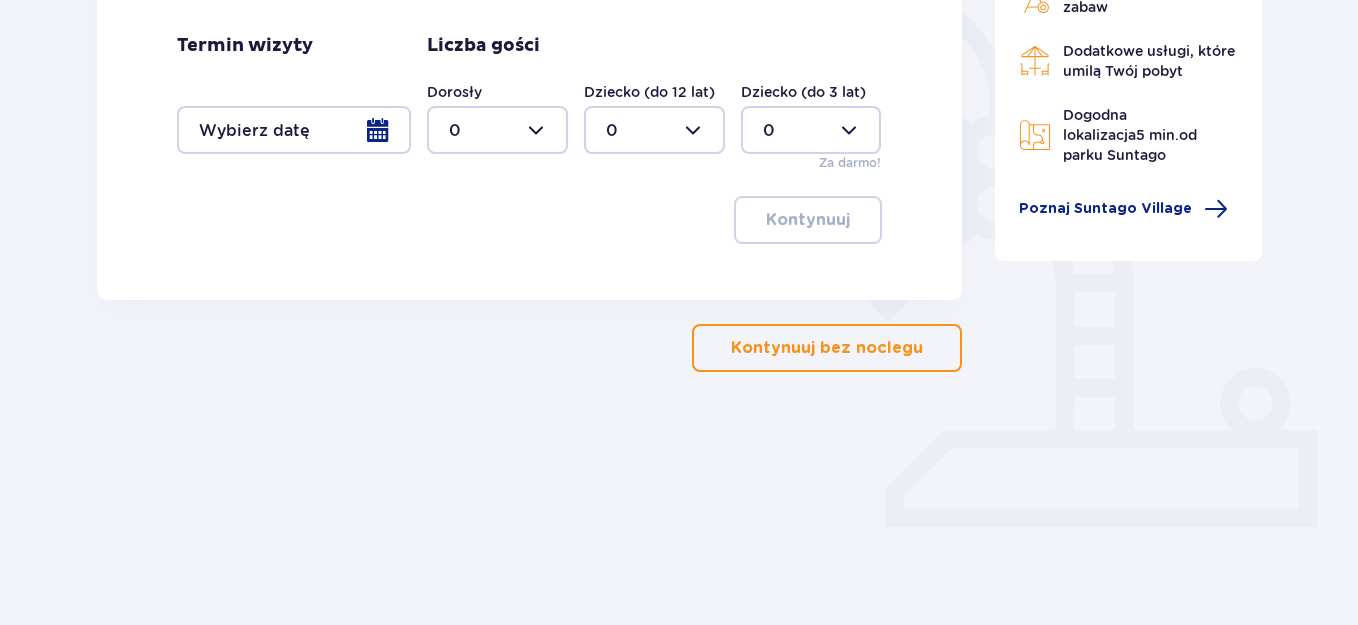 type on "0" 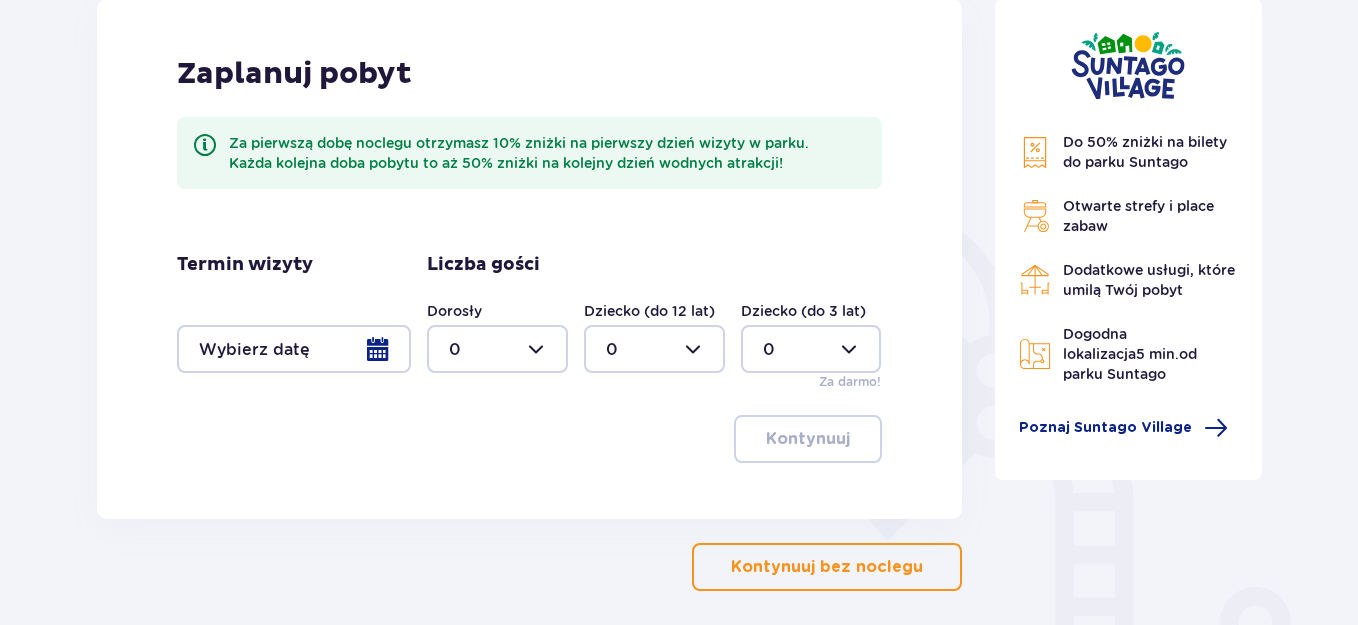 scroll, scrollTop: 286, scrollLeft: 0, axis: vertical 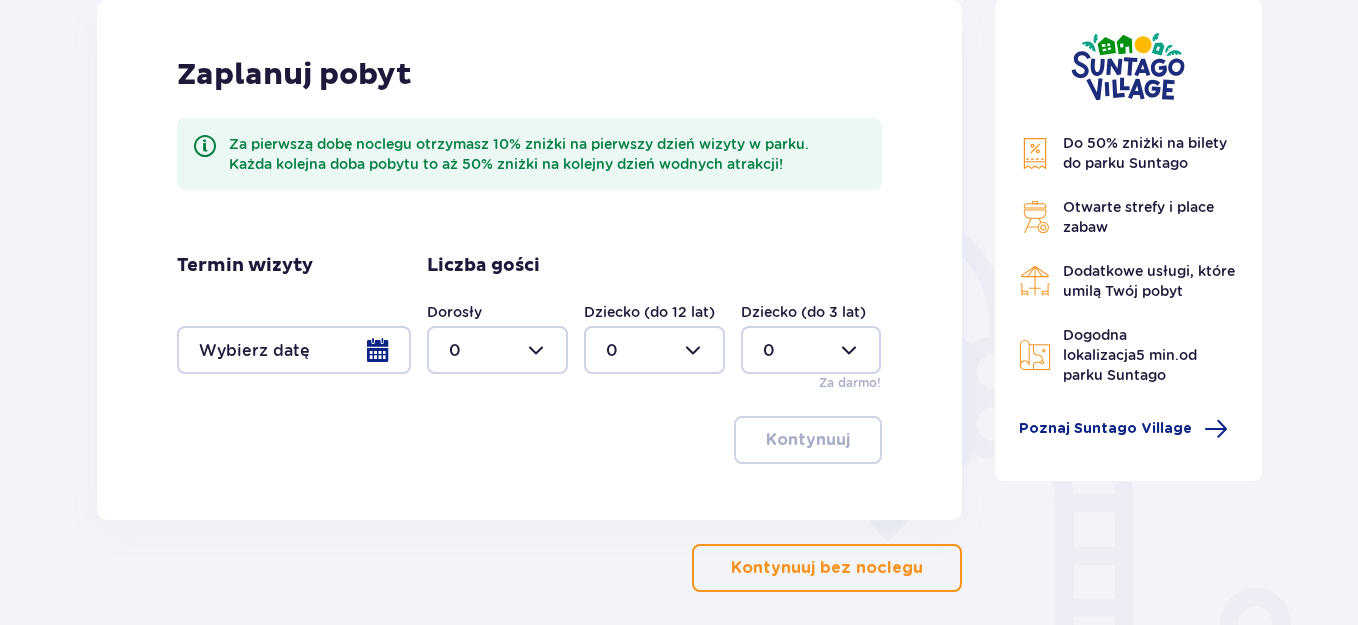 click at bounding box center (294, 350) 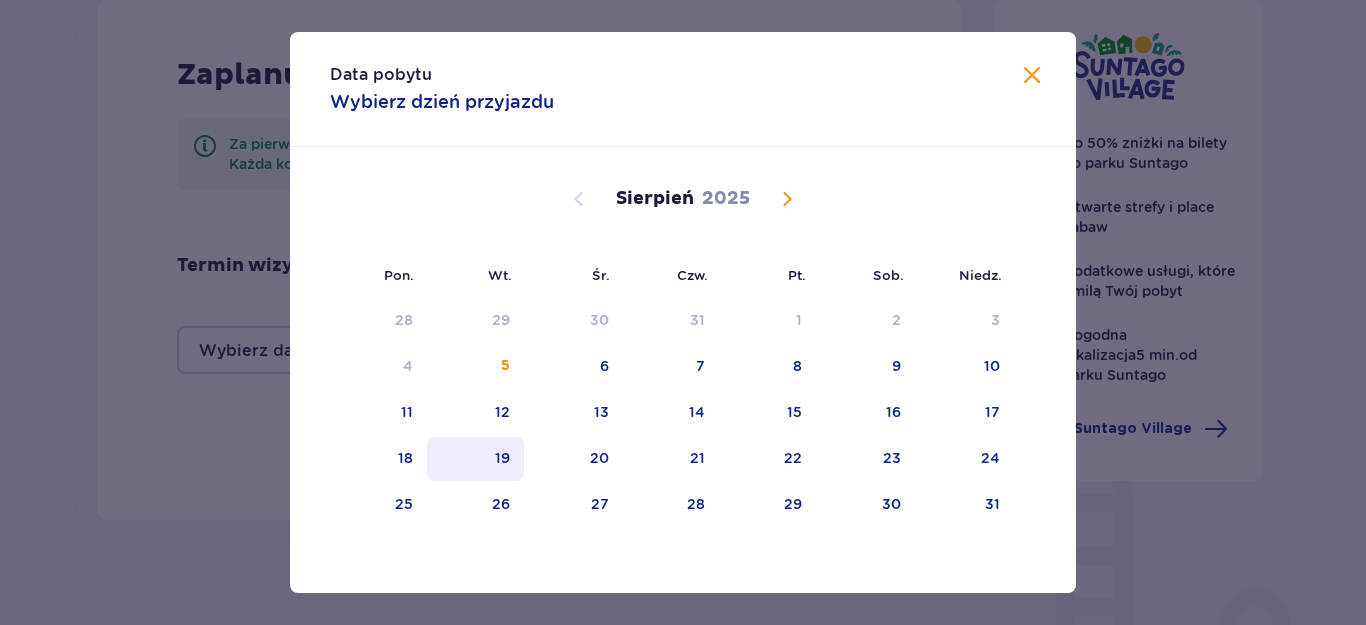 click on "19" at bounding box center (502, 458) 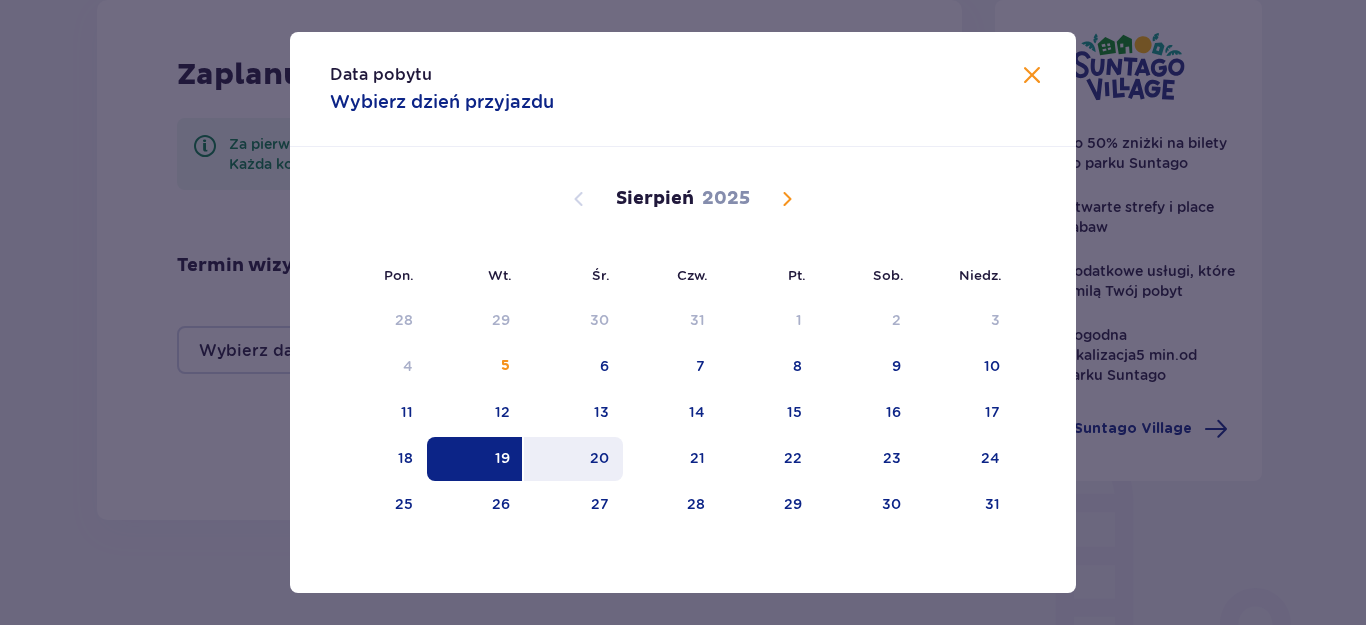 click on "20" at bounding box center [599, 458] 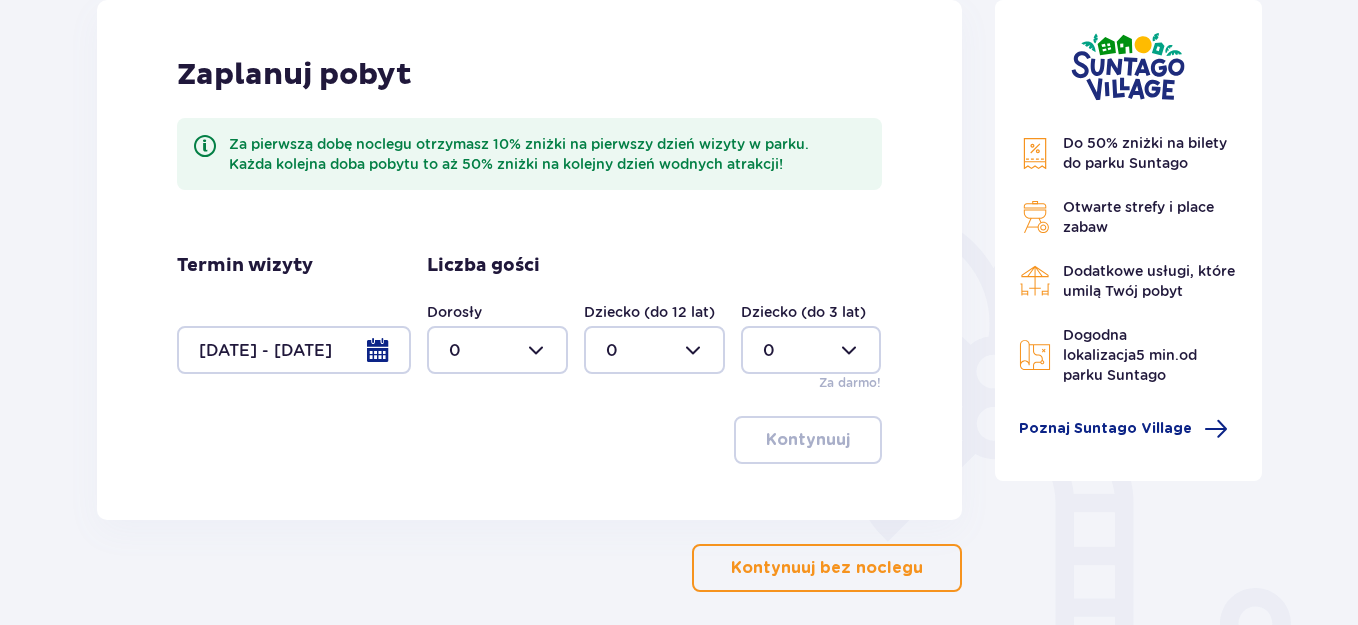click at bounding box center [497, 350] 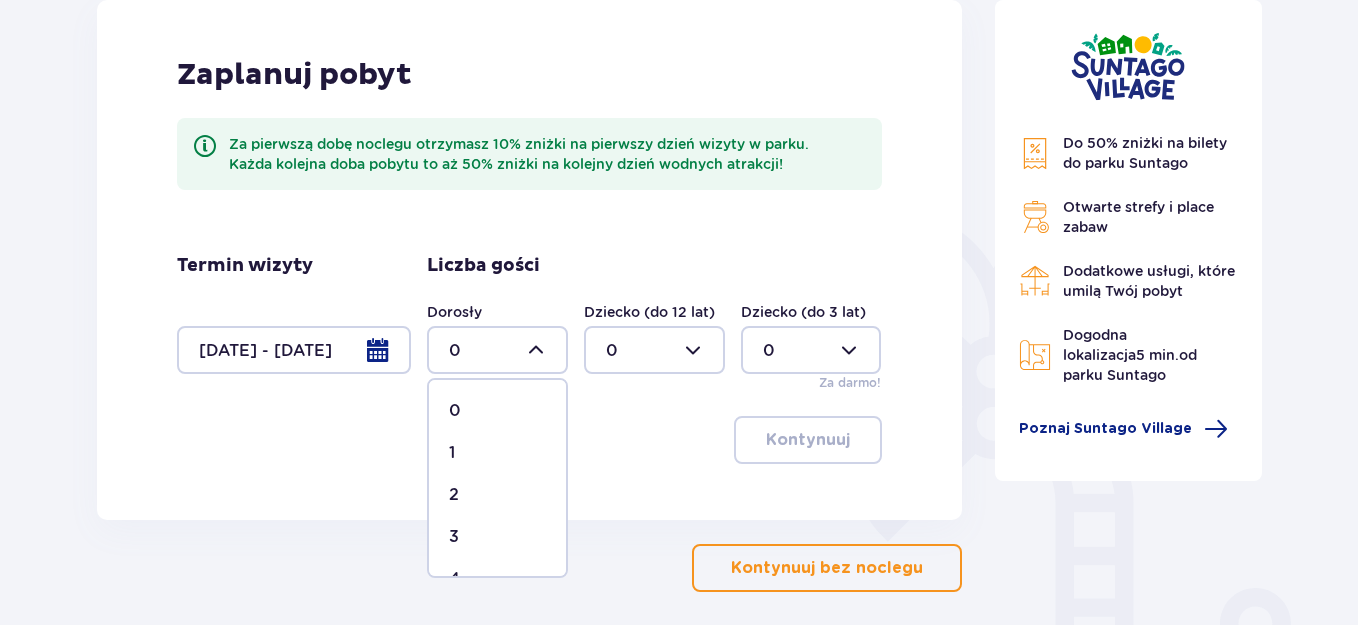 click on "2" at bounding box center (454, 495) 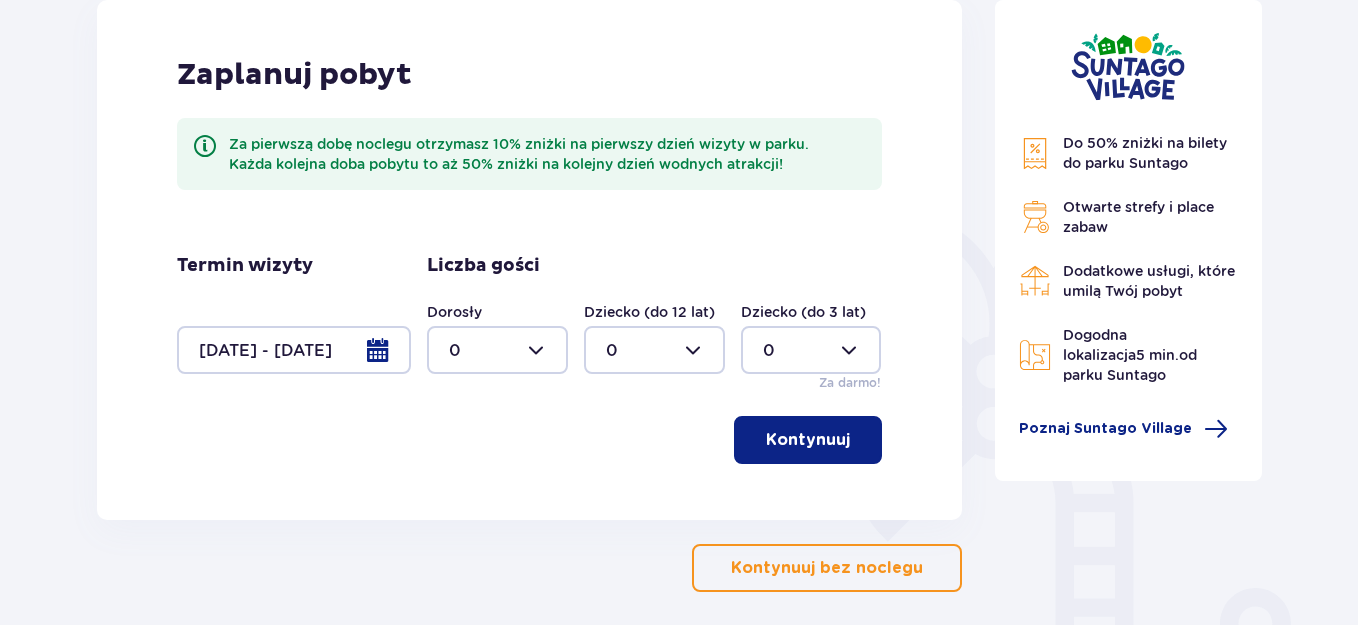 type on "2" 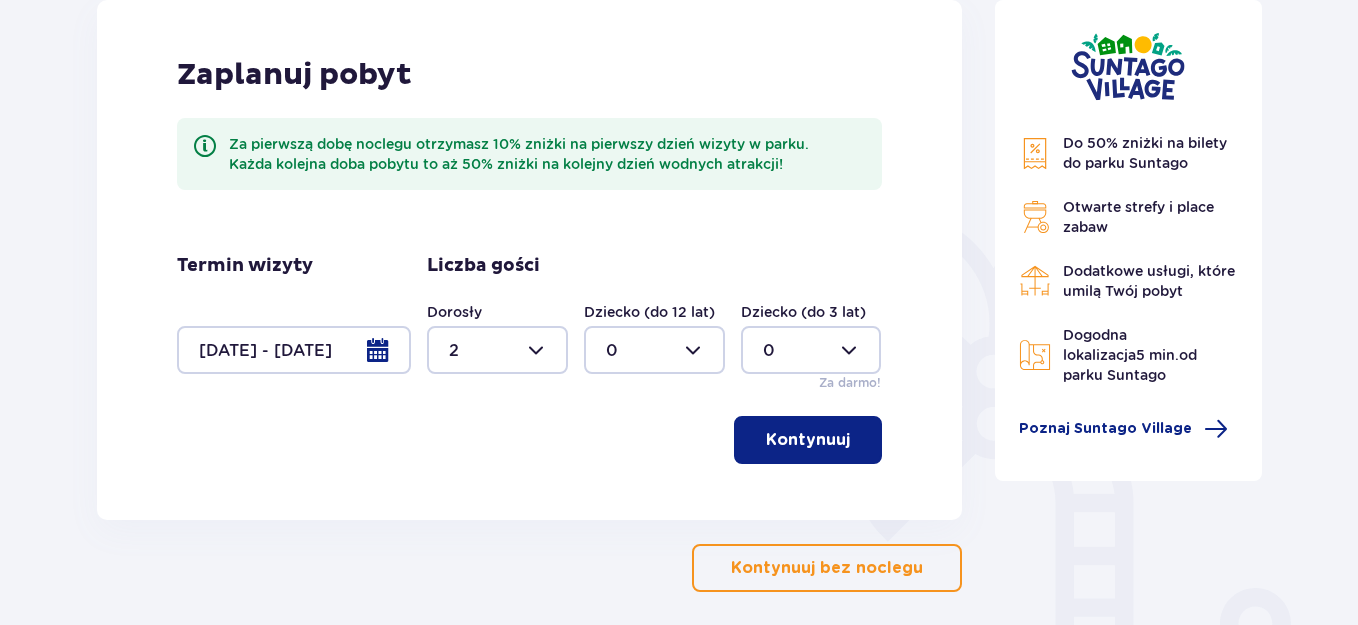 click on "Kontynuuj" at bounding box center [808, 440] 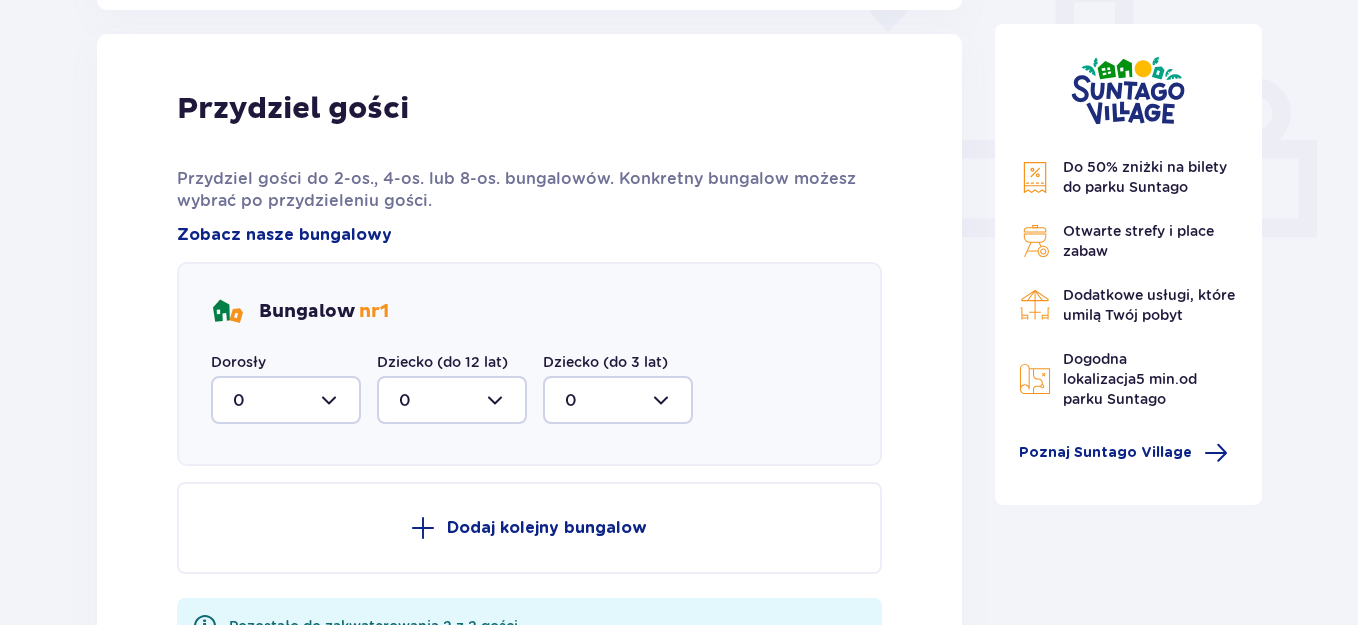 scroll, scrollTop: 806, scrollLeft: 0, axis: vertical 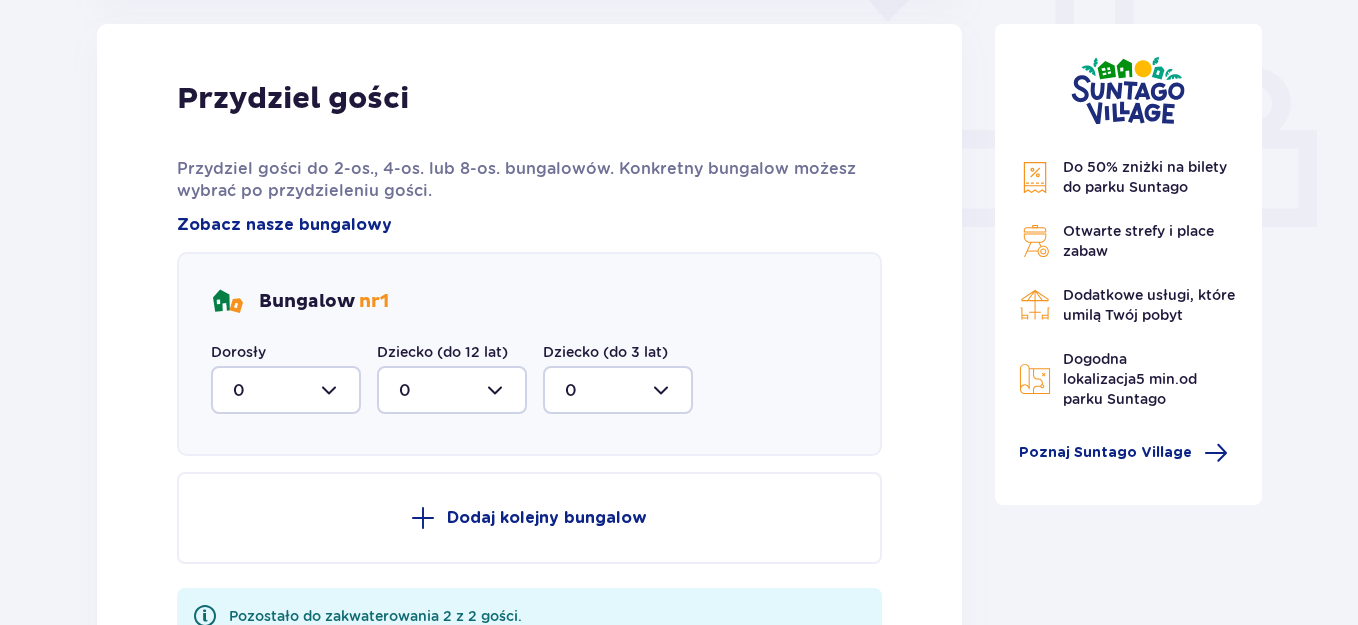 click at bounding box center (286, 390) 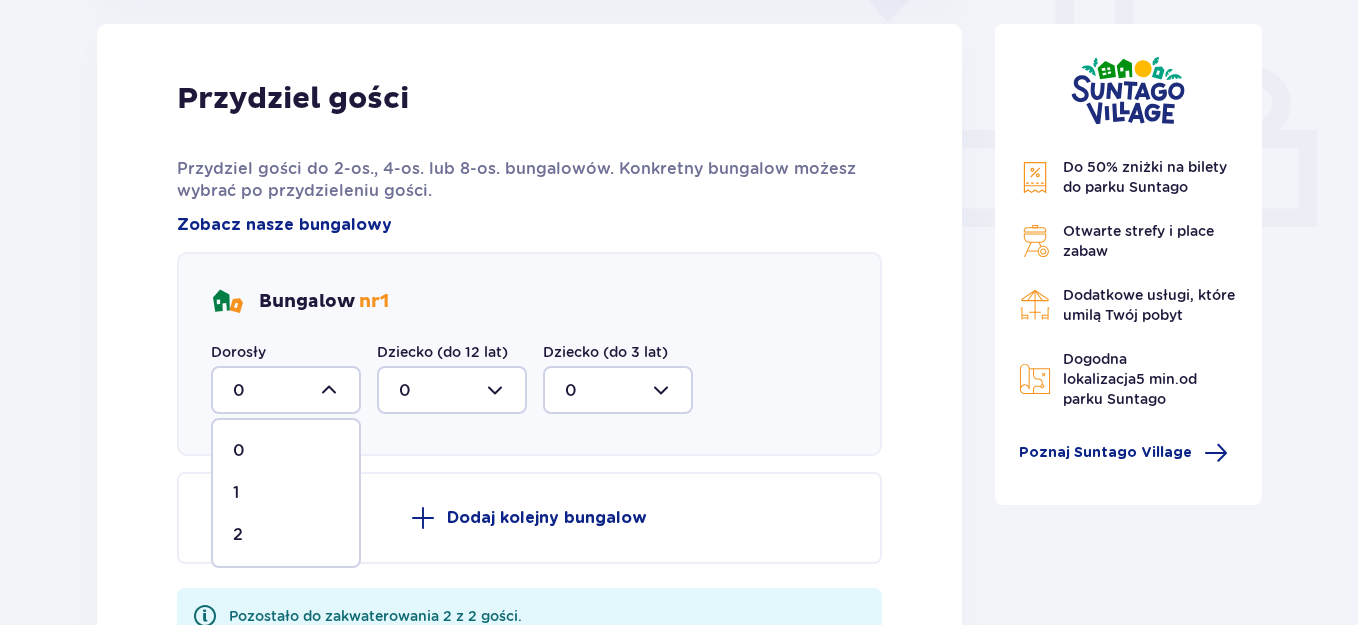 click on "2" at bounding box center [286, 535] 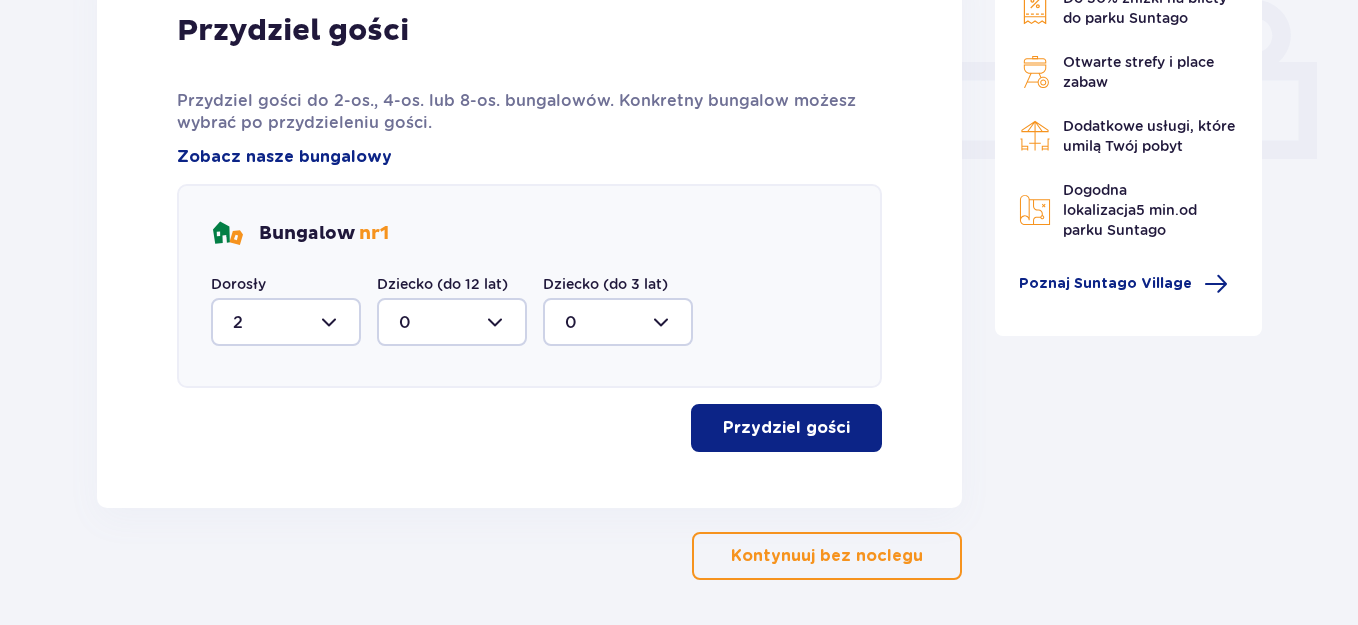 scroll, scrollTop: 949, scrollLeft: 0, axis: vertical 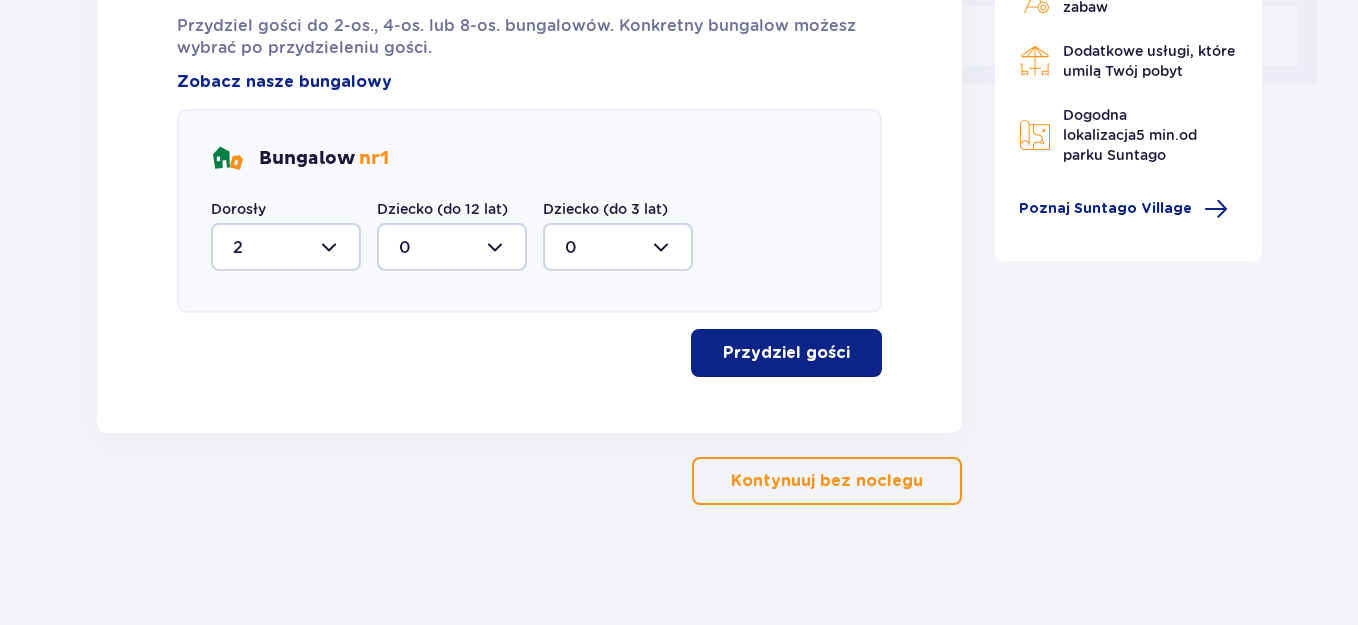 click on "Przydziel gości" at bounding box center (786, 353) 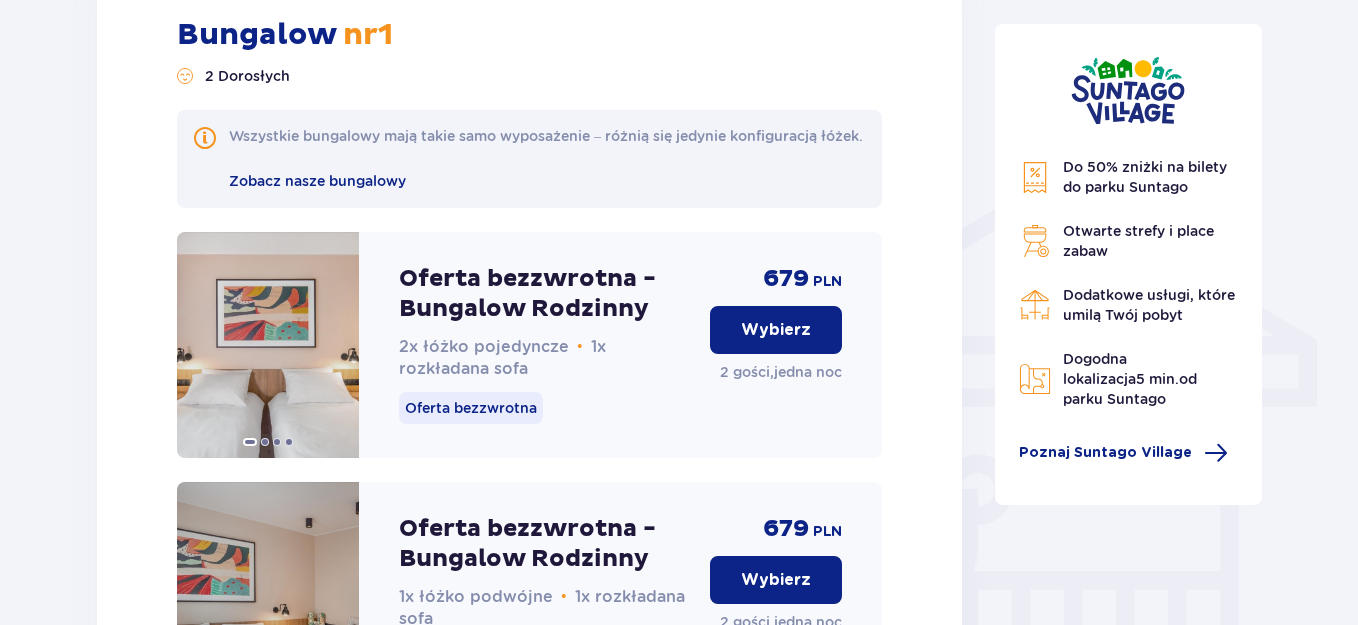 scroll, scrollTop: 1482, scrollLeft: 0, axis: vertical 